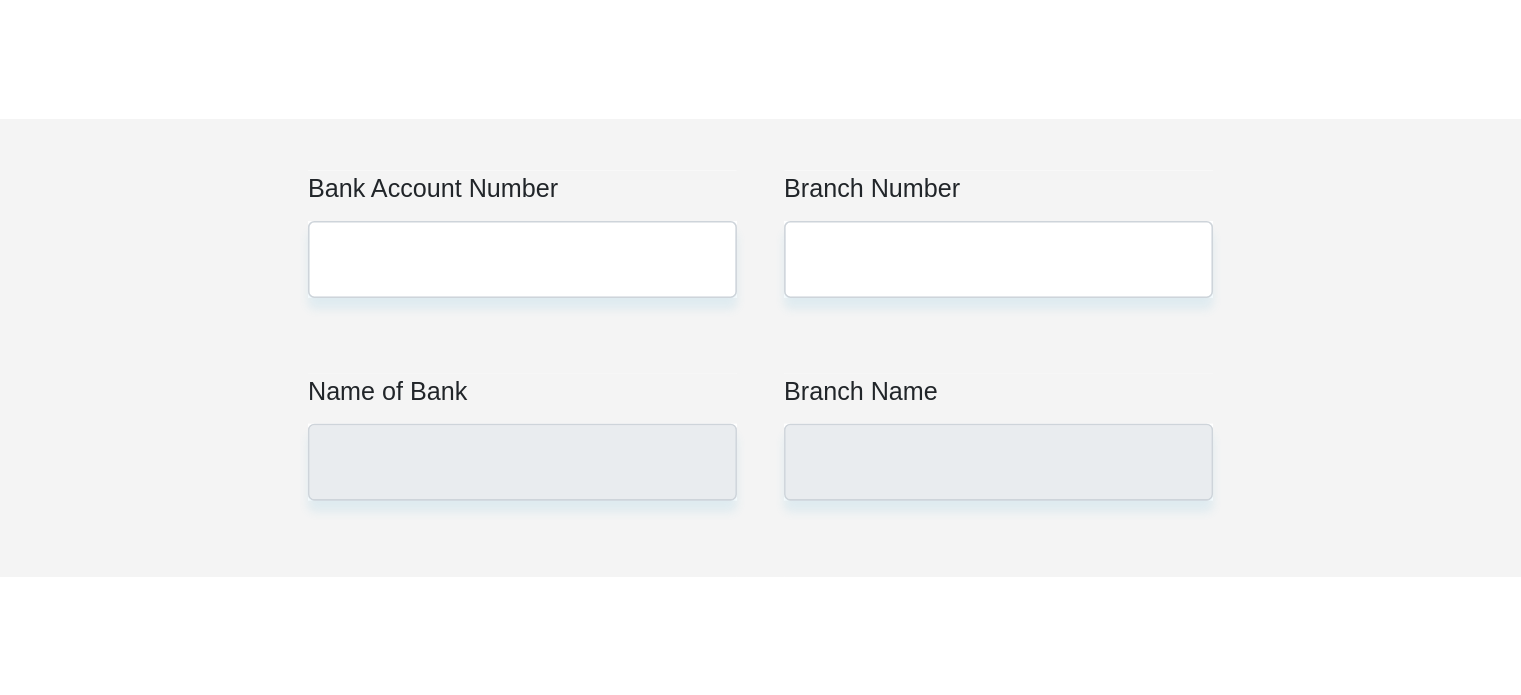 scroll, scrollTop: 5000, scrollLeft: 0, axis: vertical 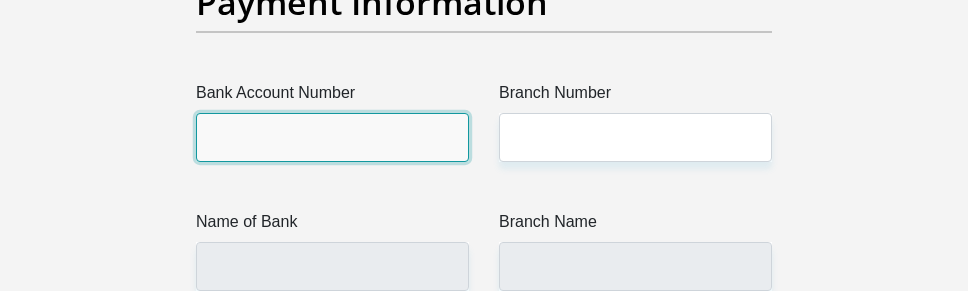 click on "Bank Account Number" at bounding box center [332, 137] 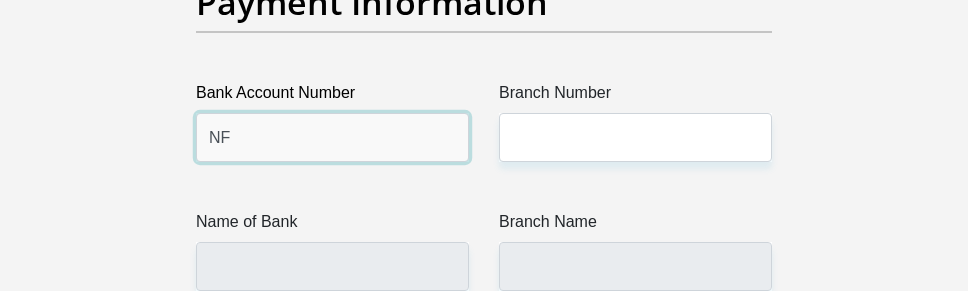 type on "N" 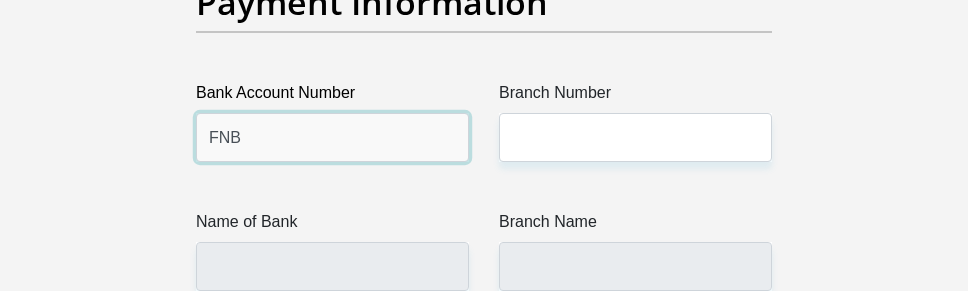 type on "FNB" 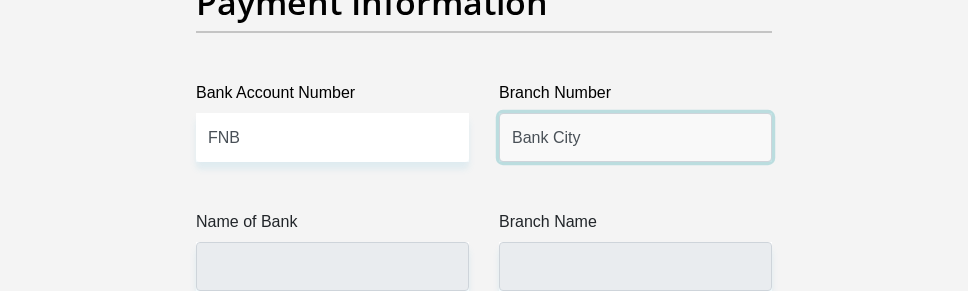 type on "Bank City" 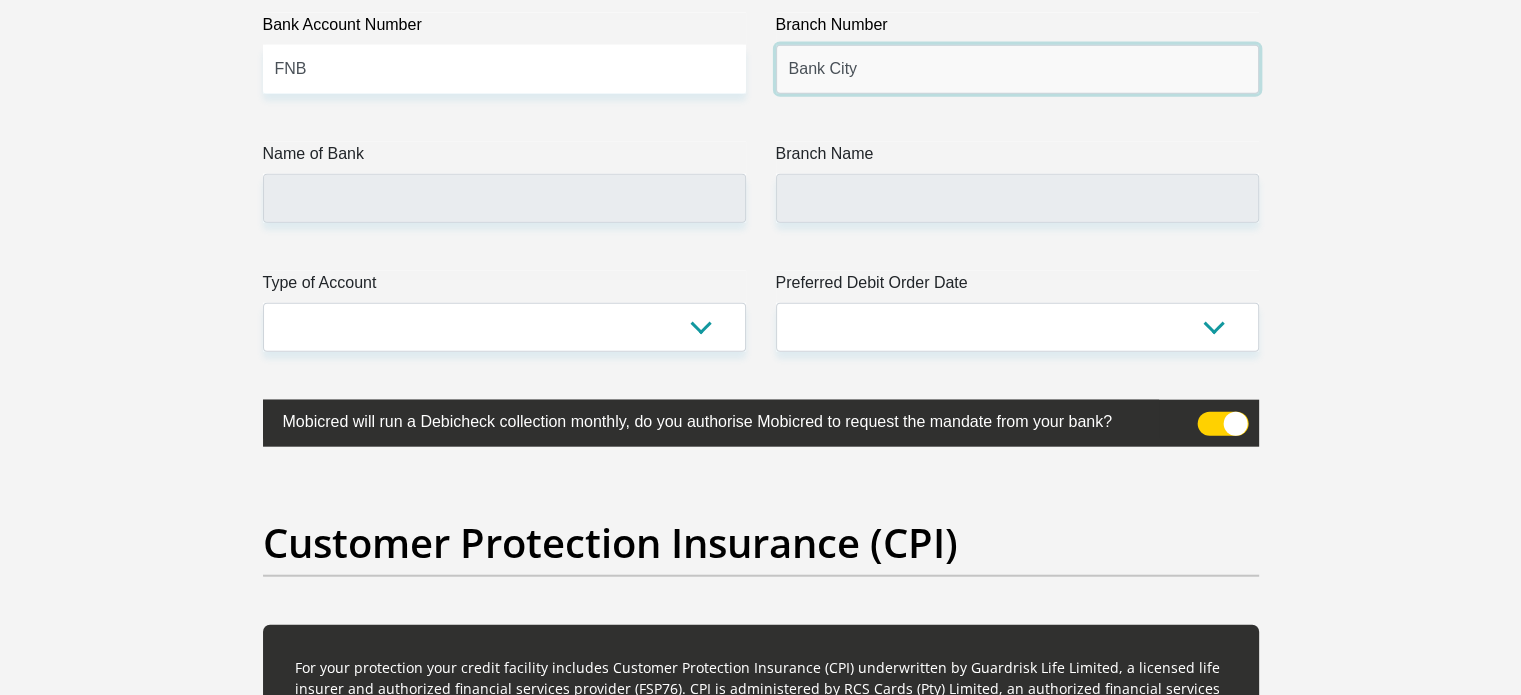 scroll, scrollTop: 4700, scrollLeft: 0, axis: vertical 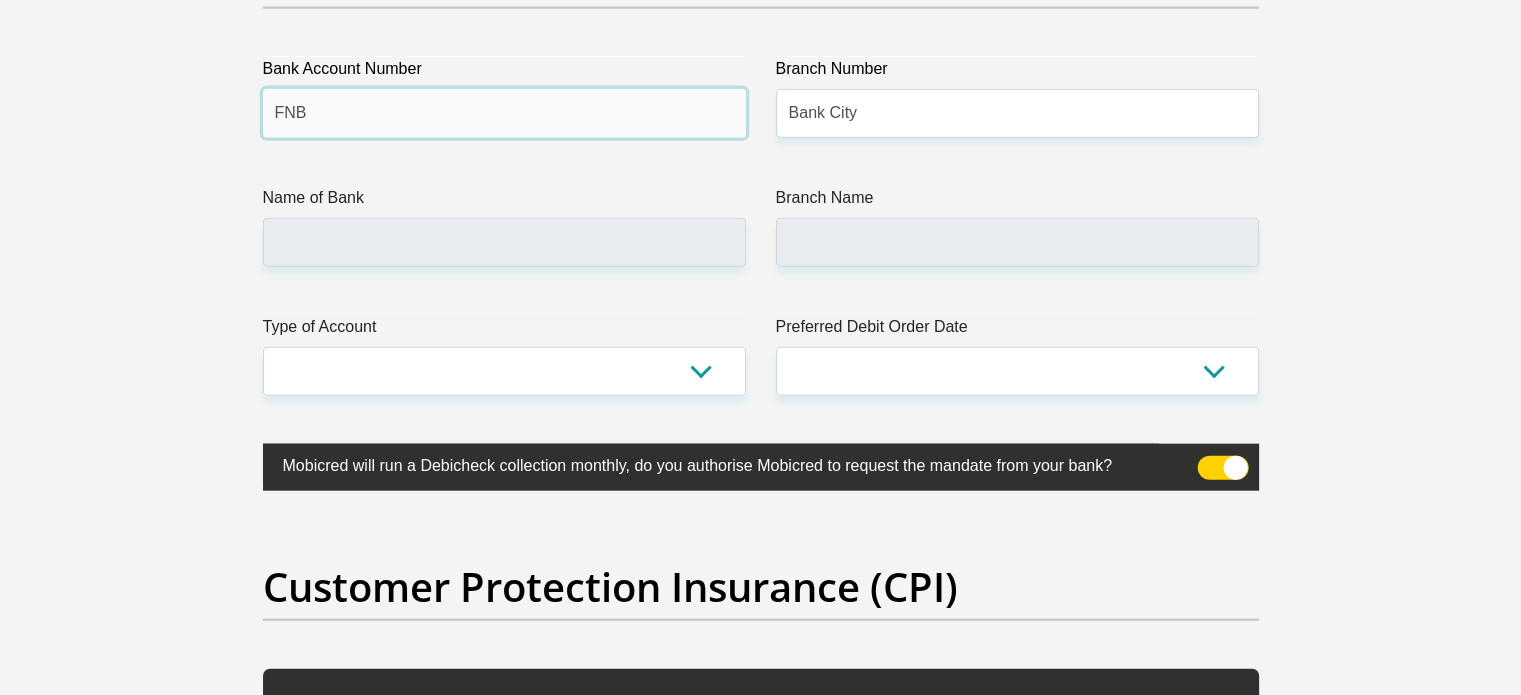 drag, startPoint x: 321, startPoint y: 114, endPoint x: 243, endPoint y: 117, distance: 78.05767 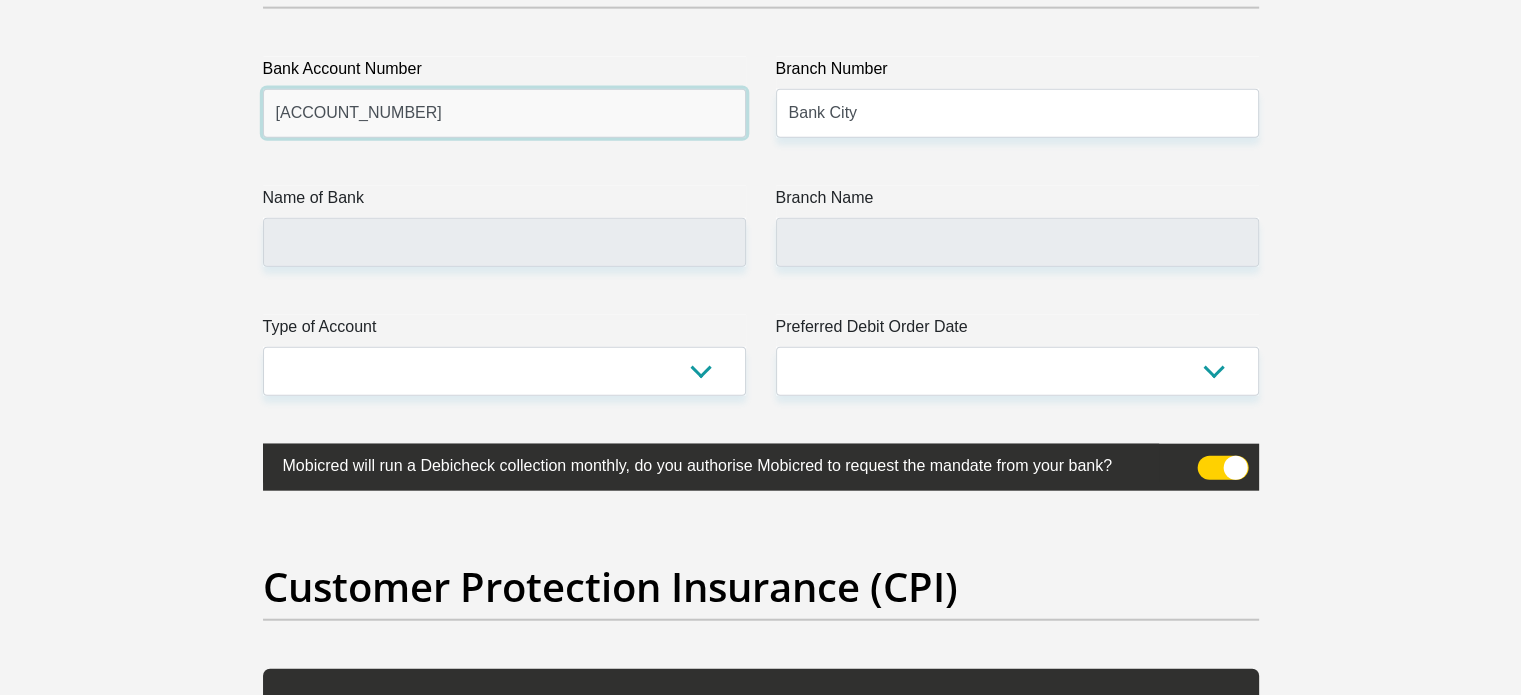 type on "62030067195" 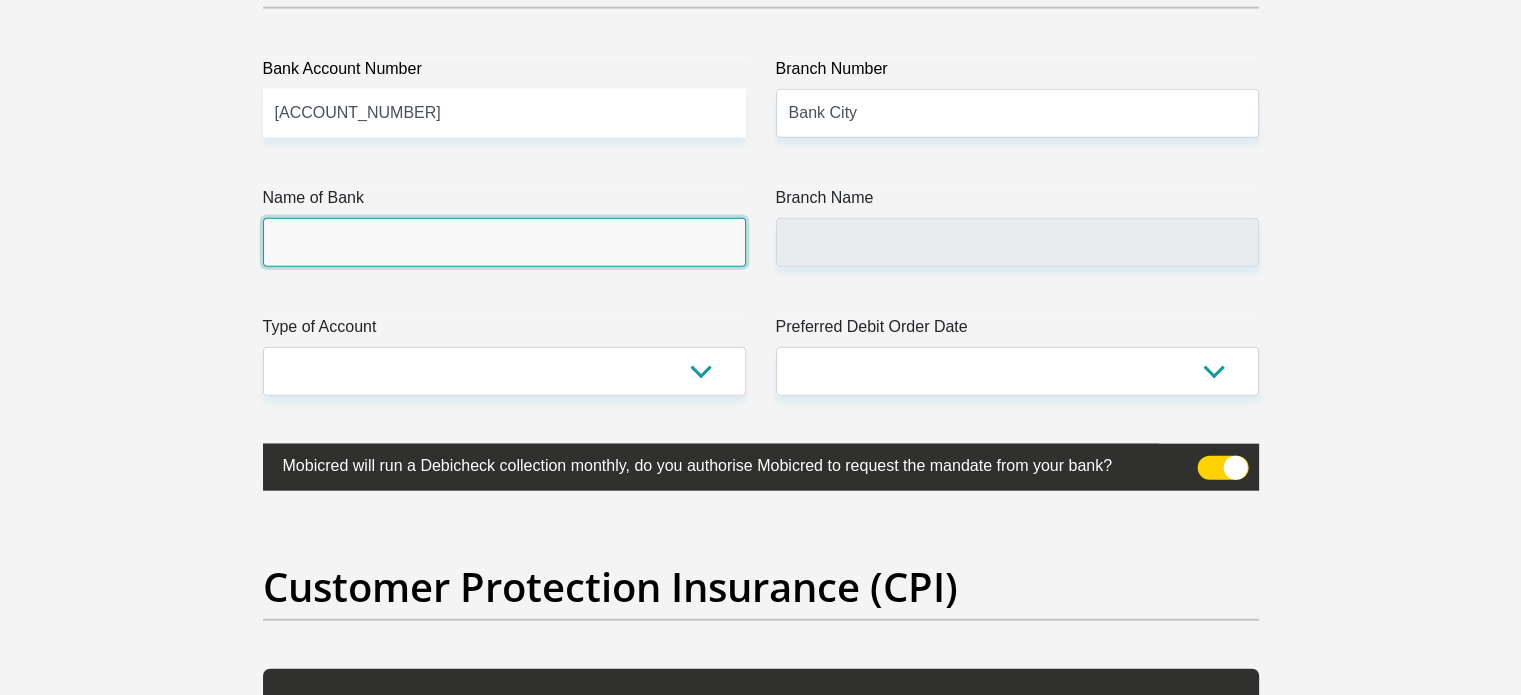 click on "Name of Bank" at bounding box center (504, 242) 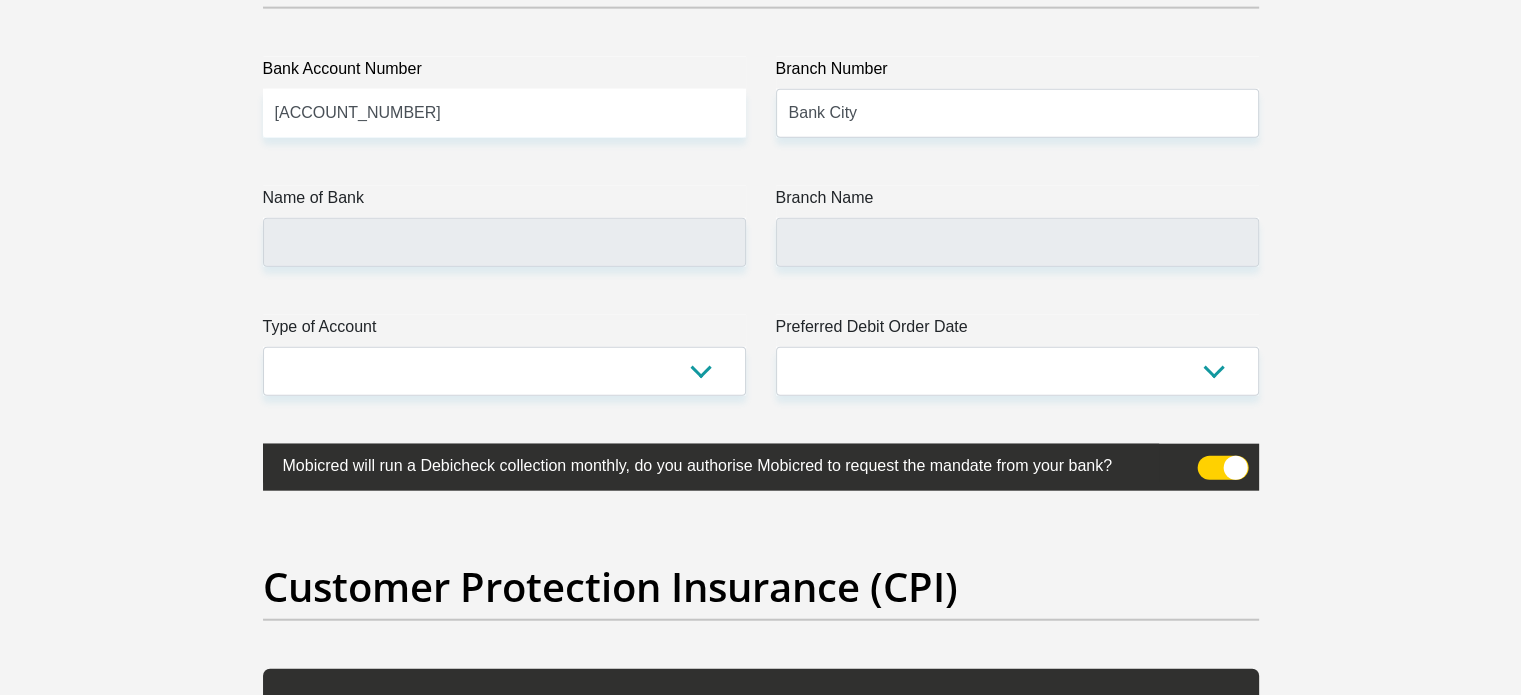 click on "Personal Details
Title
Mr
Ms
Mrs
Dr
Other
First Name
Surname
ID Number
Please input valid ID number
Race
Black
Coloured
Indian
White
Other
Contact Number
Please input valid contact number
Nationality
Angola" at bounding box center [760, -1127] 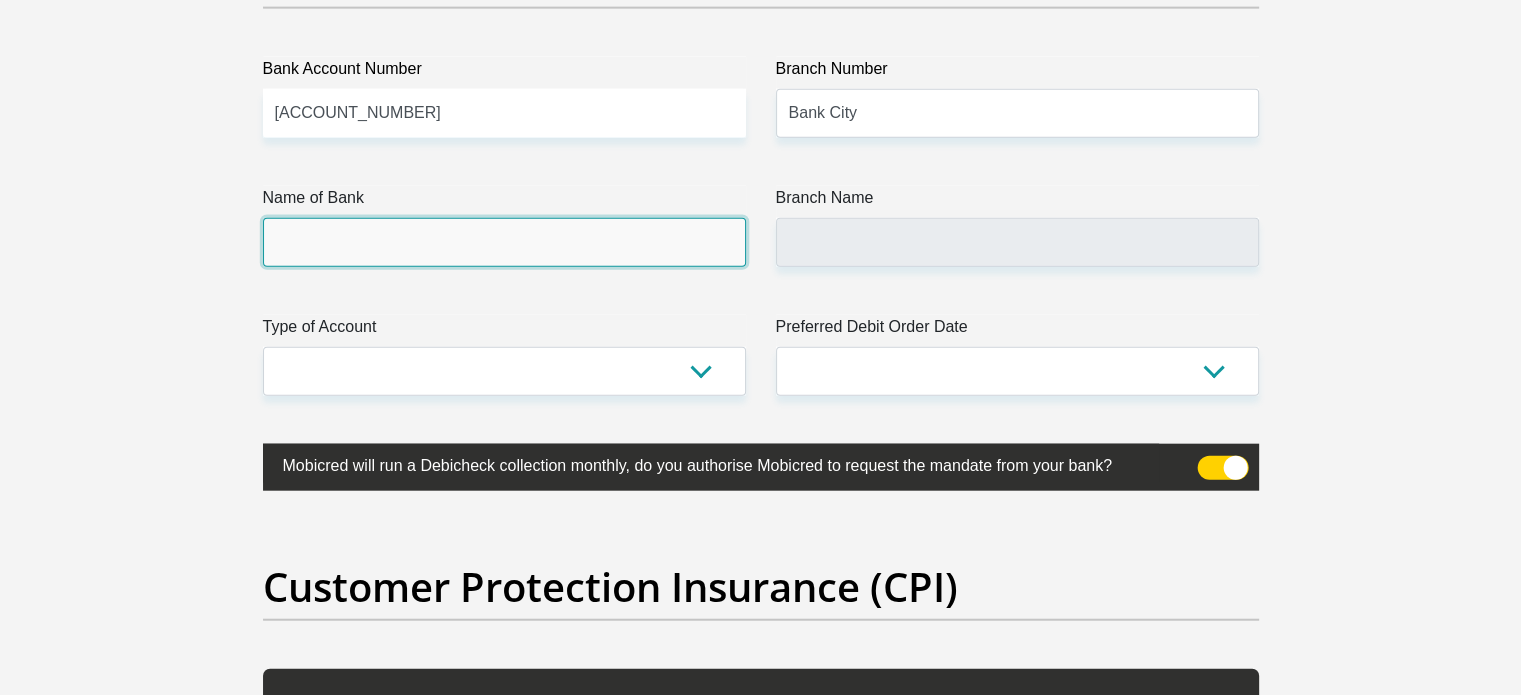 click on "Name of Bank" at bounding box center (504, 242) 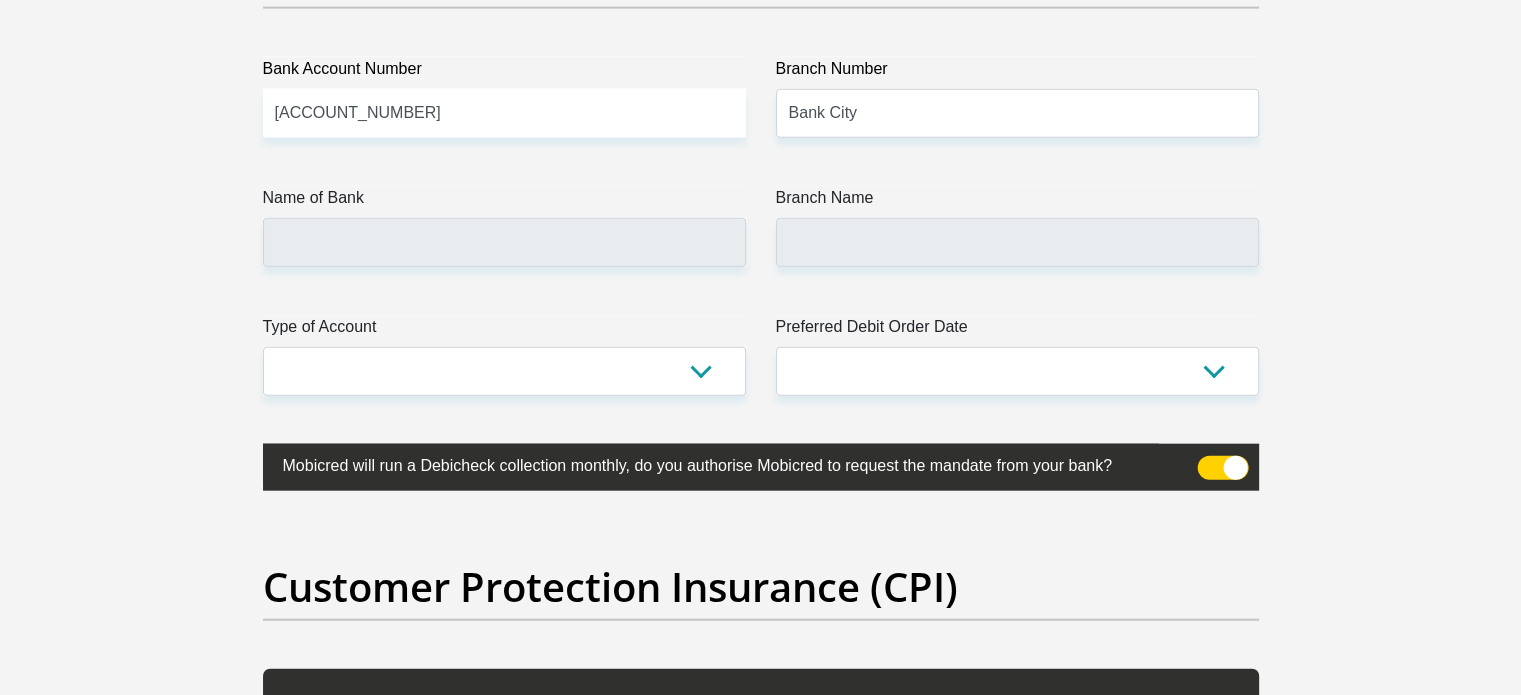 click on "Bank Account Number" at bounding box center [504, 73] 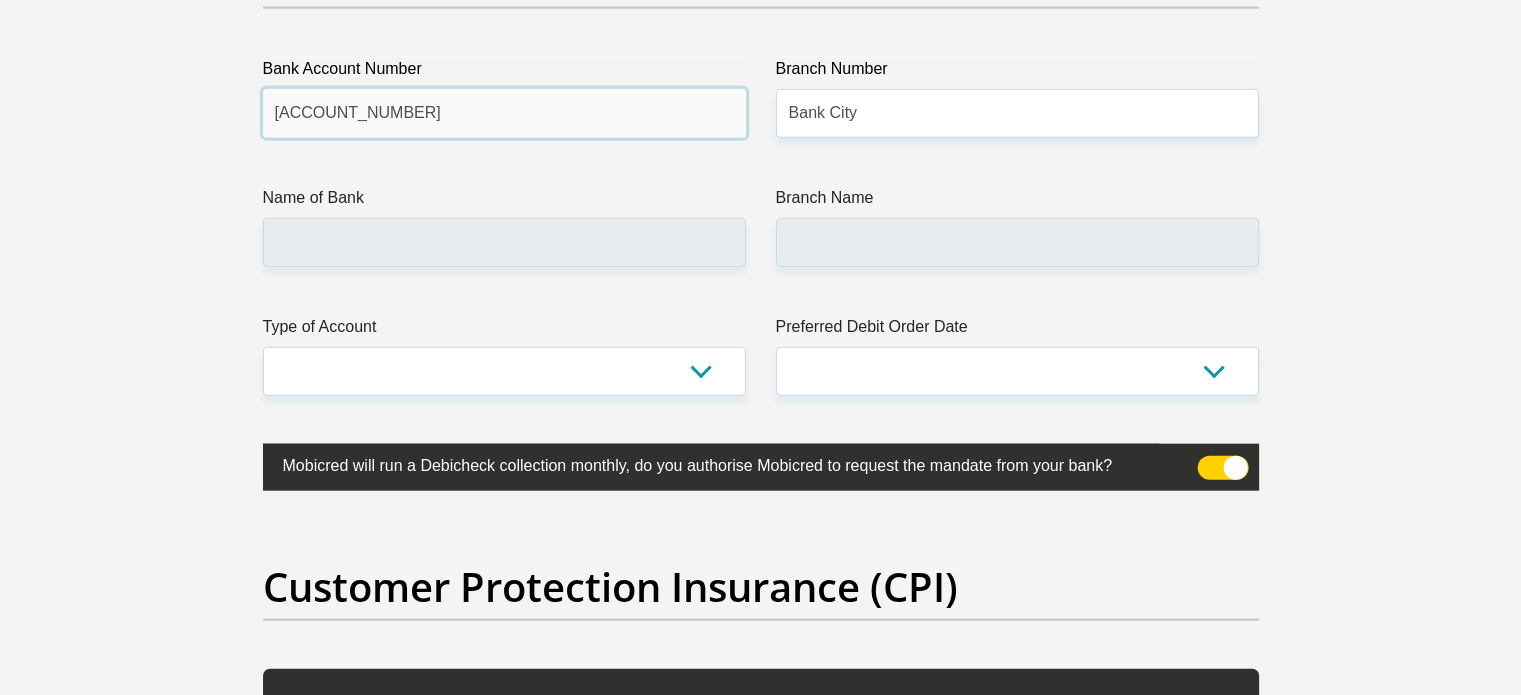 click on "62030067195" at bounding box center (504, 113) 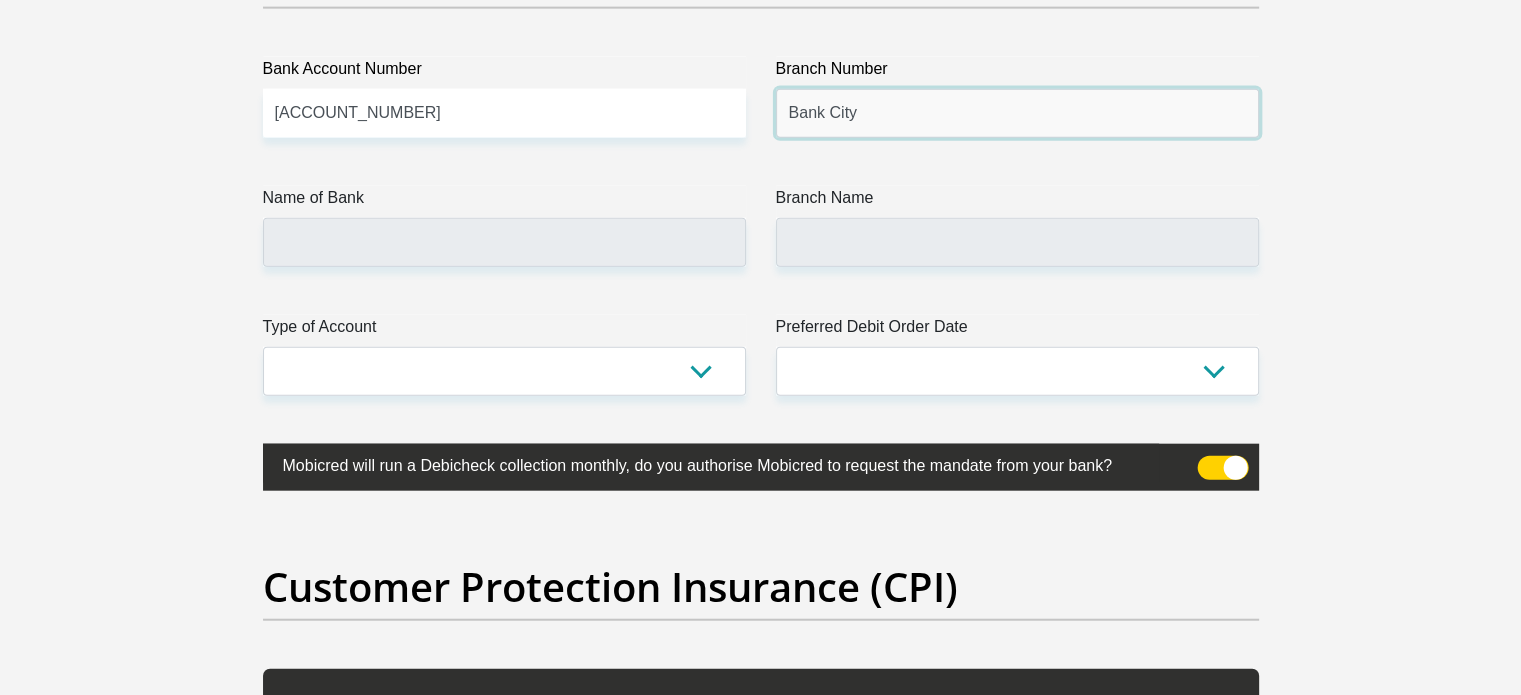 click on "Bank City" at bounding box center (1017, 113) 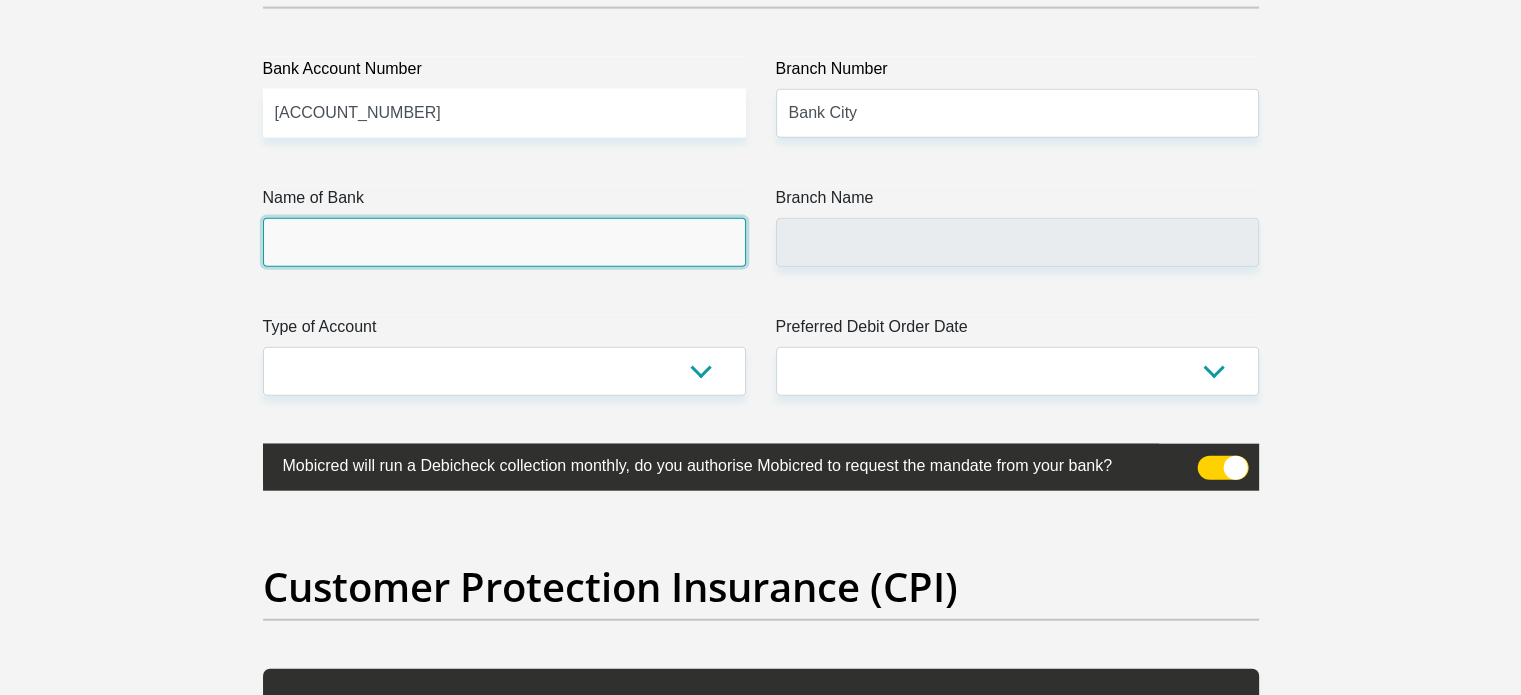 click on "Name of Bank" at bounding box center [504, 242] 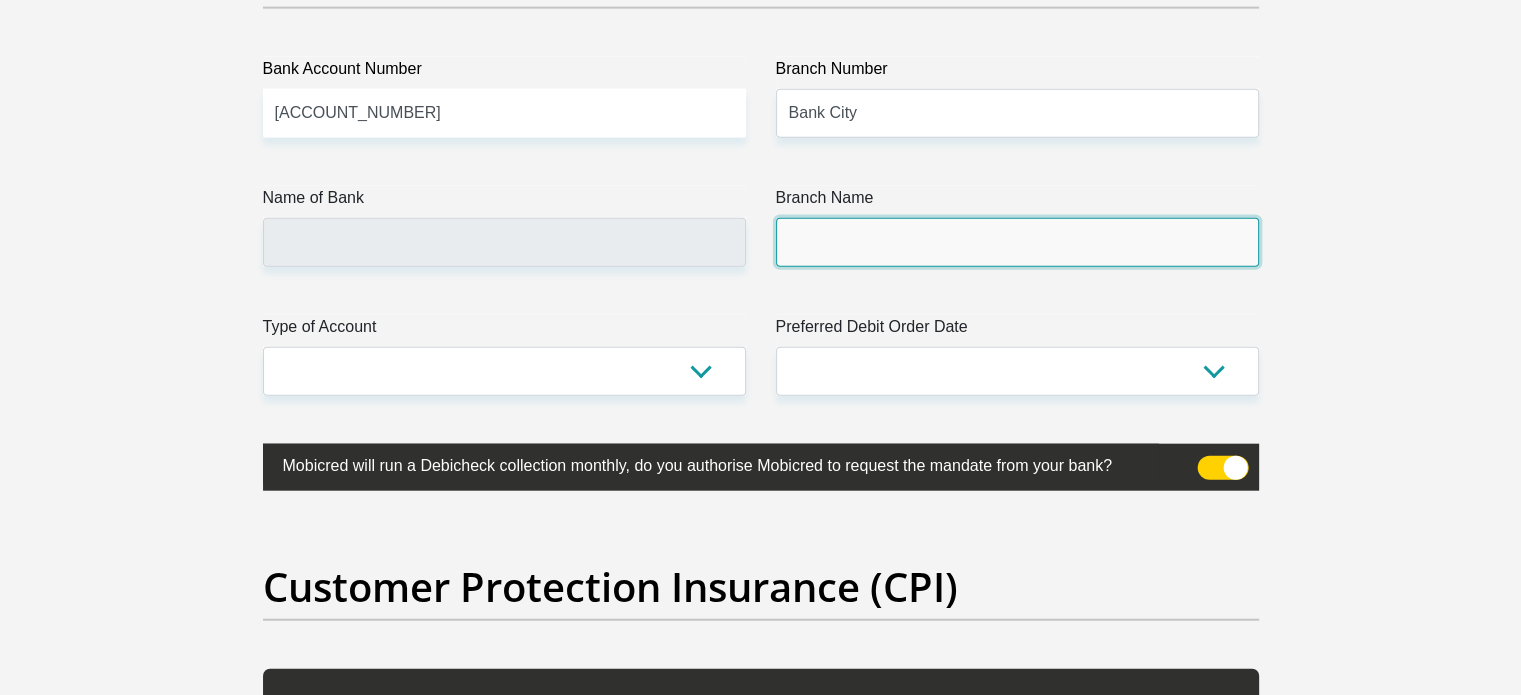 click on "Branch Name" at bounding box center [1017, 242] 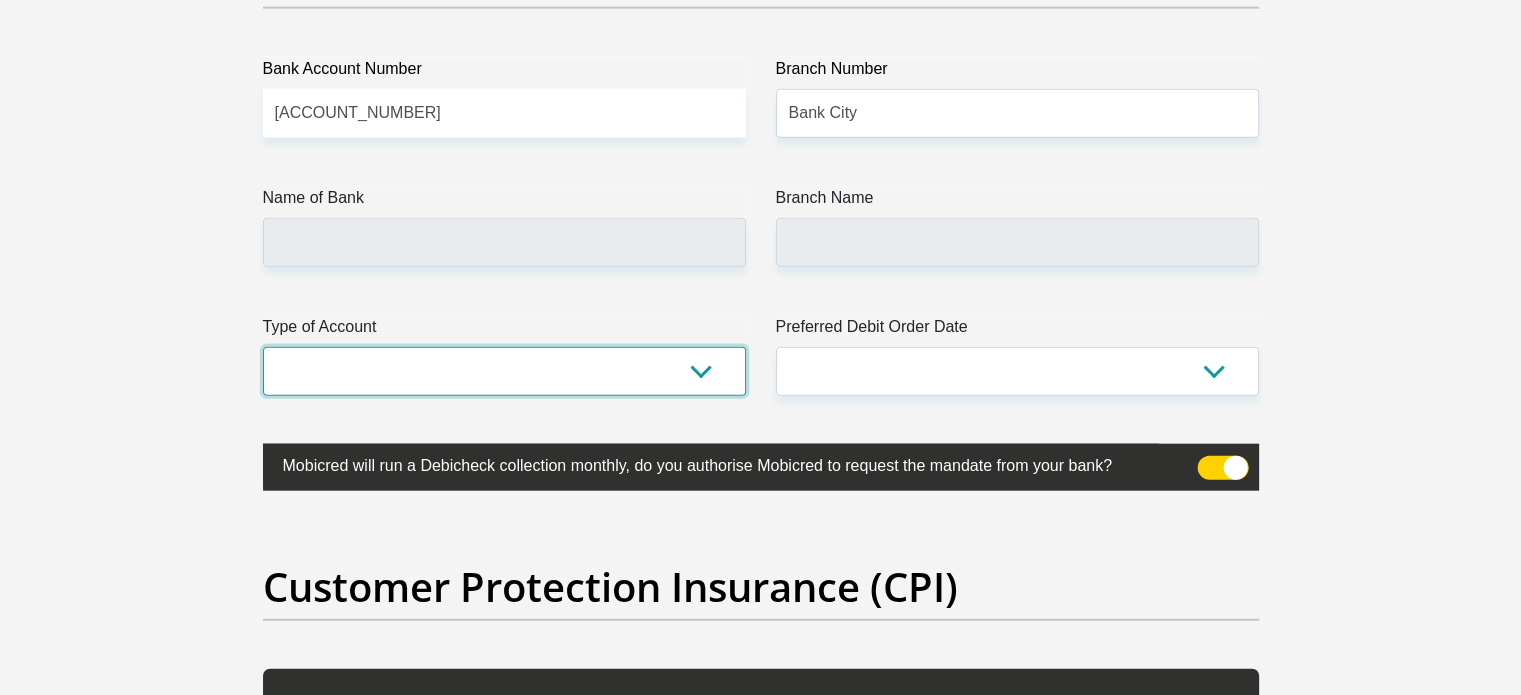 click on "Cheque
Savings" at bounding box center [504, 371] 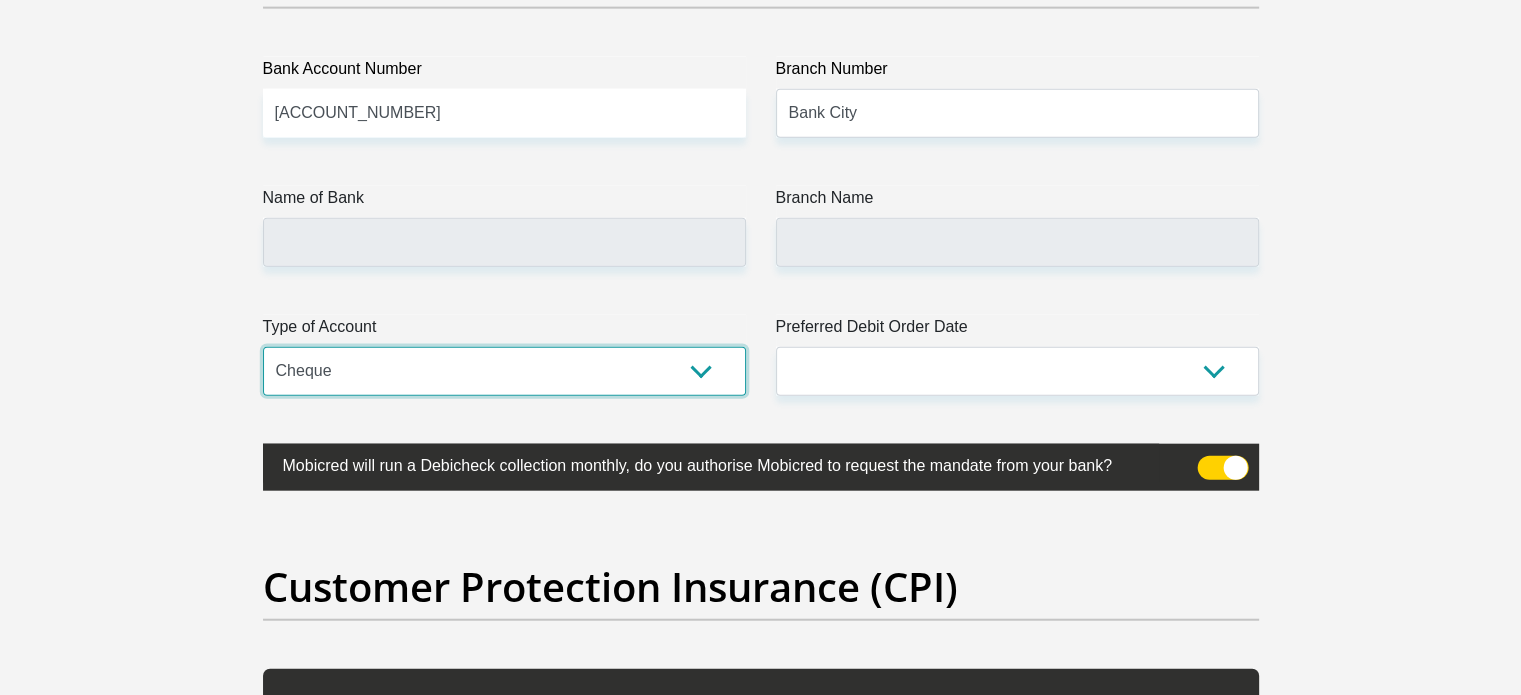 click on "Cheque
Savings" at bounding box center [504, 371] 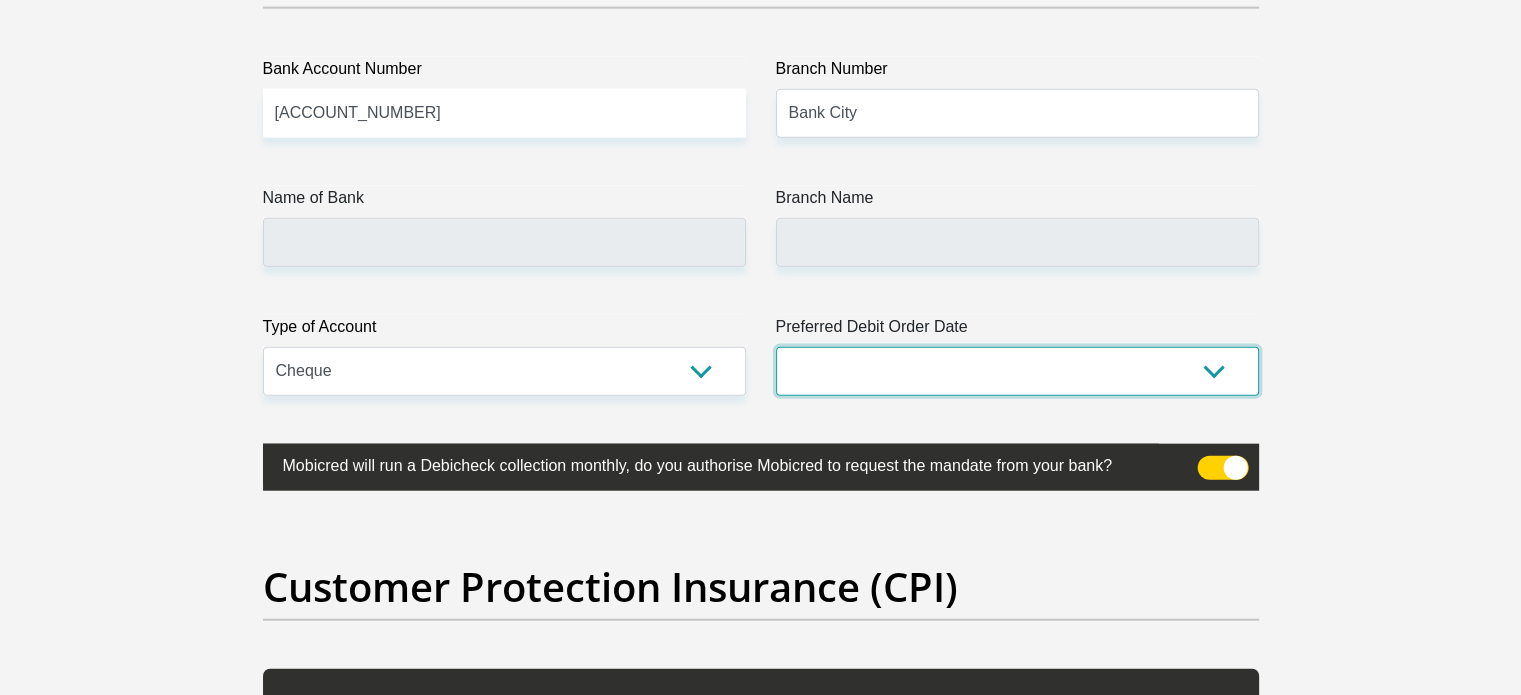 click on "1st
2nd
3rd
4th
5th
7th
18th
19th
20th
21st
22nd
23rd
24th
25th
26th
27th
28th
29th
30th" at bounding box center [1017, 371] 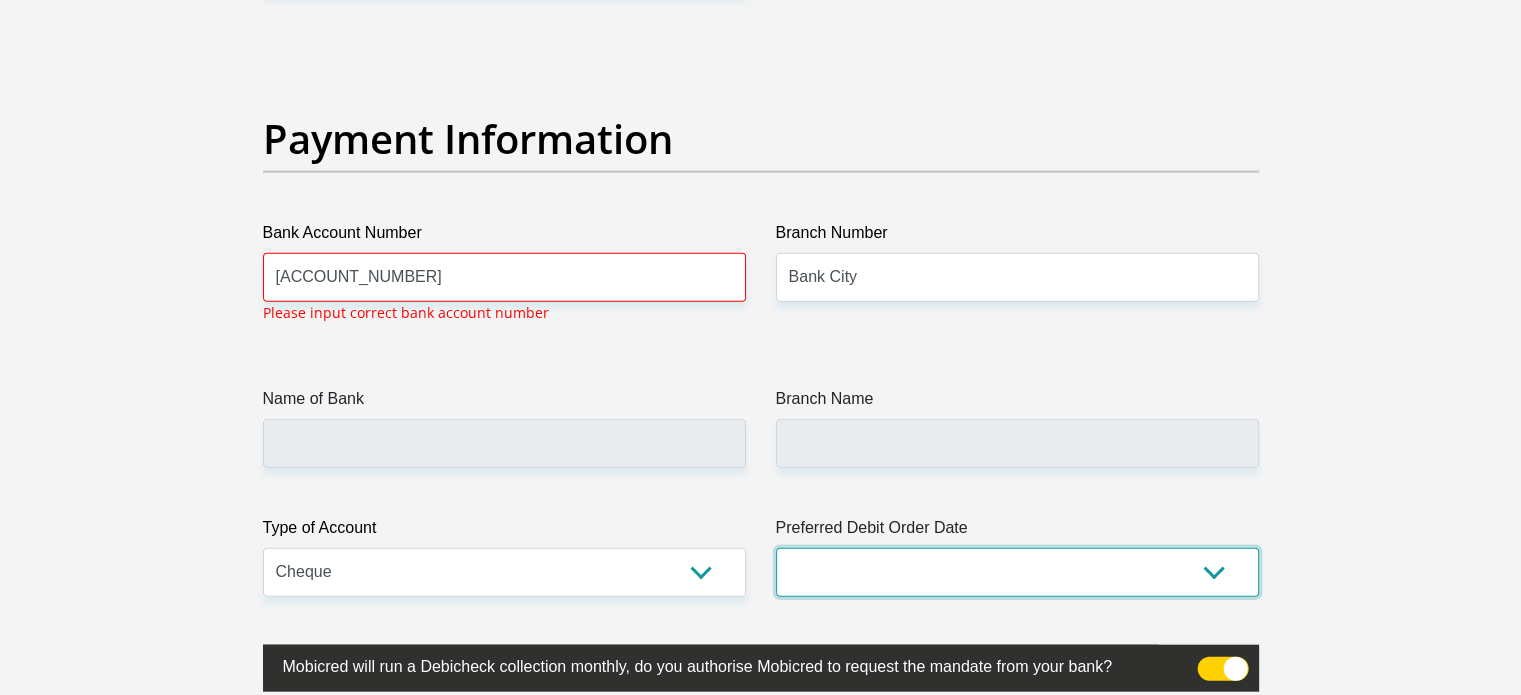 scroll, scrollTop: 4535, scrollLeft: 0, axis: vertical 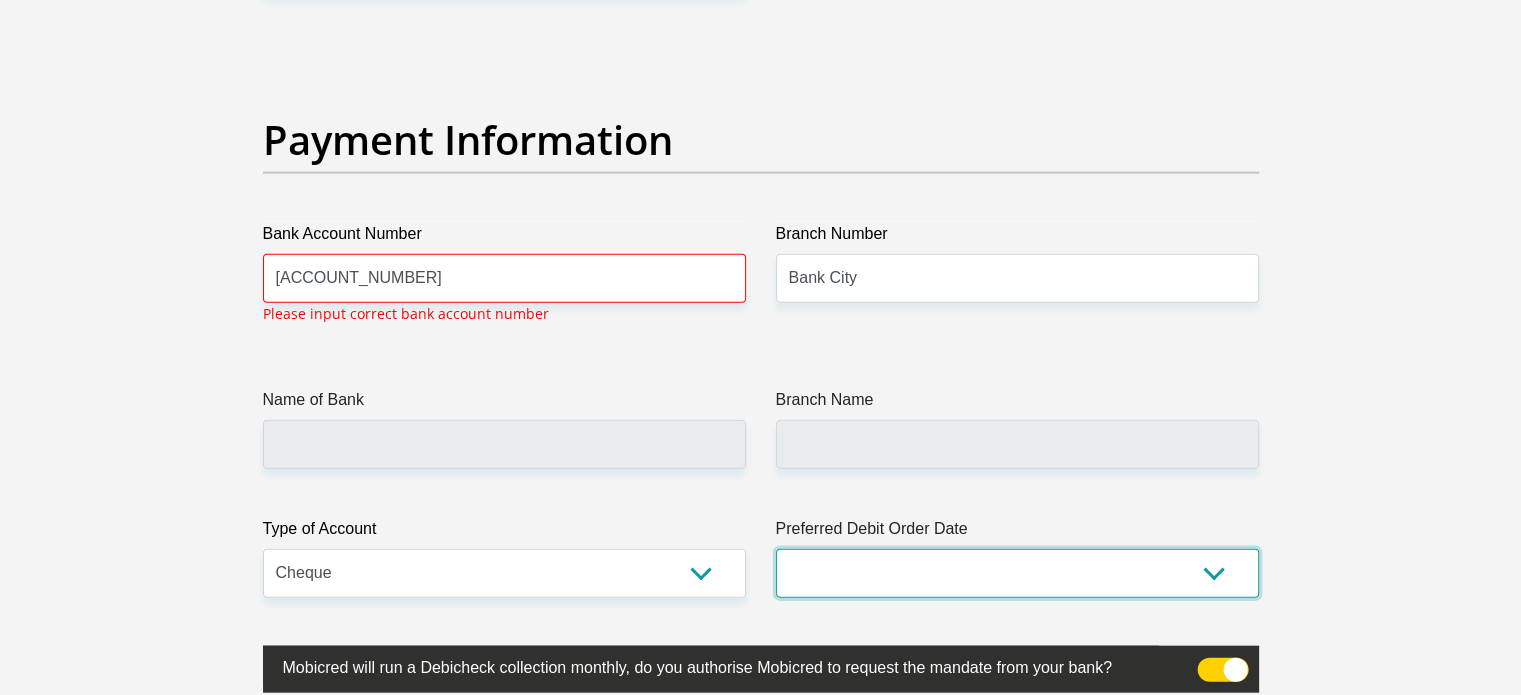 select on "25" 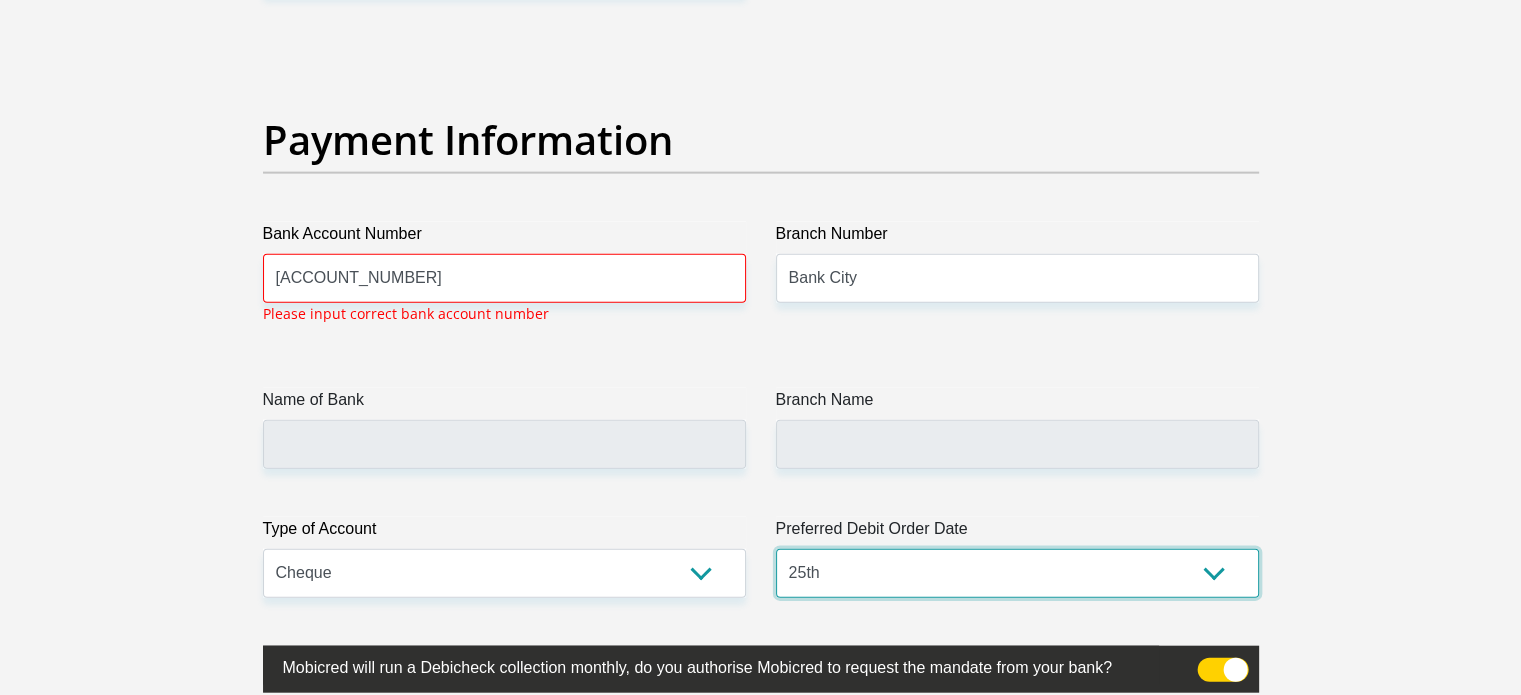 click on "1st
2nd
3rd
4th
5th
7th
18th
19th
20th
21st
22nd
23rd
24th
25th
26th
27th
28th
29th
30th" at bounding box center [1017, 573] 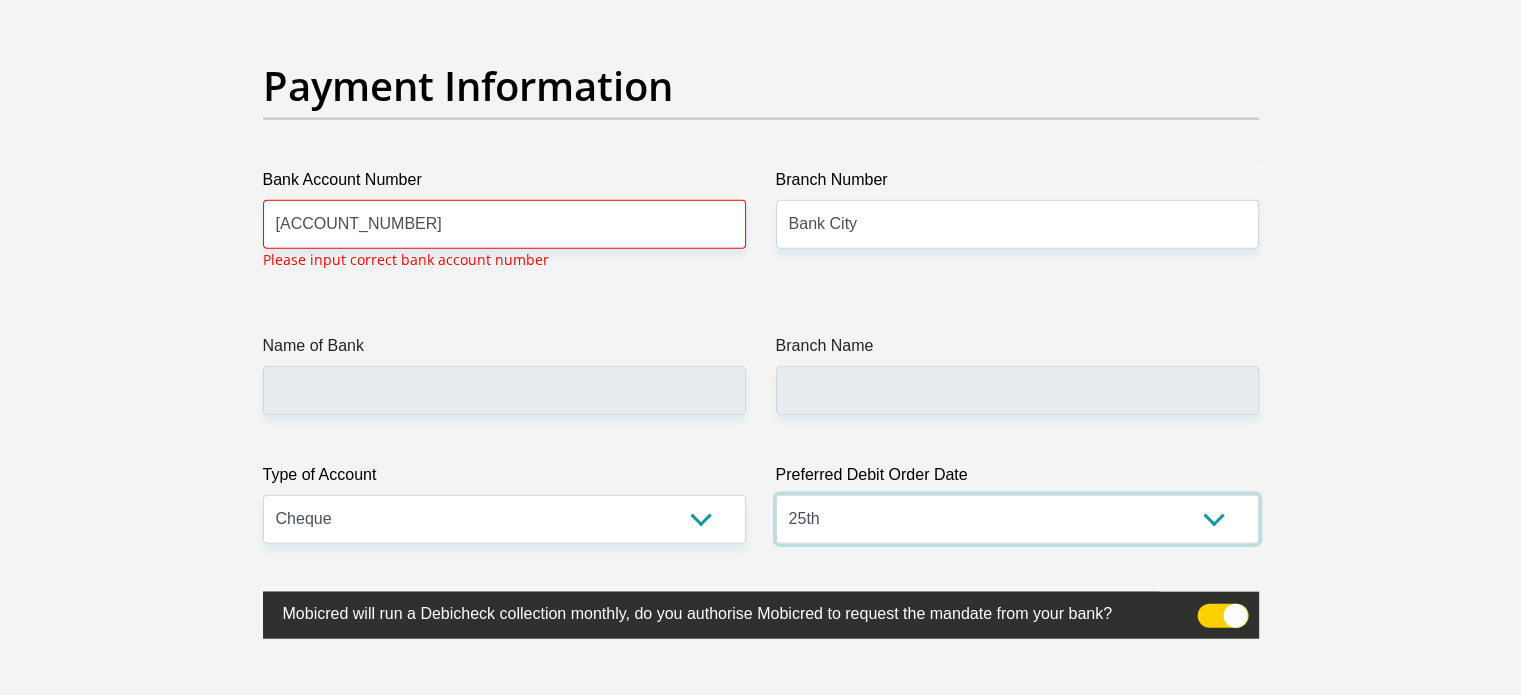 scroll, scrollTop: 4635, scrollLeft: 0, axis: vertical 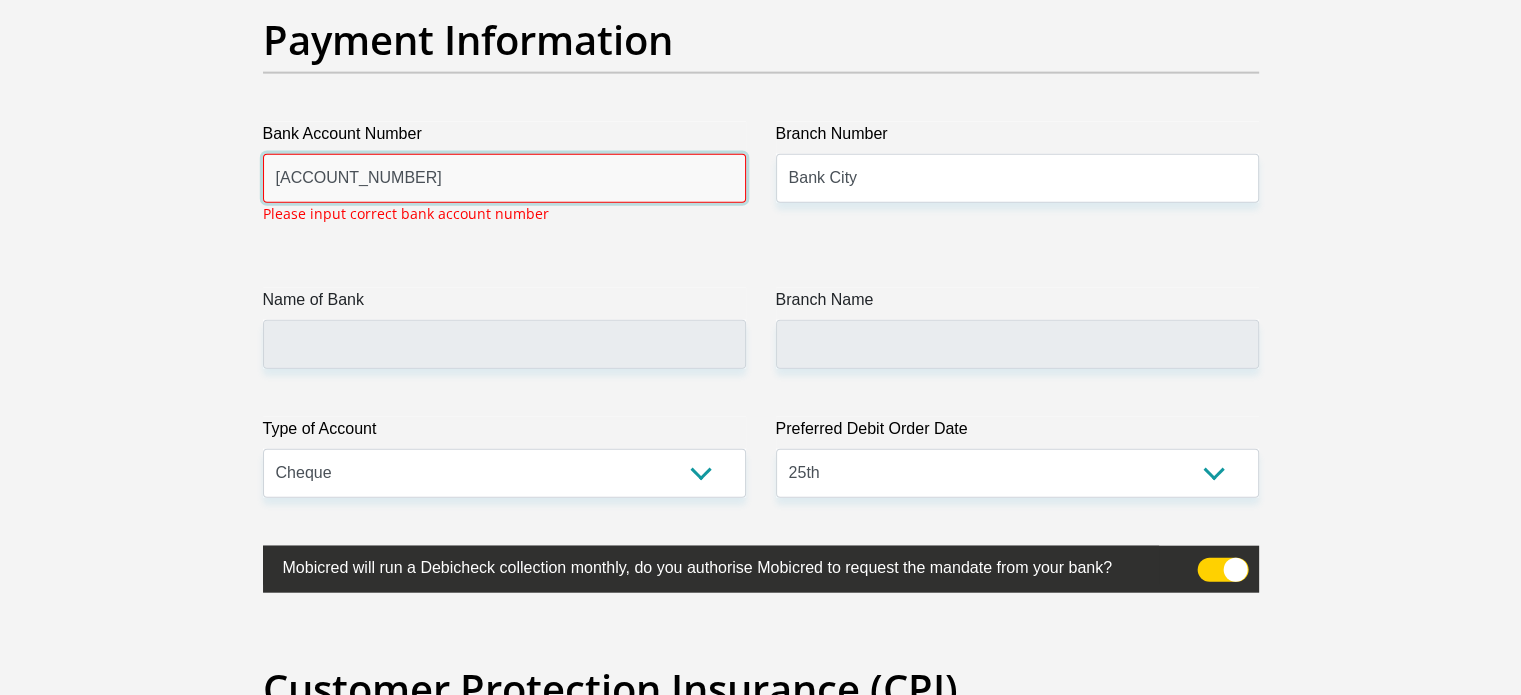 drag, startPoint x: 392, startPoint y: 171, endPoint x: 255, endPoint y: 181, distance: 137.36447 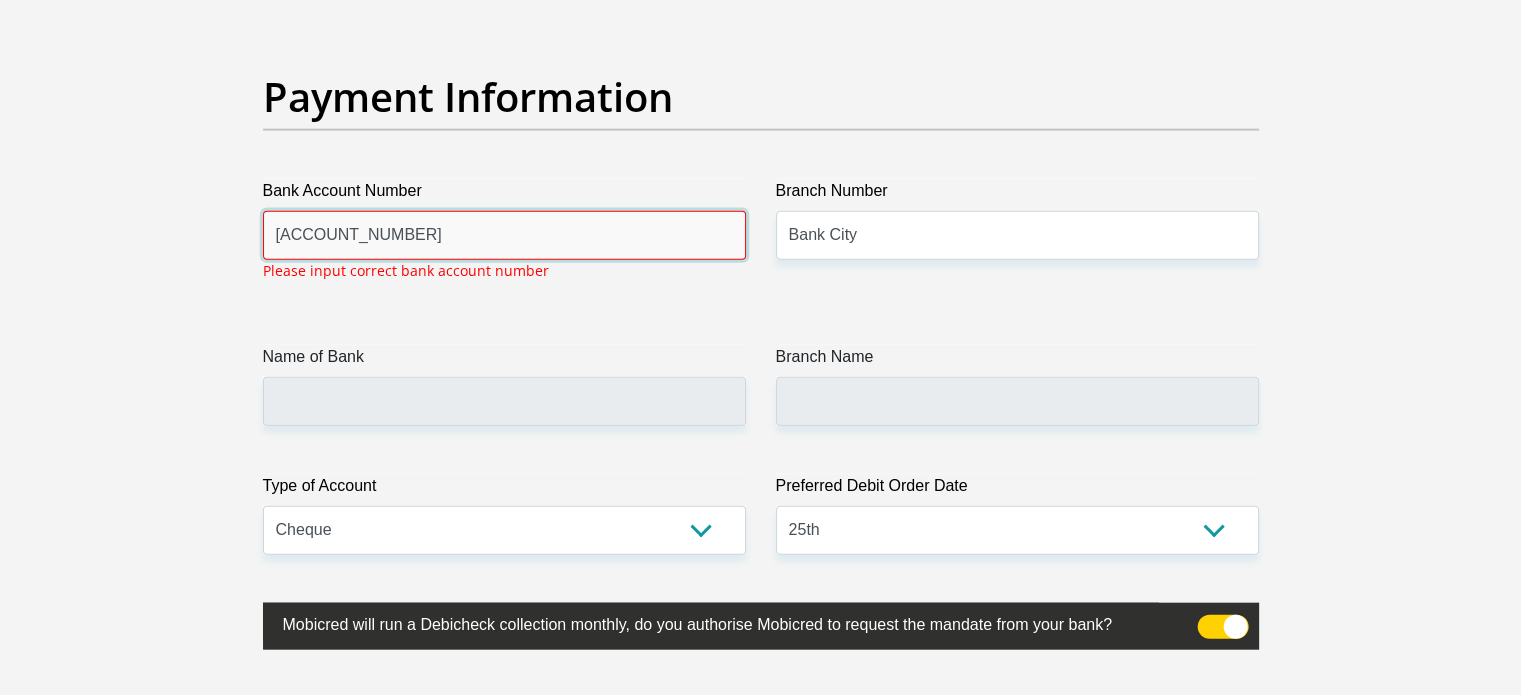 scroll, scrollTop: 4535, scrollLeft: 0, axis: vertical 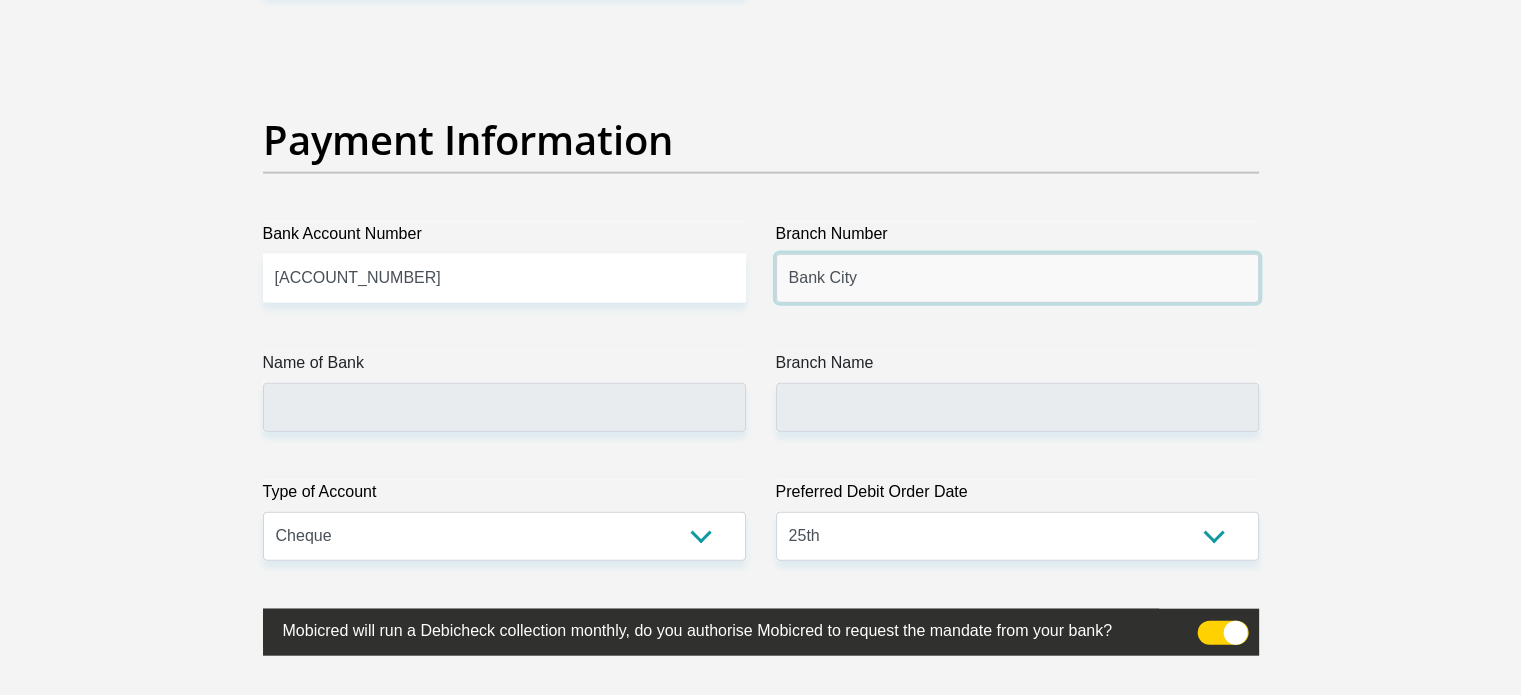 drag, startPoint x: 867, startPoint y: 283, endPoint x: 781, endPoint y: 281, distance: 86.023254 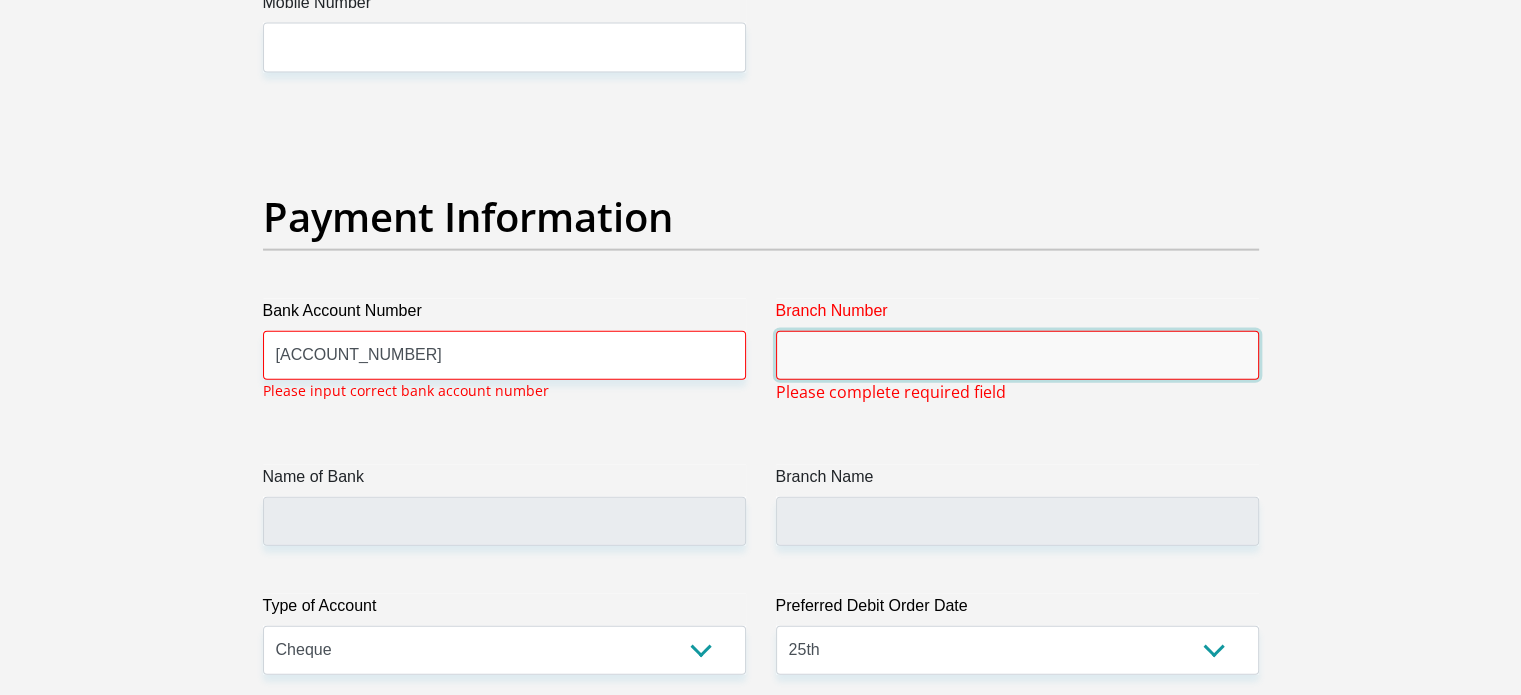 scroll, scrollTop: 4235, scrollLeft: 0, axis: vertical 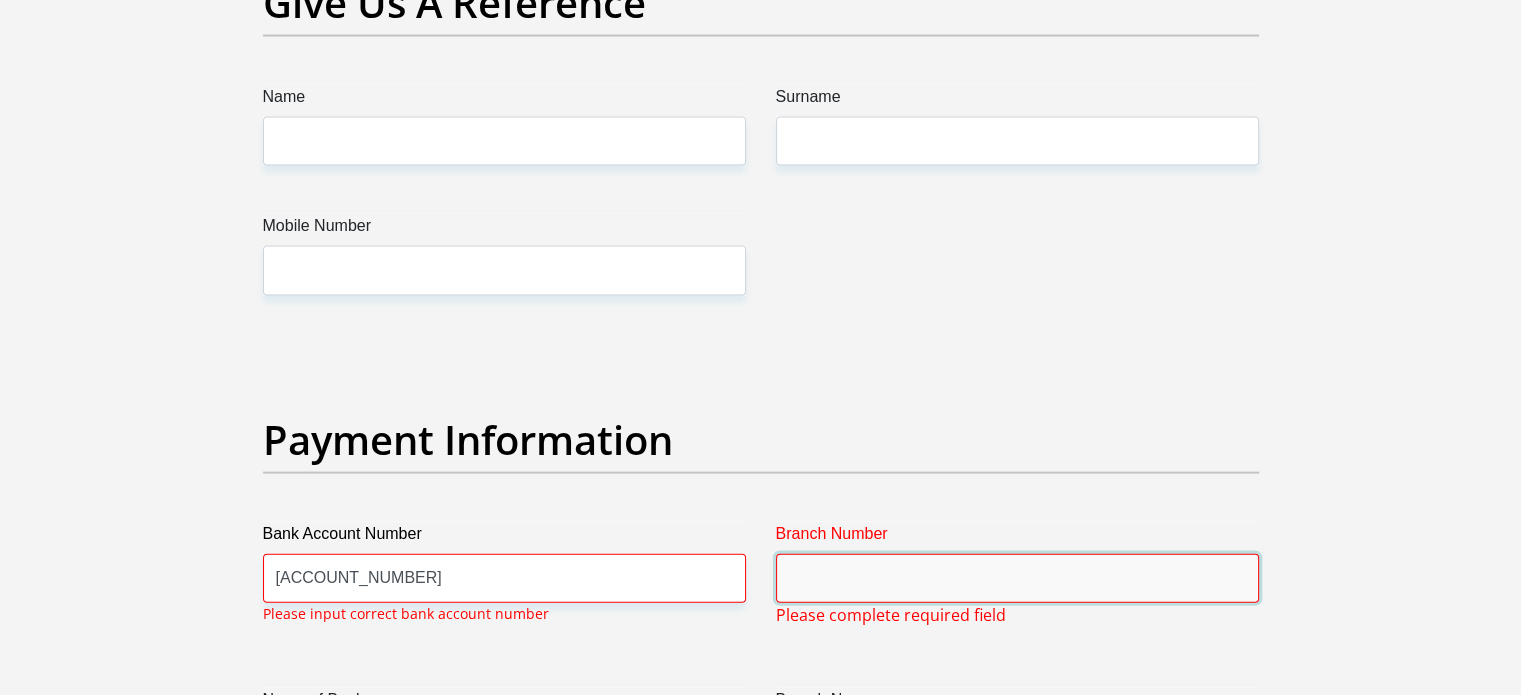 type 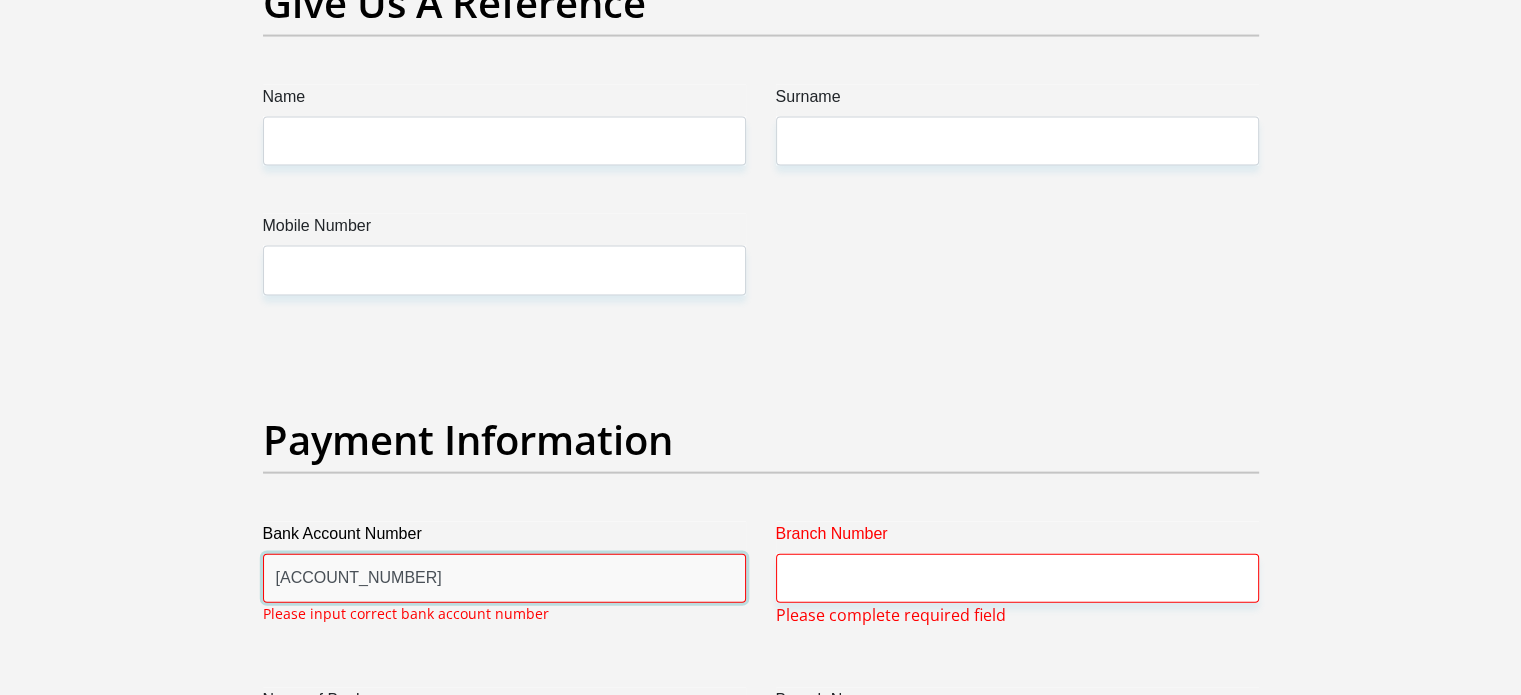 click on "62030067195" at bounding box center [504, 578] 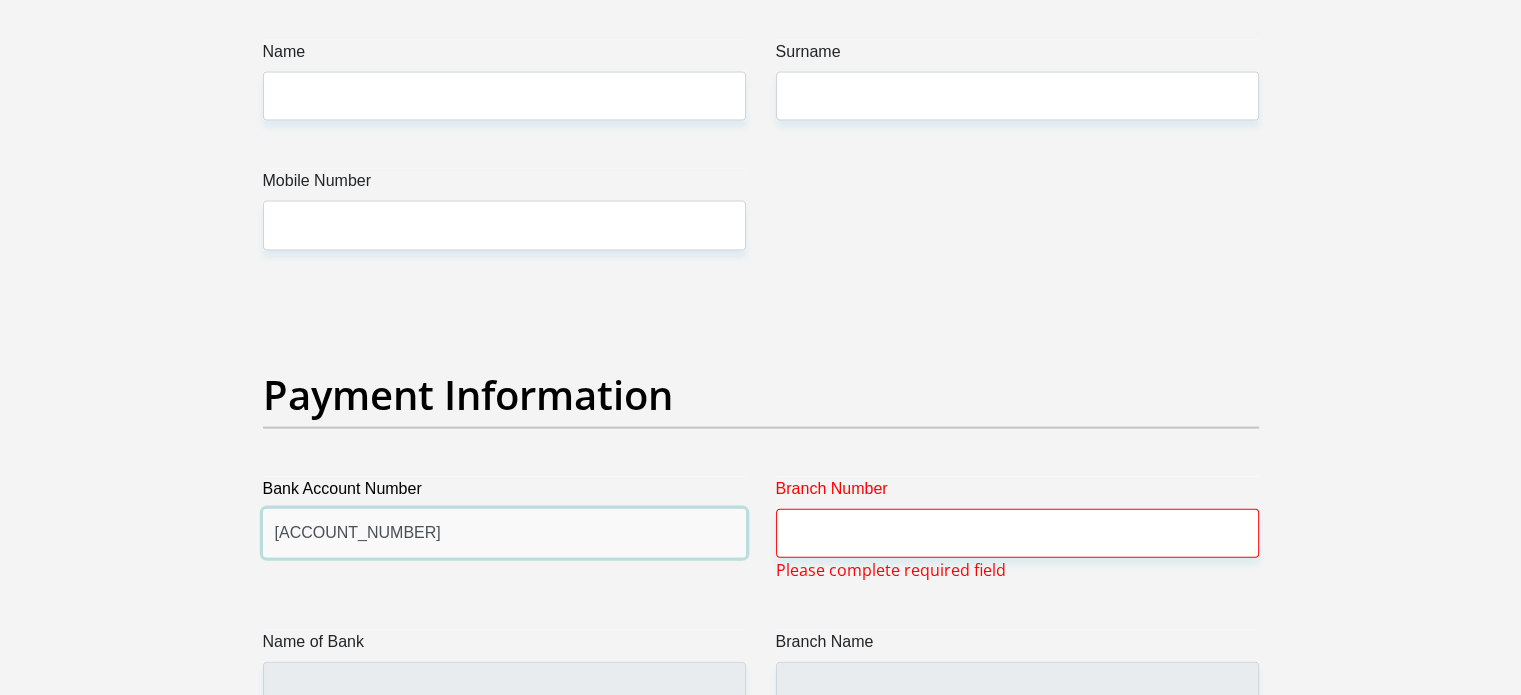 scroll, scrollTop: 4135, scrollLeft: 0, axis: vertical 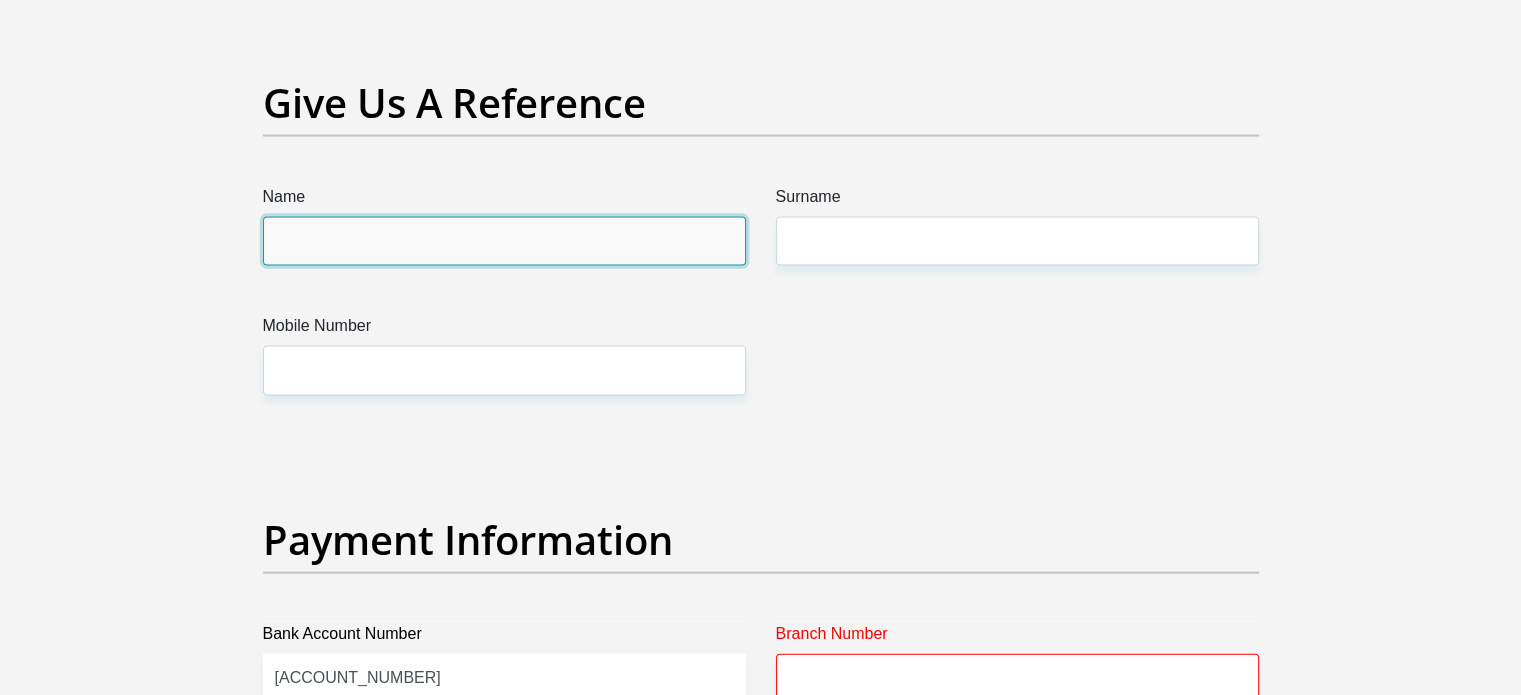 click on "Name" at bounding box center (504, 241) 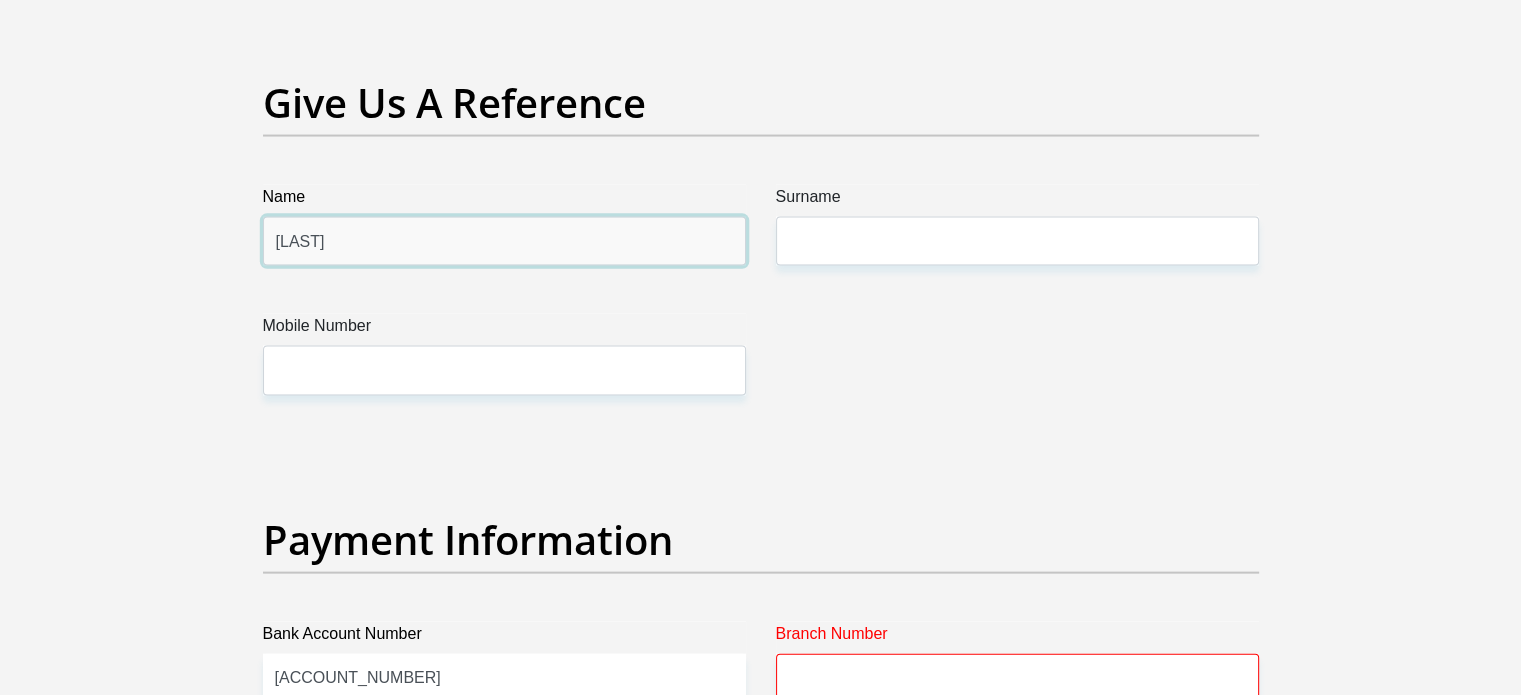 type on "s" 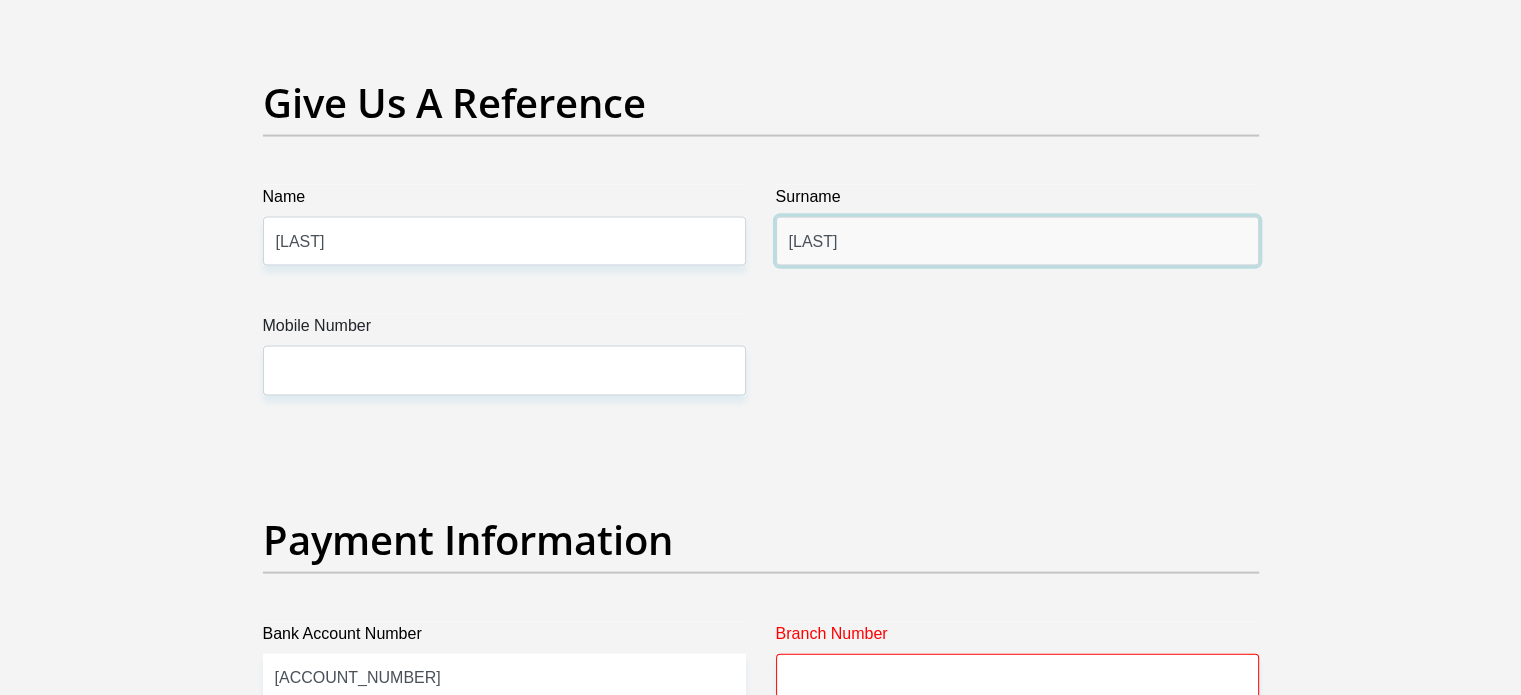 type on "Sibeko" 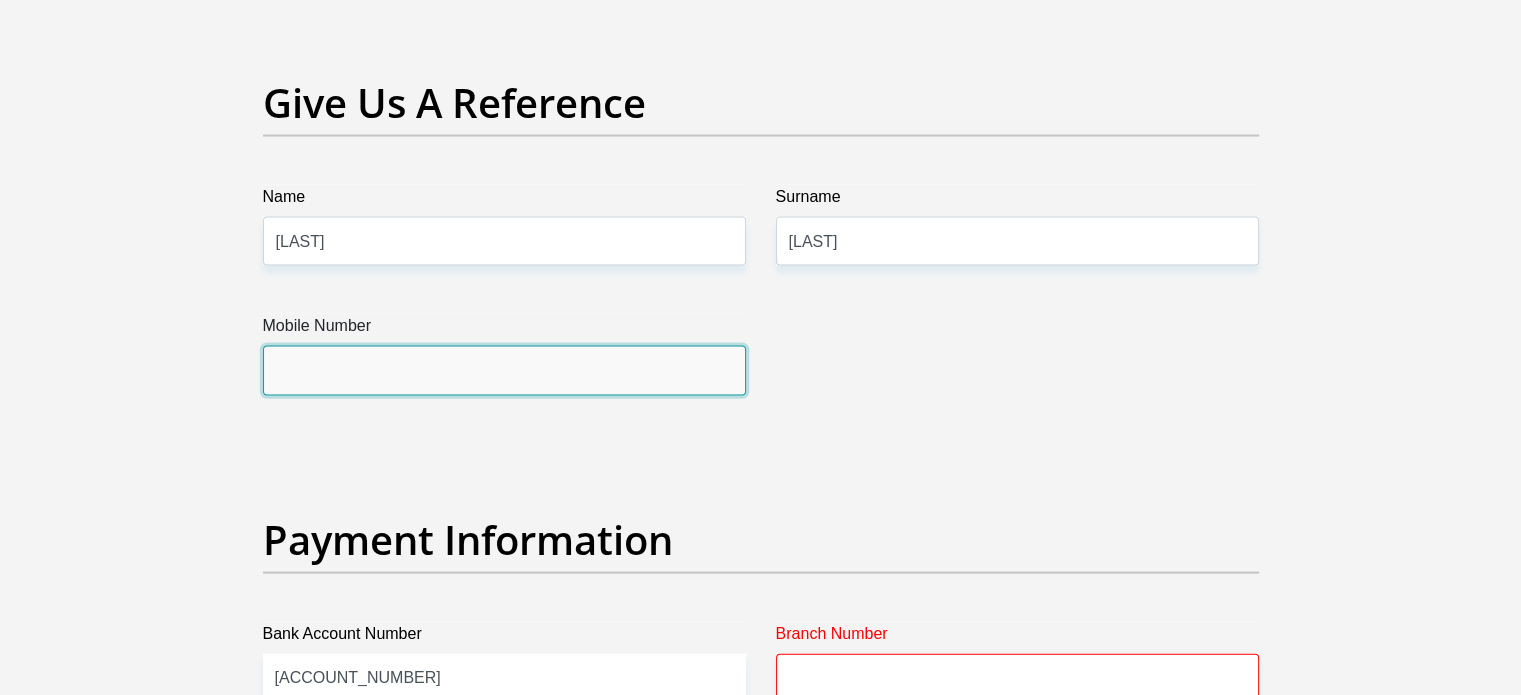click on "Mobile Number" at bounding box center (504, 370) 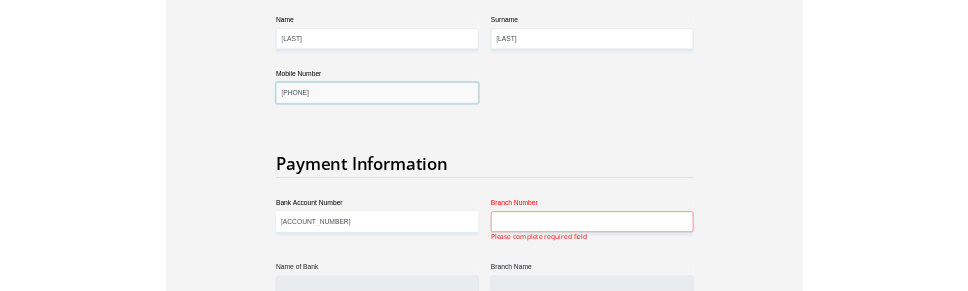 scroll, scrollTop: 4335, scrollLeft: 0, axis: vertical 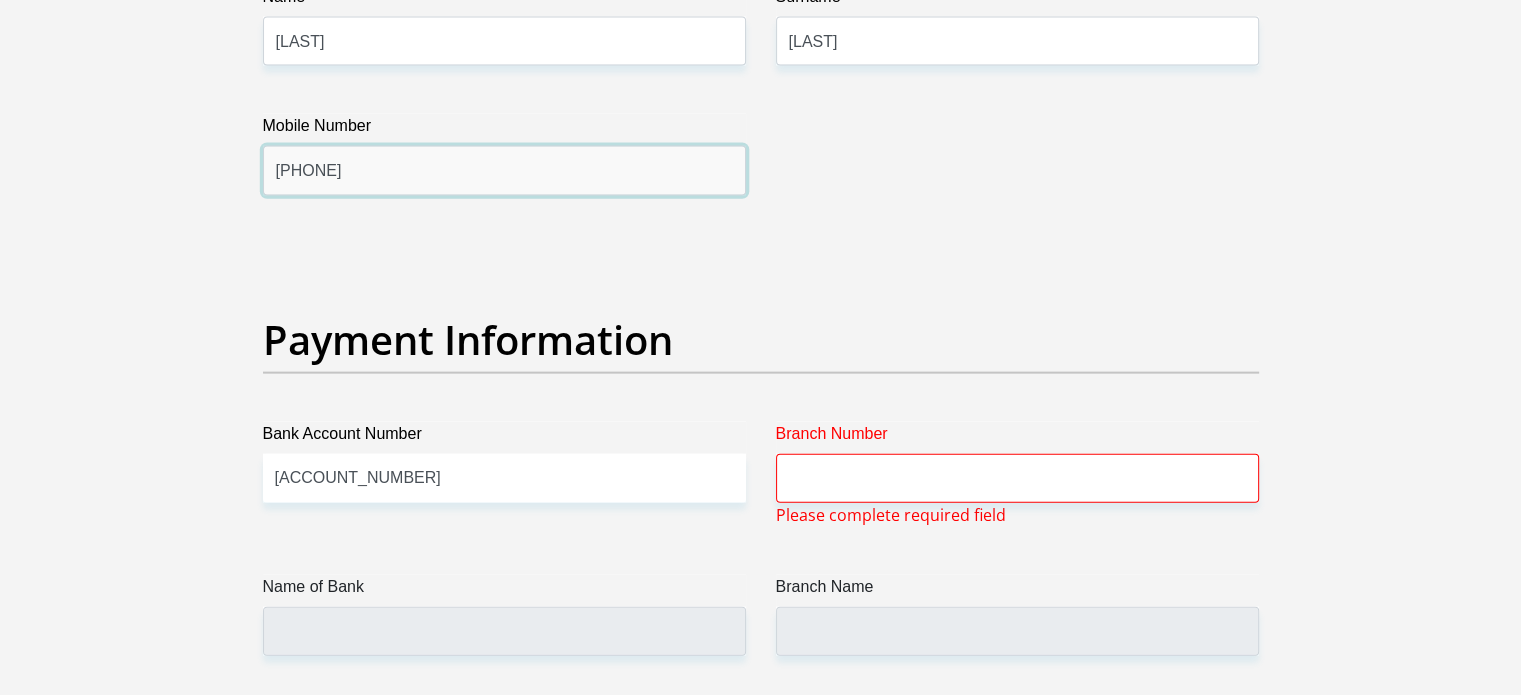 type on "0833753455" 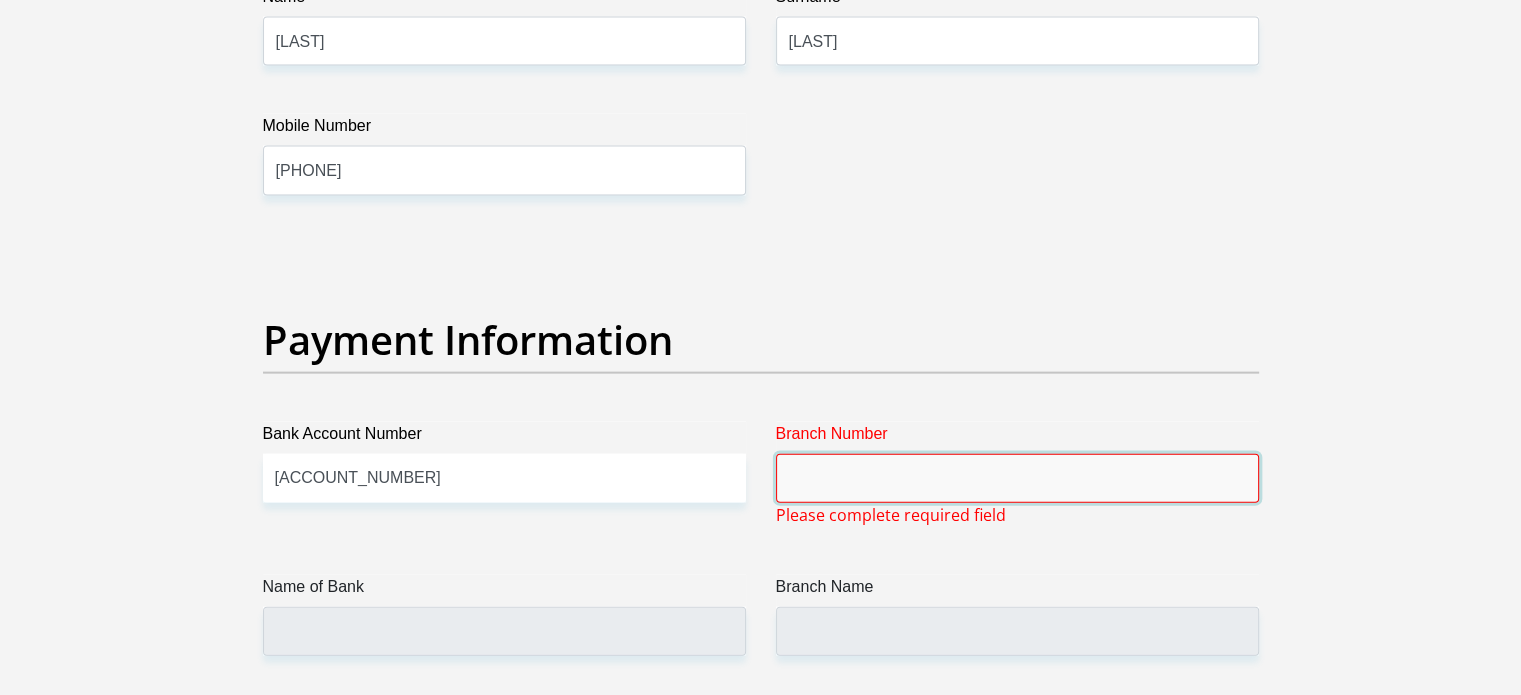 click on "Branch Number" at bounding box center (1017, 478) 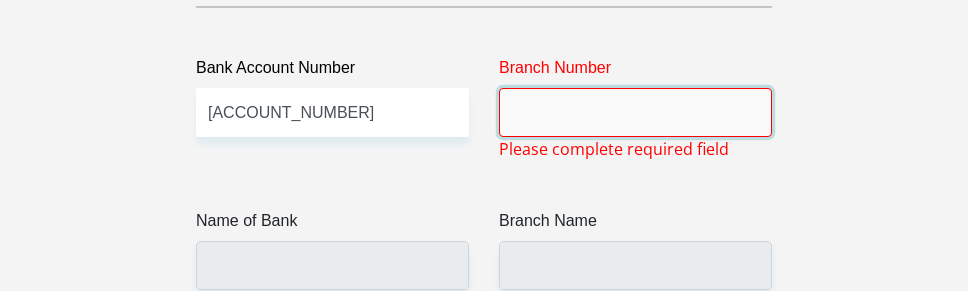 scroll, scrollTop: 5035, scrollLeft: 0, axis: vertical 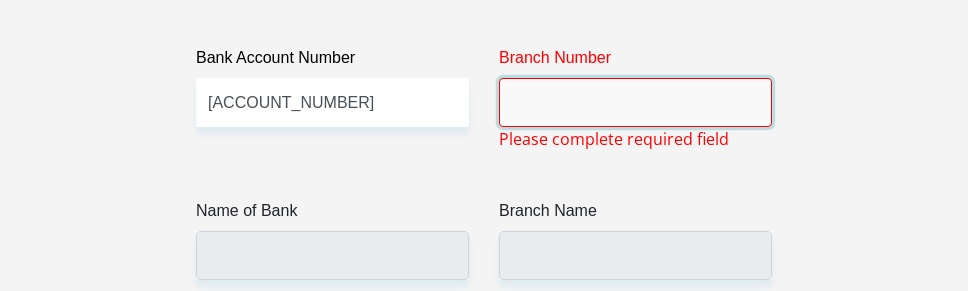 paste on "250655" 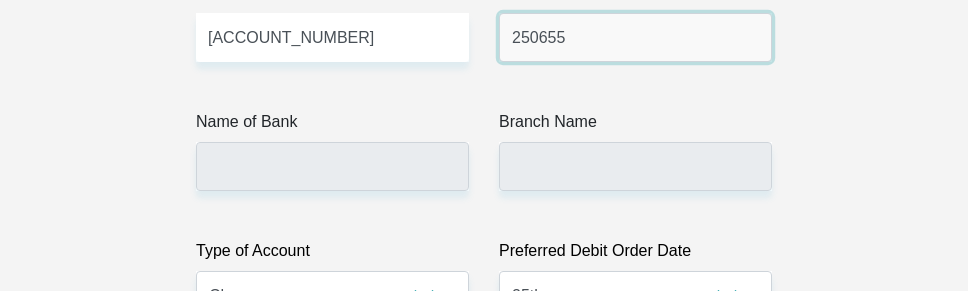 scroll, scrollTop: 5135, scrollLeft: 0, axis: vertical 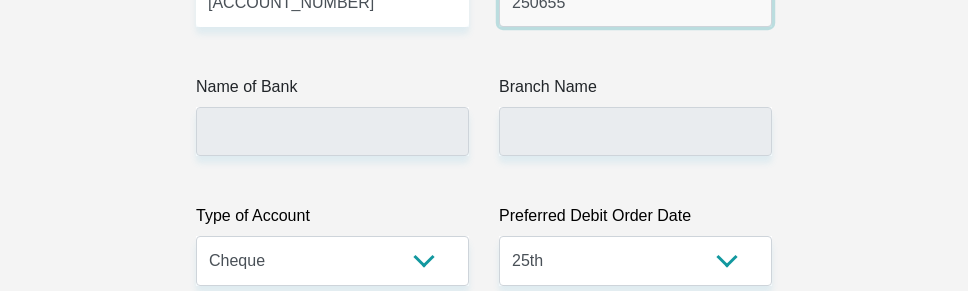 type on "250655" 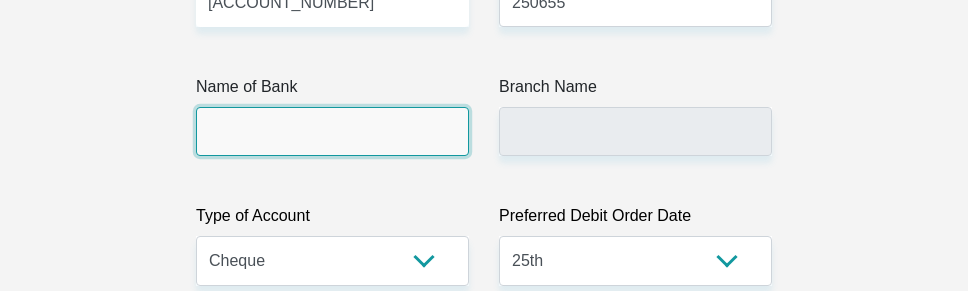 click on "Name of Bank" at bounding box center [332, 131] 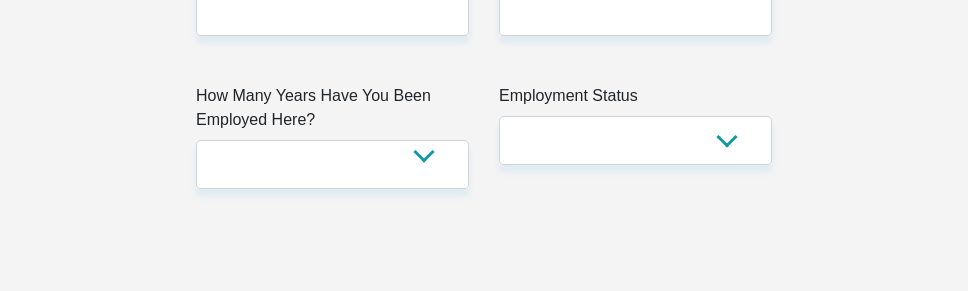 scroll, scrollTop: 4235, scrollLeft: 0, axis: vertical 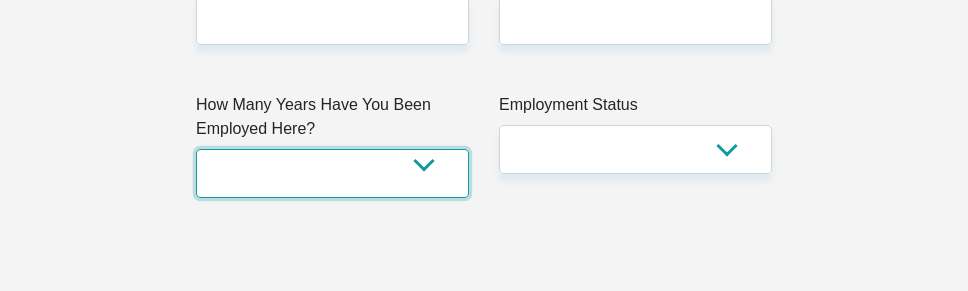 click on "less than 1 year
1-3 years
3-5 years
5+ years" at bounding box center (332, 173) 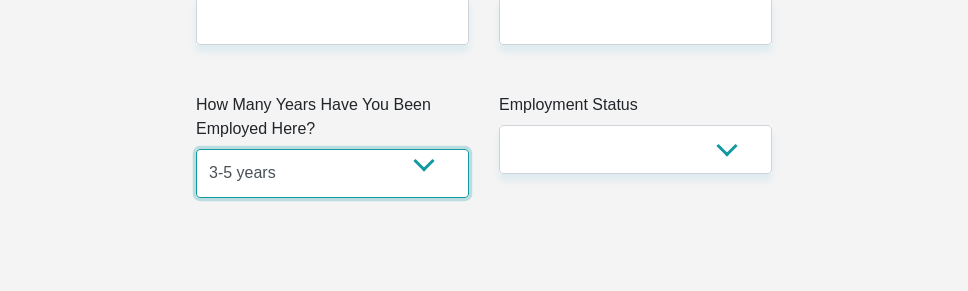 click on "less than 1 year
1-3 years
3-5 years
5+ years" at bounding box center [332, 173] 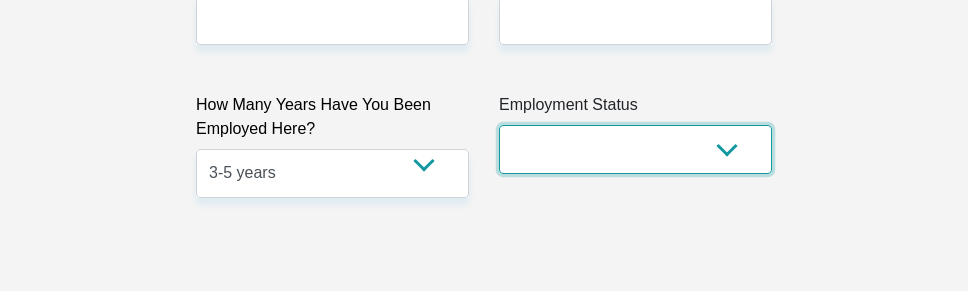 click on "Permanent/Full-time
Part-time/Casual
Contract Worker
Self-Employed
Housewife
Retired
Student
Medically Boarded
Disability
Unemployed" at bounding box center (635, 149) 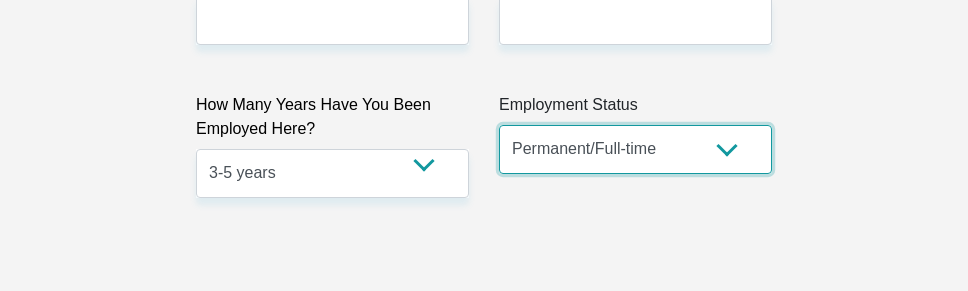 click on "Permanent/Full-time
Part-time/Casual
Contract Worker
Self-Employed
Housewife
Retired
Student
Medically Boarded
Disability
Unemployed" at bounding box center (635, 149) 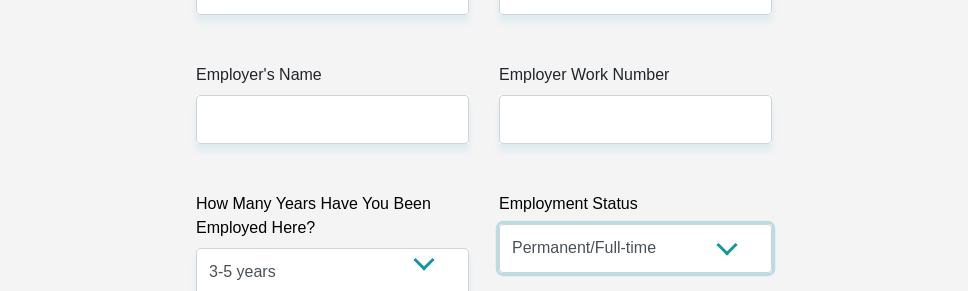 scroll, scrollTop: 4135, scrollLeft: 0, axis: vertical 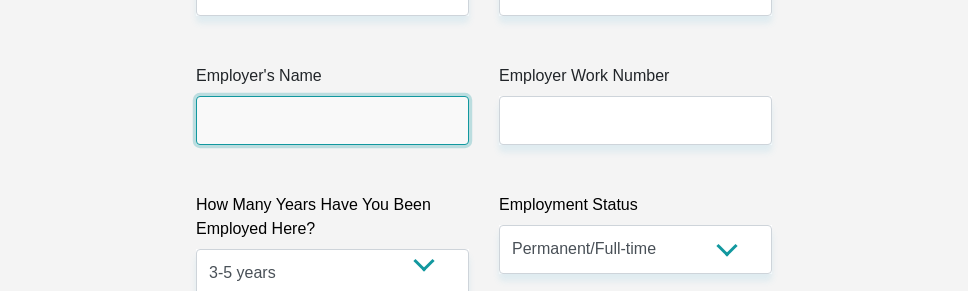 drag, startPoint x: 242, startPoint y: 111, endPoint x: 241, endPoint y: 95, distance: 16.03122 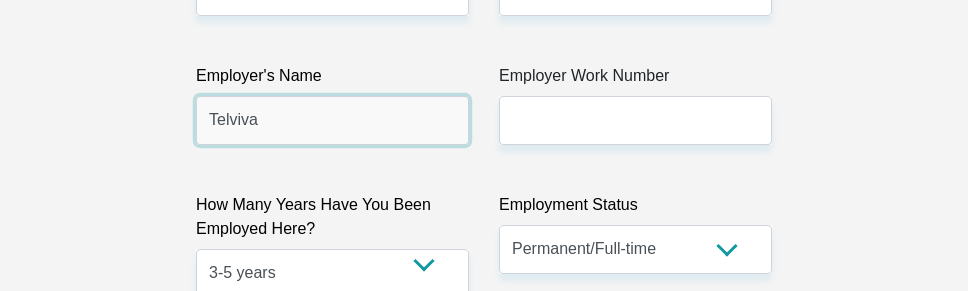 type on "Telviva" 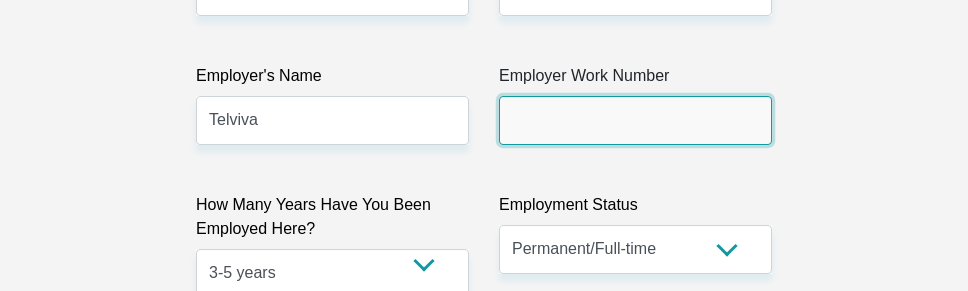 click on "Employer Work Number" at bounding box center (635, 120) 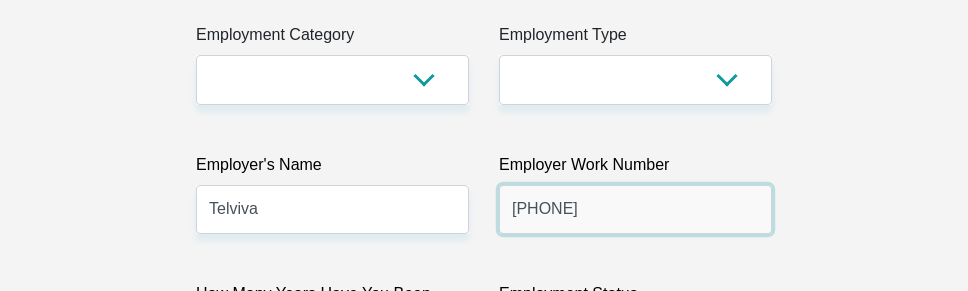 scroll, scrollTop: 4035, scrollLeft: 0, axis: vertical 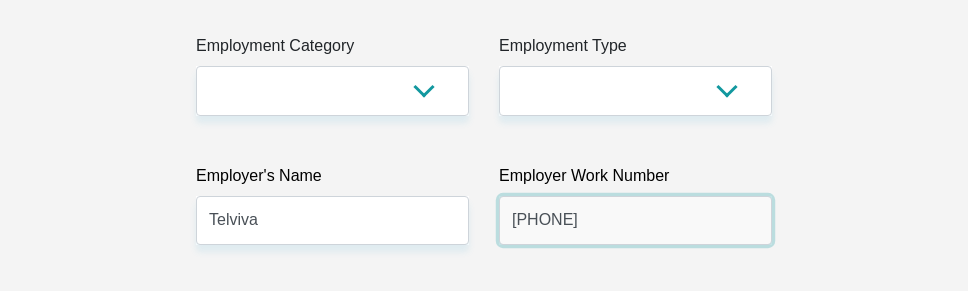type on "0878200200" 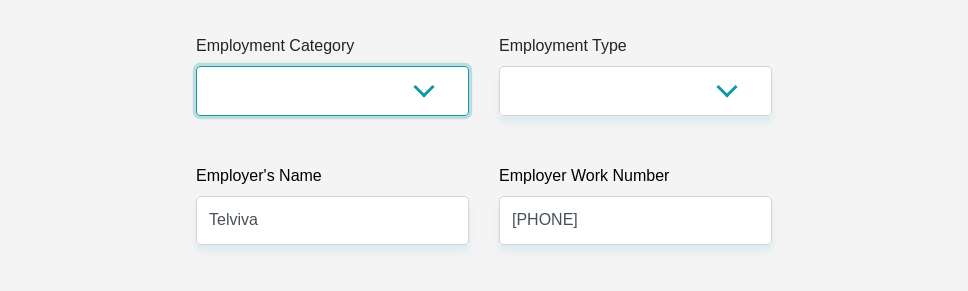 click on "AGRICULTURE
ALCOHOL & TOBACCO
CONSTRUCTION MATERIALS
METALLURGY
EQUIPMENT FOR RENEWABLE ENERGY
SPECIALIZED CONTRACTORS
CAR
GAMING (INCL. INTERNET
OTHER WHOLESALE
UNLICENSED PHARMACEUTICALS
CURRENCY EXCHANGE HOUSES
OTHER FINANCIAL INSTITUTIONS & INSURANCE
REAL ESTATE AGENTS
OIL & GAS
OTHER MATERIALS (E.G. IRON ORE)
PRECIOUS STONES & PRECIOUS METALS
POLITICAL ORGANIZATIONS
RELIGIOUS ORGANIZATIONS(NOT SECTS)
ACTI. HAVING BUSINESS DEAL WITH PUBLIC ADMINISTRATION
LAUNDROMATS" at bounding box center (332, 90) 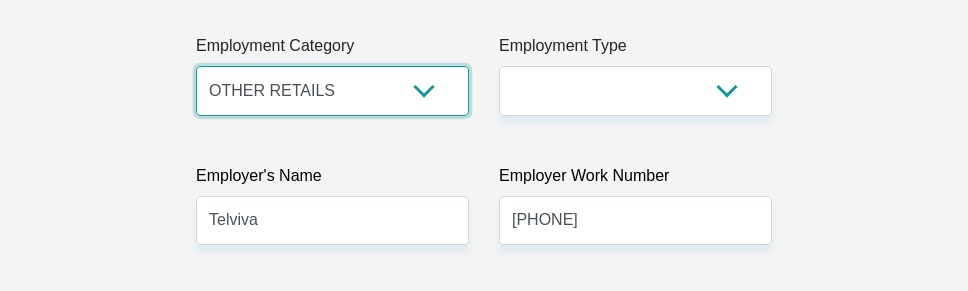 click on "AGRICULTURE
ALCOHOL & TOBACCO
CONSTRUCTION MATERIALS
METALLURGY
EQUIPMENT FOR RENEWABLE ENERGY
SPECIALIZED CONTRACTORS
CAR
GAMING (INCL. INTERNET
OTHER WHOLESALE
UNLICENSED PHARMACEUTICALS
CURRENCY EXCHANGE HOUSES
OTHER FINANCIAL INSTITUTIONS & INSURANCE
REAL ESTATE AGENTS
OIL & GAS
OTHER MATERIALS (E.G. IRON ORE)
PRECIOUS STONES & PRECIOUS METALS
POLITICAL ORGANIZATIONS
RELIGIOUS ORGANIZATIONS(NOT SECTS)
ACTI. HAVING BUSINESS DEAL WITH PUBLIC ADMINISTRATION
LAUNDROMATS" at bounding box center [332, 90] 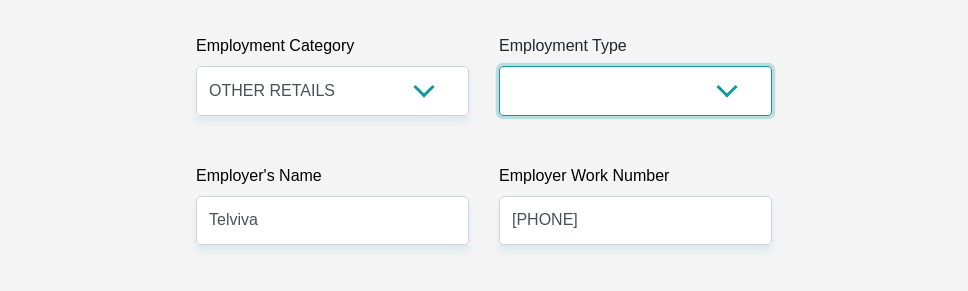 click on "College/Lecturer
Craft Seller
Creative
Driver
Executive
Farmer
Forces - Non Commissioned
Forces - Officer
Hawker
Housewife
Labourer
Licenced Professional
Manager
Miner
Non Licenced Professional
Office Staff/Clerk
Outside Worker
Pensioner
Permanent Teacher
Production/Manufacturing
Sales
Self-Employed
Semi-Professional Worker
Service Industry  Social Worker  Student" at bounding box center [635, 90] 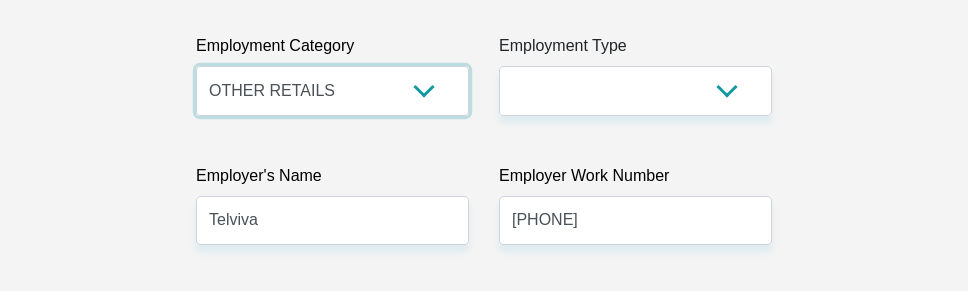 click on "AGRICULTURE
ALCOHOL & TOBACCO
CONSTRUCTION MATERIALS
METALLURGY
EQUIPMENT FOR RENEWABLE ENERGY
SPECIALIZED CONTRACTORS
CAR
GAMING (INCL. INTERNET
OTHER WHOLESALE
UNLICENSED PHARMACEUTICALS
CURRENCY EXCHANGE HOUSES
OTHER FINANCIAL INSTITUTIONS & INSURANCE
REAL ESTATE AGENTS
OIL & GAS
OTHER MATERIALS (E.G. IRON ORE)
PRECIOUS STONES & PRECIOUS METALS
POLITICAL ORGANIZATIONS
RELIGIOUS ORGANIZATIONS(NOT SECTS)
ACTI. HAVING BUSINESS DEAL WITH PUBLIC ADMINISTRATION
LAUNDROMATS" at bounding box center (332, 90) 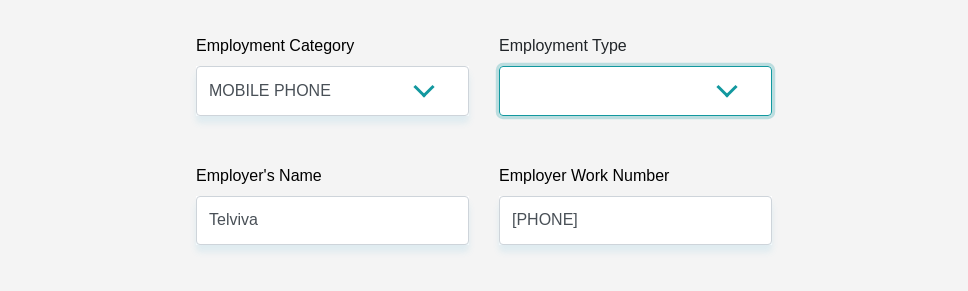 click on "College/Lecturer
Craft Seller
Creative
Driver
Executive
Farmer
Forces - Non Commissioned
Forces - Officer
Hawker
Housewife
Labourer
Licenced Professional
Manager
Miner
Non Licenced Professional
Office Staff/Clerk
Outside Worker
Pensioner
Permanent Teacher
Production/Manufacturing
Sales
Self-Employed
Semi-Professional Worker
Service Industry  Social Worker  Student" at bounding box center [635, 90] 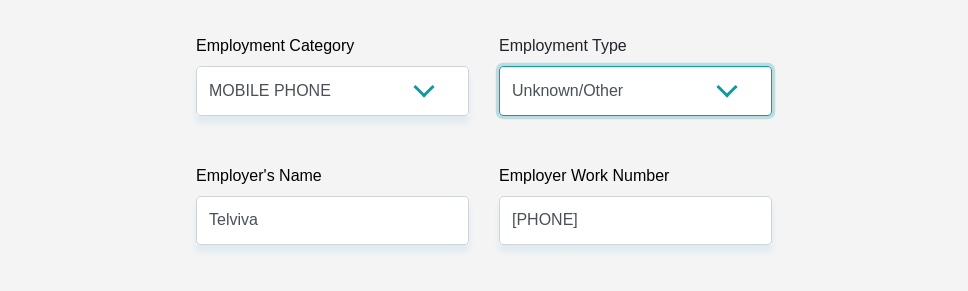 click on "College/Lecturer
Craft Seller
Creative
Driver
Executive
Farmer
Forces - Non Commissioned
Forces - Officer
Hawker
Housewife
Labourer
Licenced Professional
Manager
Miner
Non Licenced Professional
Office Staff/Clerk
Outside Worker
Pensioner
Permanent Teacher
Production/Manufacturing
Sales
Self-Employed
Semi-Professional Worker
Service Industry  Social Worker  Student" at bounding box center (635, 90) 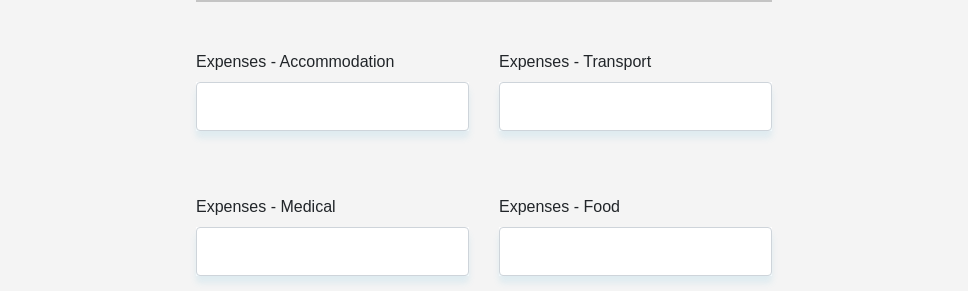 scroll, scrollTop: 3235, scrollLeft: 0, axis: vertical 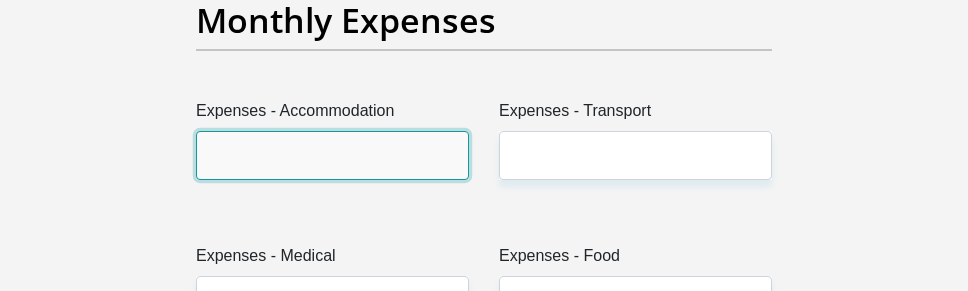 click on "Expenses - Accommodation" at bounding box center (332, 155) 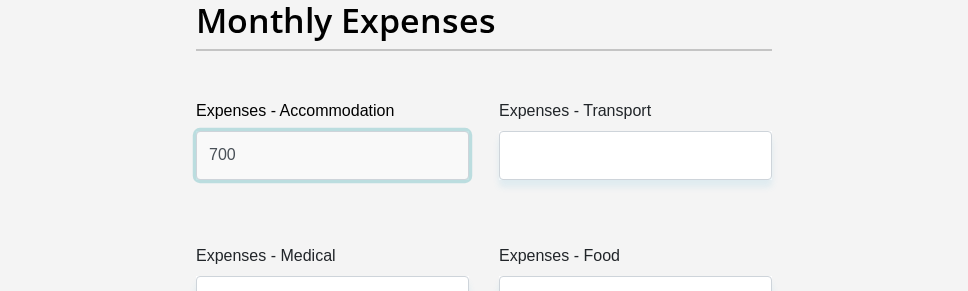 type on "700" 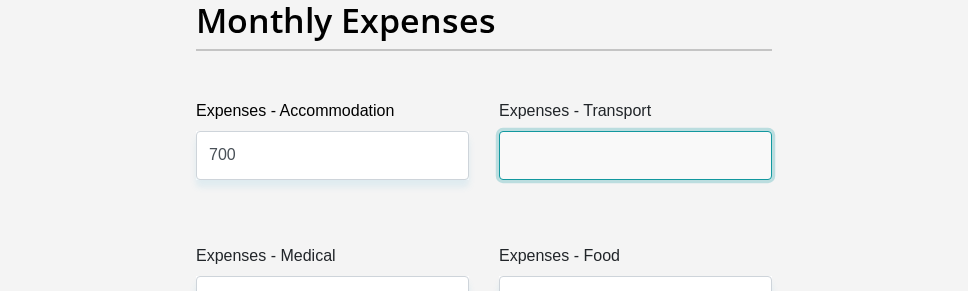 click on "Expenses - Transport" at bounding box center [635, 155] 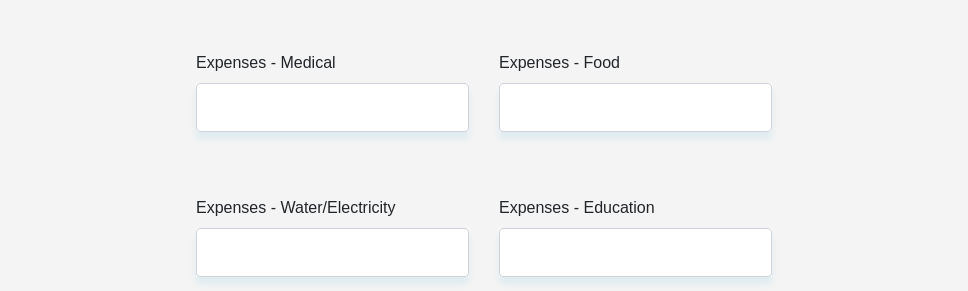 scroll, scrollTop: 3435, scrollLeft: 0, axis: vertical 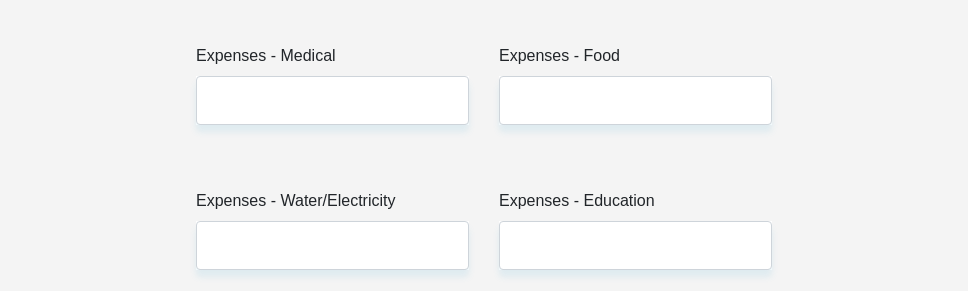 type on "1500" 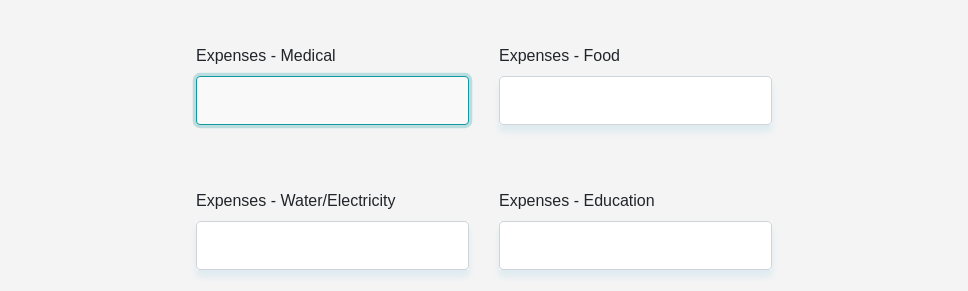 click on "Expenses - Medical" at bounding box center (332, 100) 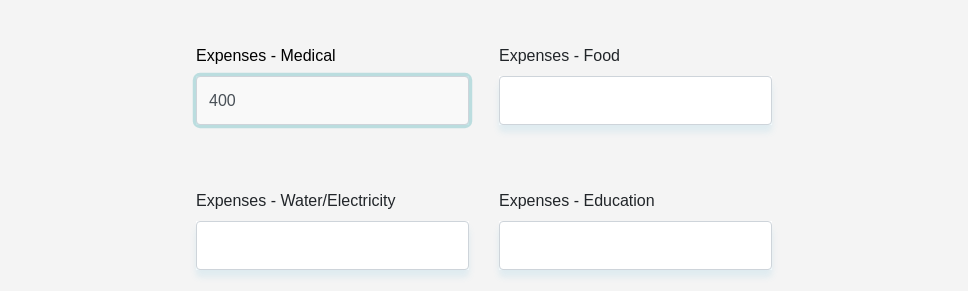 type on "400" 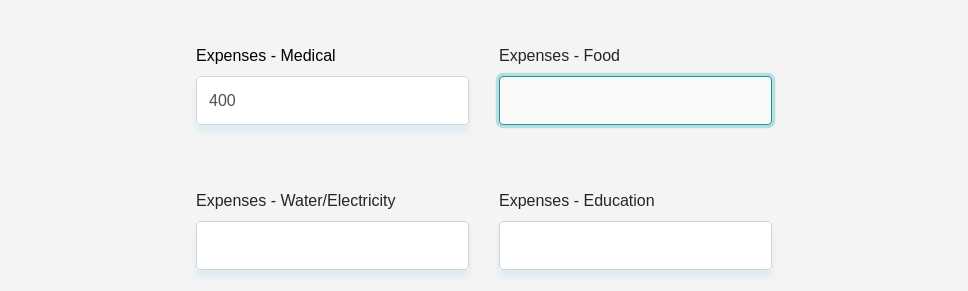 click on "Expenses - Food" at bounding box center [635, 100] 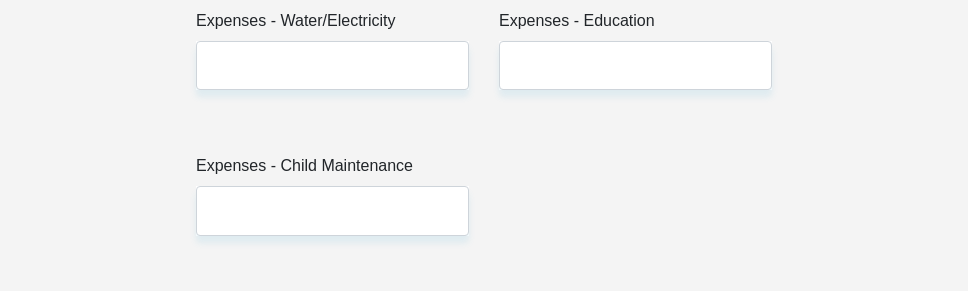 scroll, scrollTop: 3635, scrollLeft: 0, axis: vertical 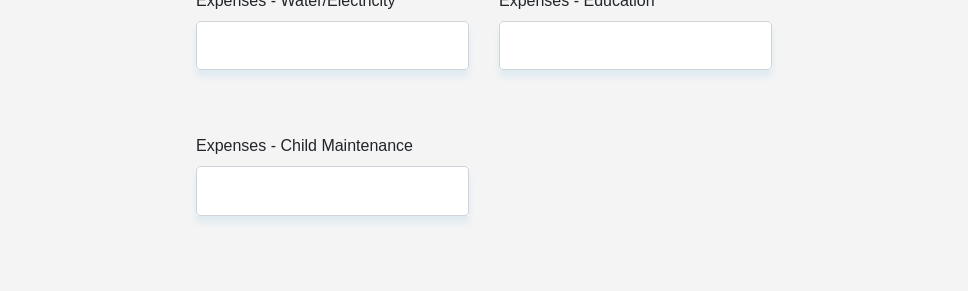 type on "2000" 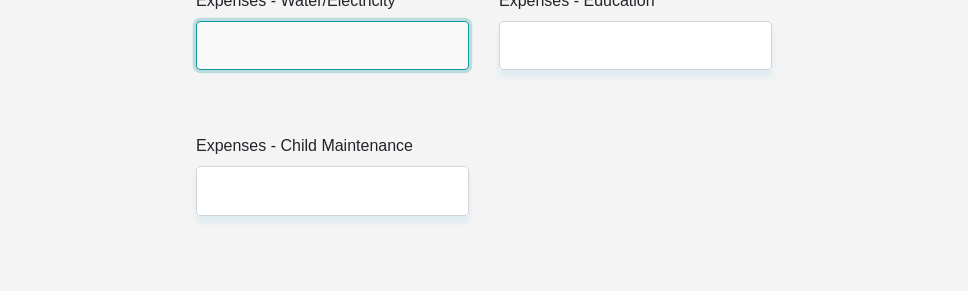 click on "Expenses - Water/Electricity" at bounding box center (332, 45) 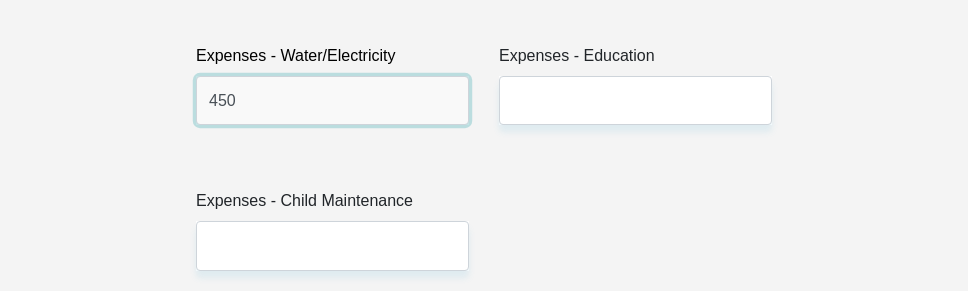scroll, scrollTop: 3535, scrollLeft: 0, axis: vertical 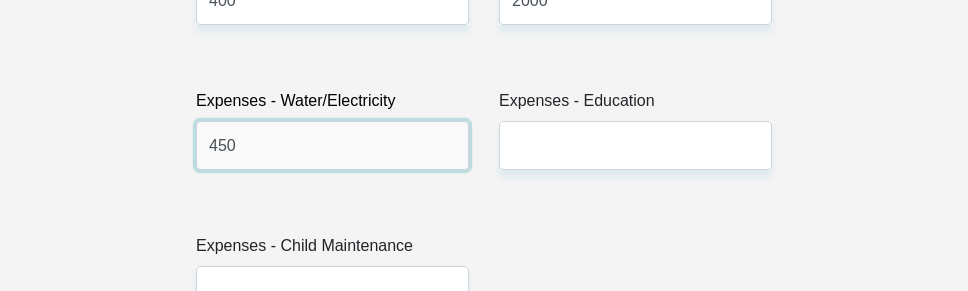 type on "450" 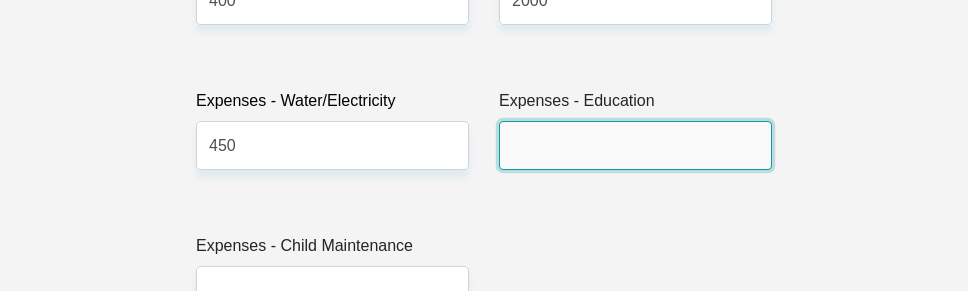 click on "Expenses - Education" at bounding box center [635, 145] 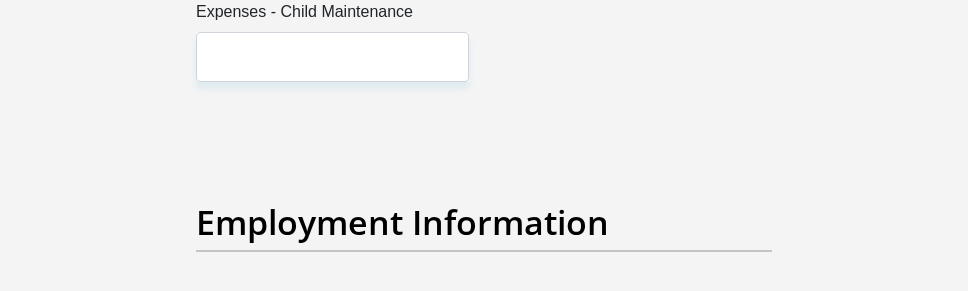 scroll, scrollTop: 3735, scrollLeft: 0, axis: vertical 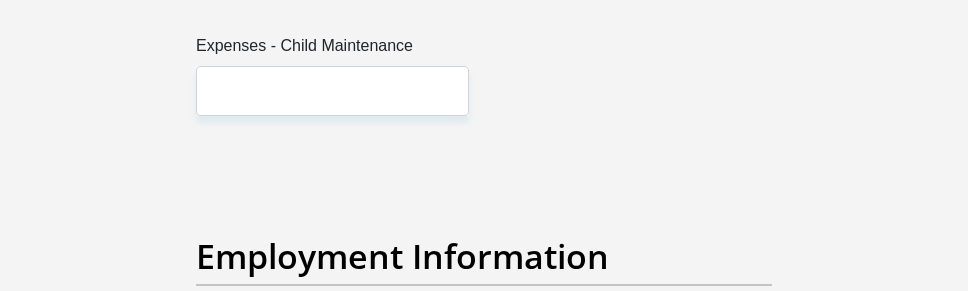 type on "800" 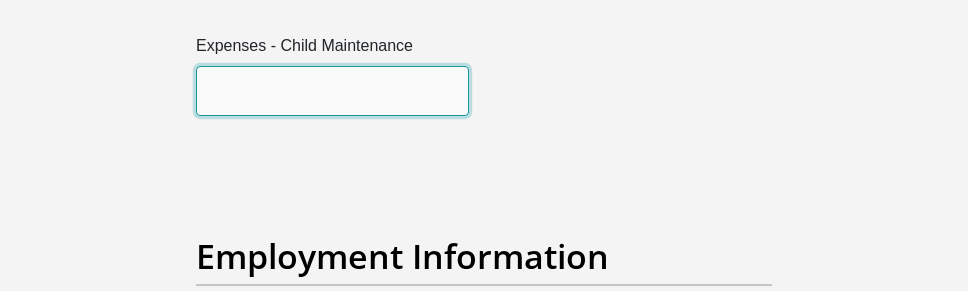 click on "Expenses - Child Maintenance" at bounding box center [332, 90] 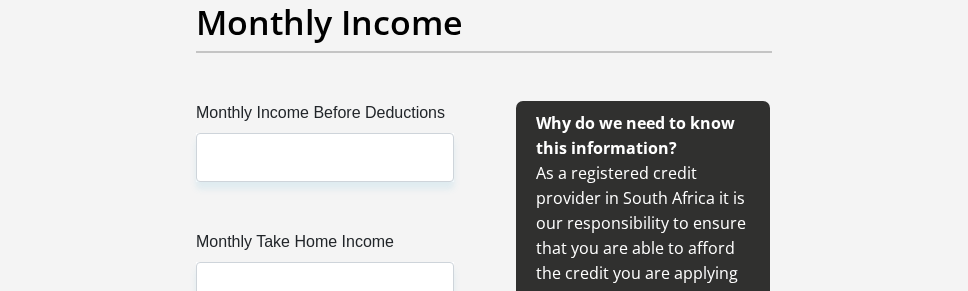 scroll, scrollTop: 2535, scrollLeft: 0, axis: vertical 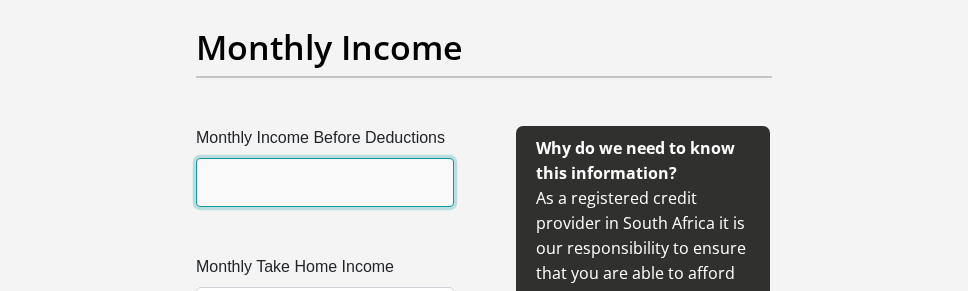 click on "Monthly Income Before Deductions" at bounding box center [325, 182] 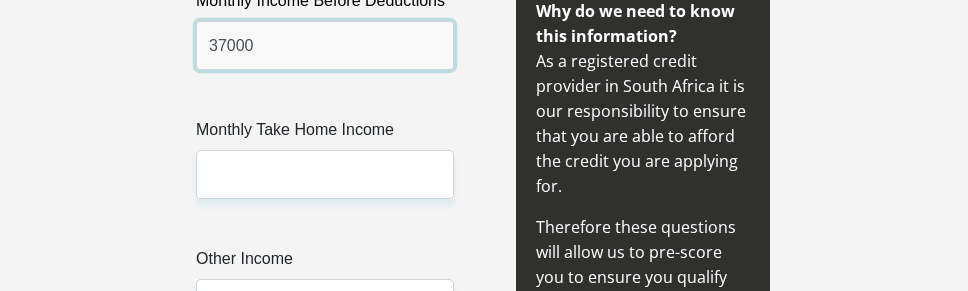 scroll, scrollTop: 2735, scrollLeft: 0, axis: vertical 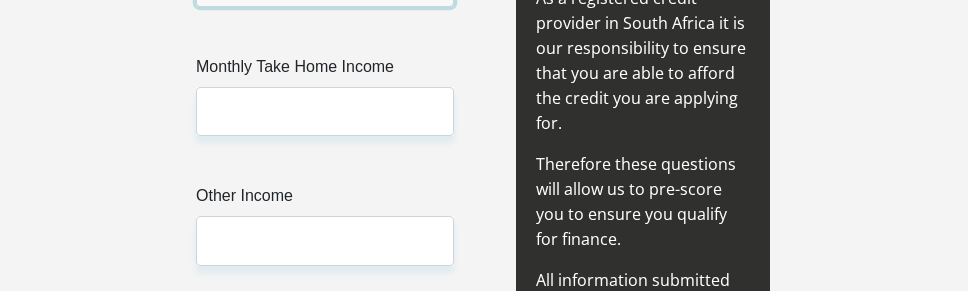 type on "37000" 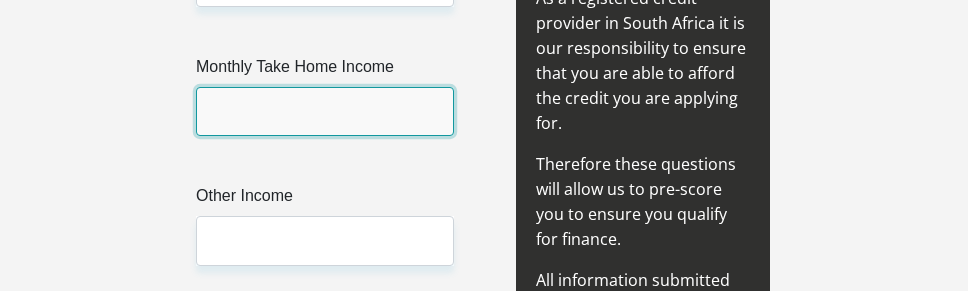 click on "Monthly Take Home Income" at bounding box center (325, 111) 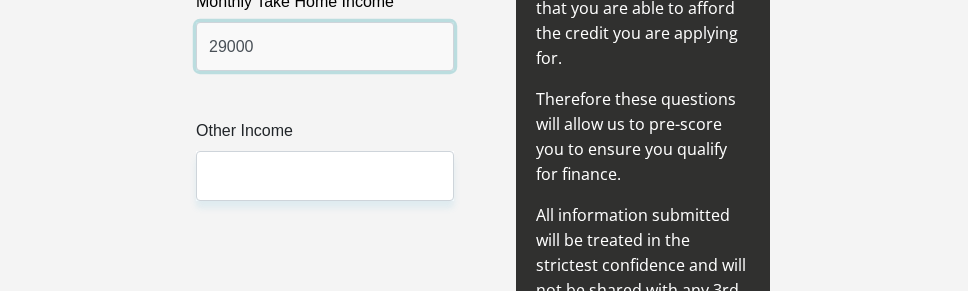 scroll, scrollTop: 2835, scrollLeft: 0, axis: vertical 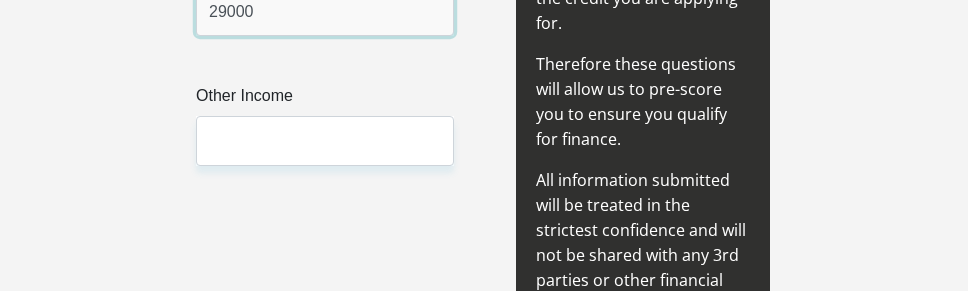 type on "29000" 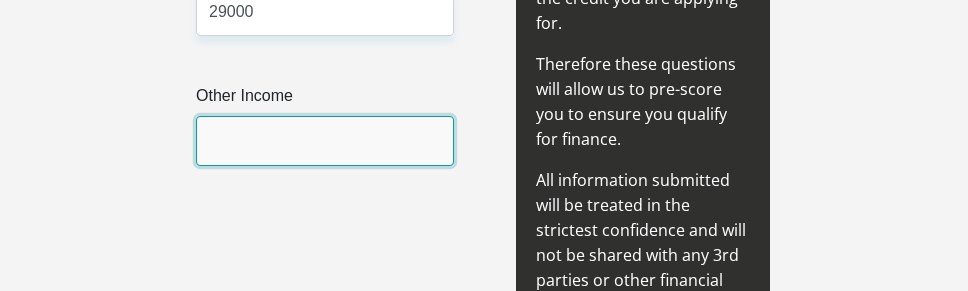 click on "Other Income" at bounding box center (325, 140) 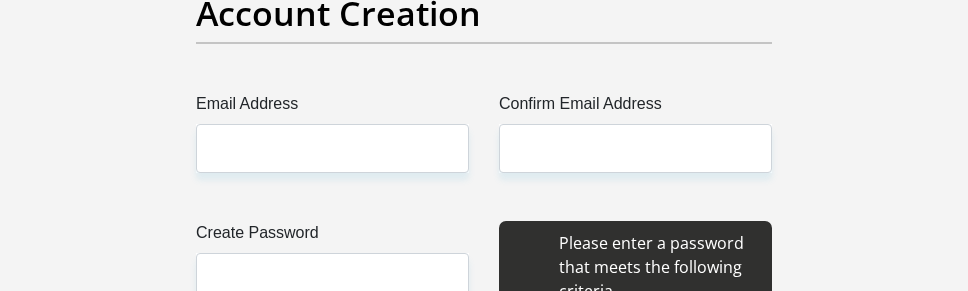 scroll, scrollTop: 1835, scrollLeft: 0, axis: vertical 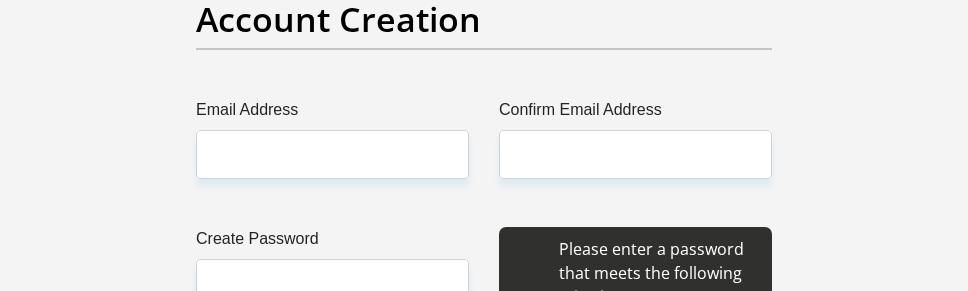 type on "0" 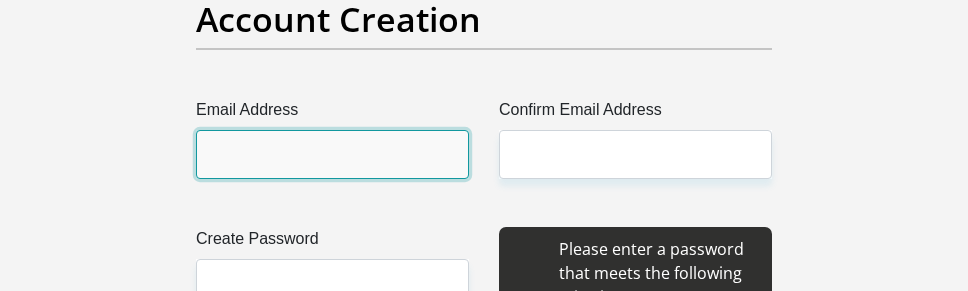 drag, startPoint x: 312, startPoint y: 151, endPoint x: 301, endPoint y: 162, distance: 15.556349 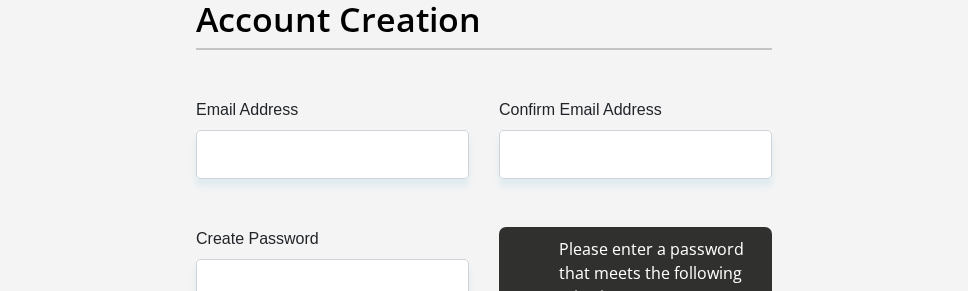 click on "Account Creation" at bounding box center (484, 19) 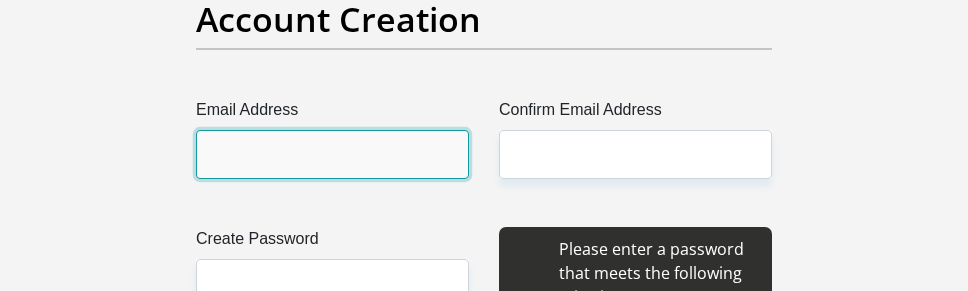 click on "Email Address" at bounding box center [332, 154] 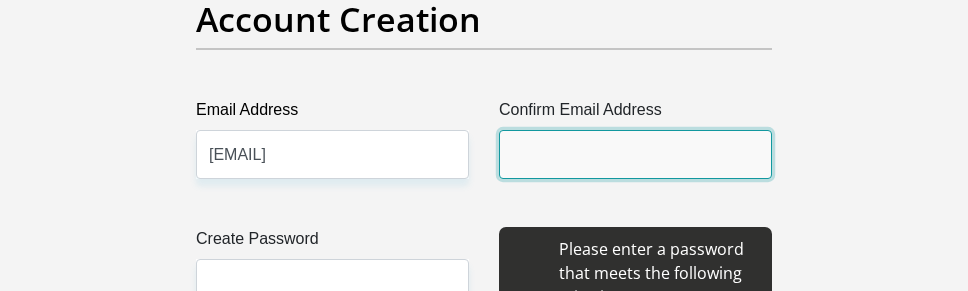 click on "Confirm Email Address" at bounding box center (635, 154) 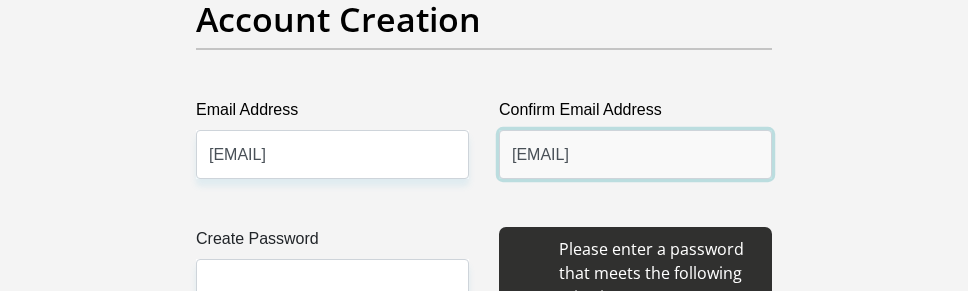 scroll, scrollTop: 1935, scrollLeft: 0, axis: vertical 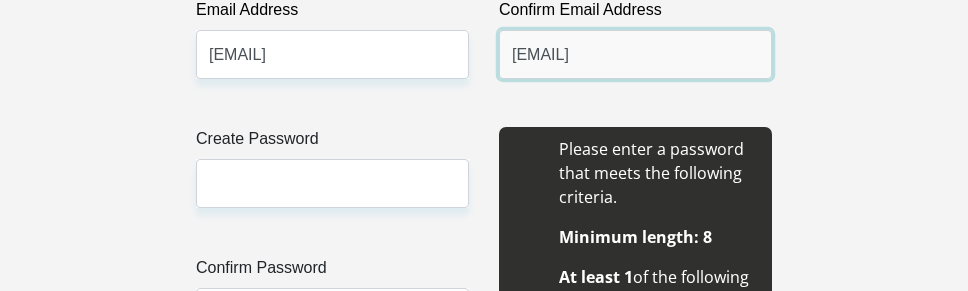 type on "psibeko@gmail.com" 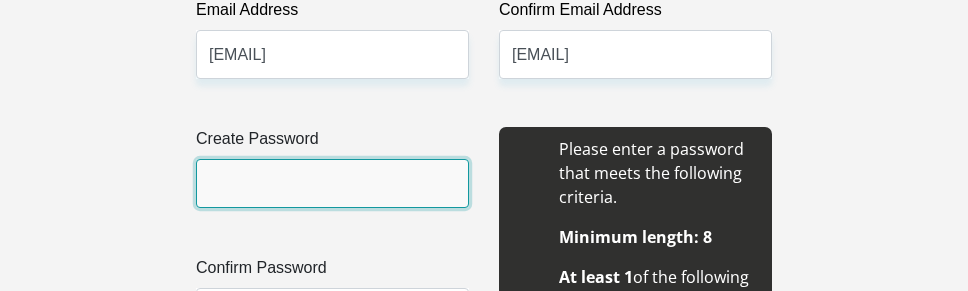 click on "Create Password" at bounding box center (332, 183) 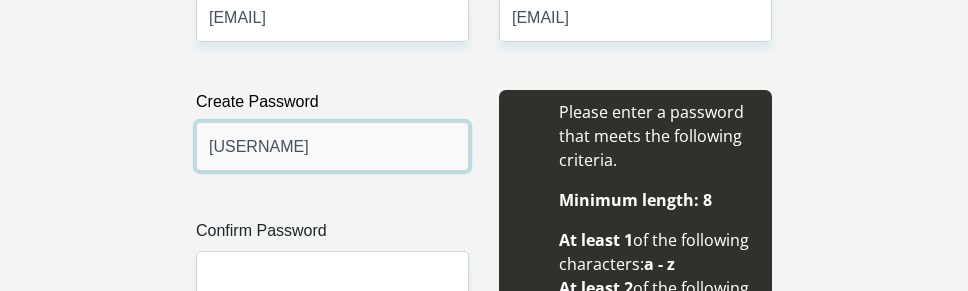 scroll, scrollTop: 2035, scrollLeft: 0, axis: vertical 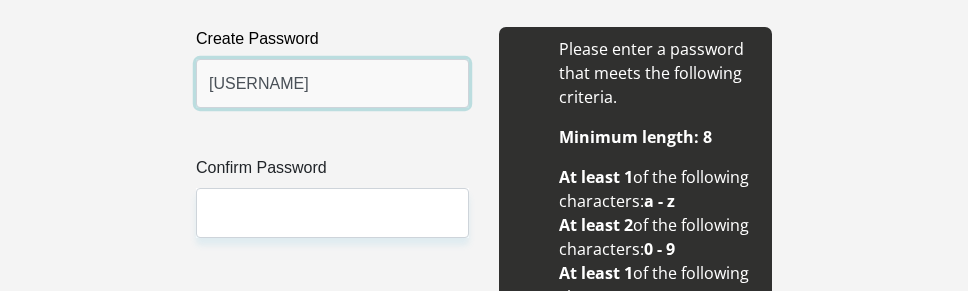 drag, startPoint x: 299, startPoint y: 83, endPoint x: 186, endPoint y: 80, distance: 113.03982 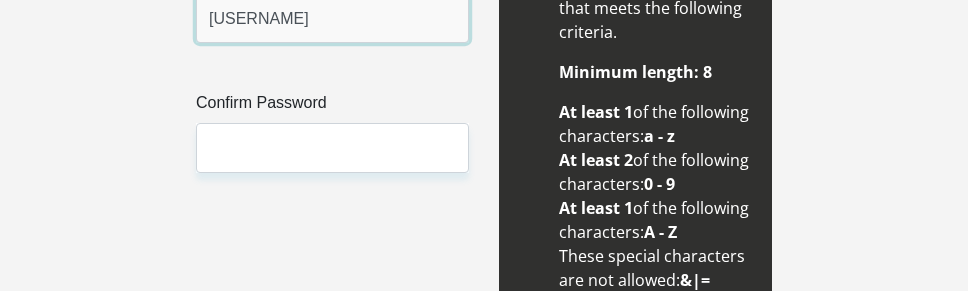 scroll, scrollTop: 2135, scrollLeft: 0, axis: vertical 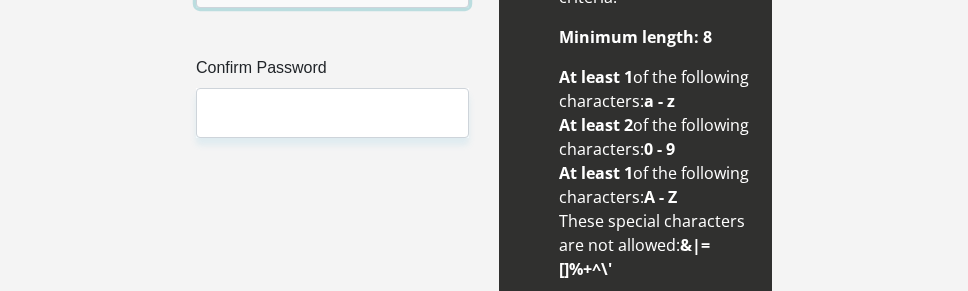 type on "pplMaziya12" 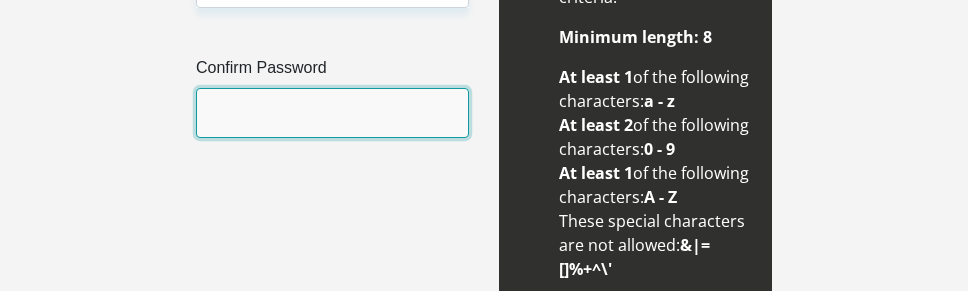 click on "Confirm Password" at bounding box center (332, 112) 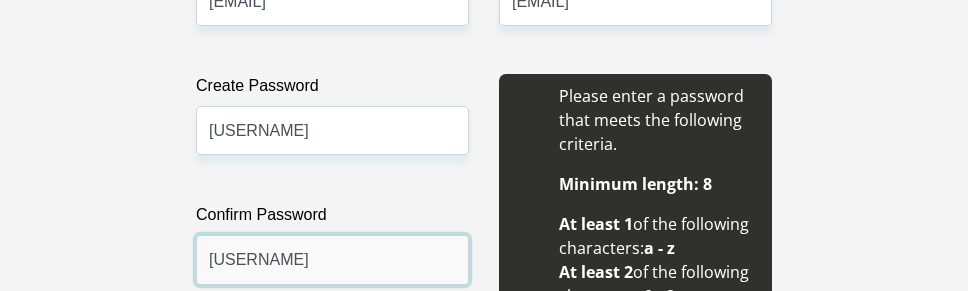 scroll, scrollTop: 2035, scrollLeft: 0, axis: vertical 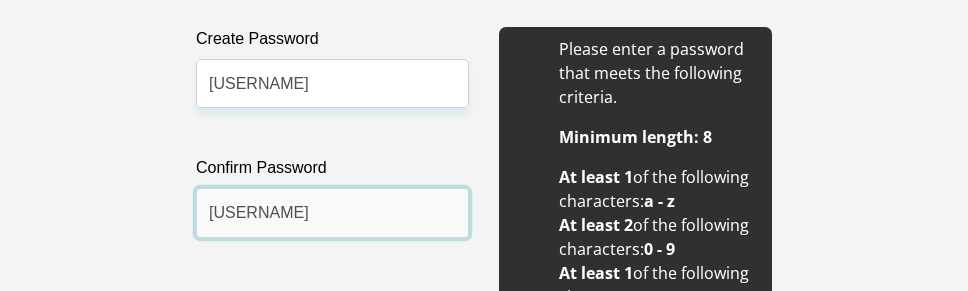 type on "pplMaziya12" 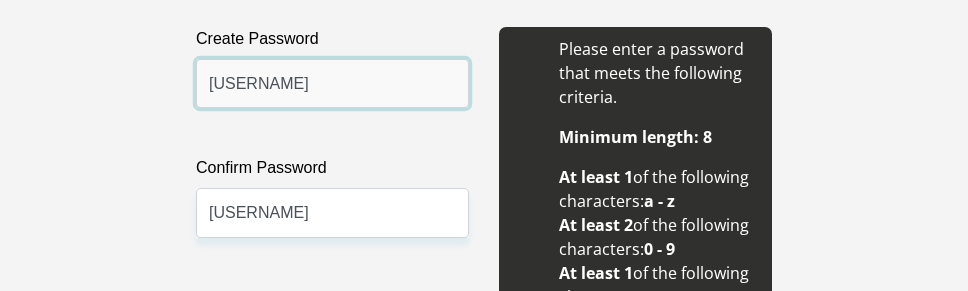 click on "pplMaziya12" at bounding box center (332, 83) 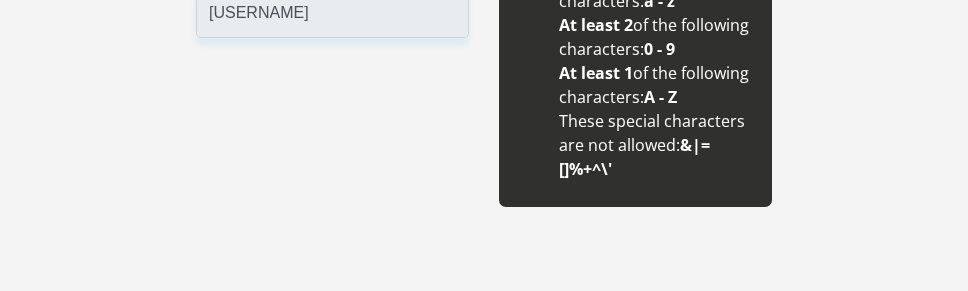 scroll, scrollTop: 2135, scrollLeft: 0, axis: vertical 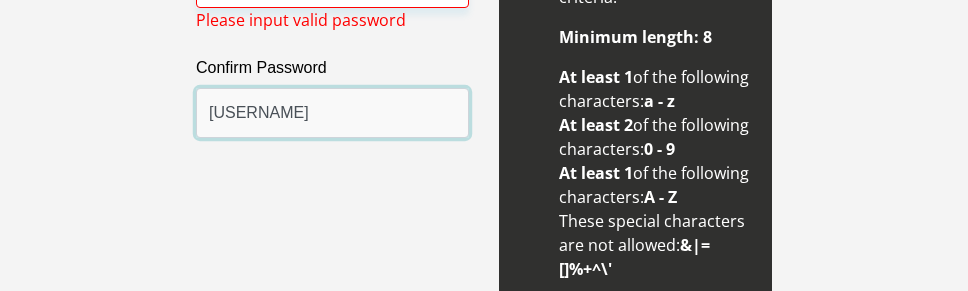 click on "pplMaziya12" at bounding box center [332, 112] 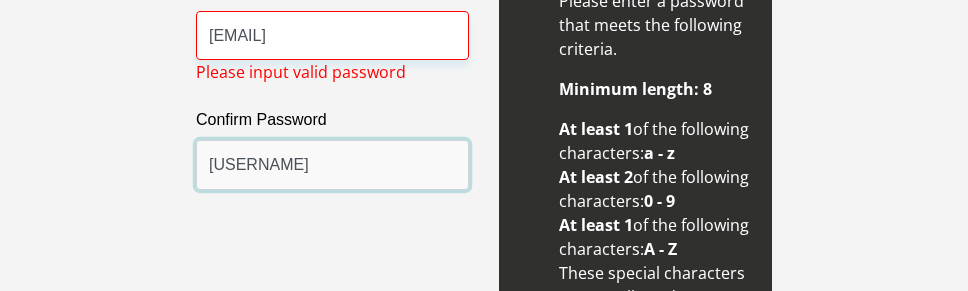 scroll, scrollTop: 2035, scrollLeft: 0, axis: vertical 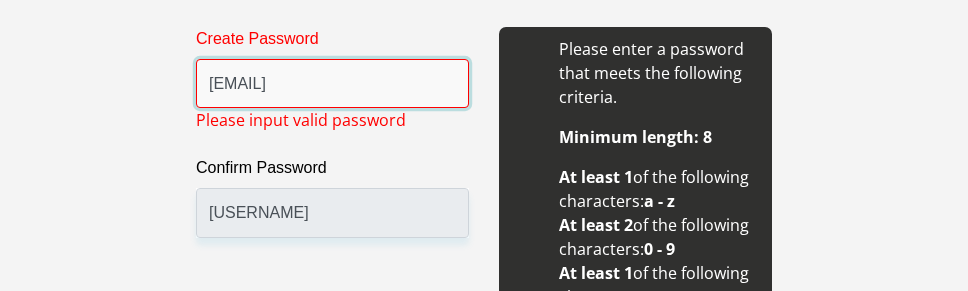 click on "@pplMaziya12" at bounding box center (332, 83) 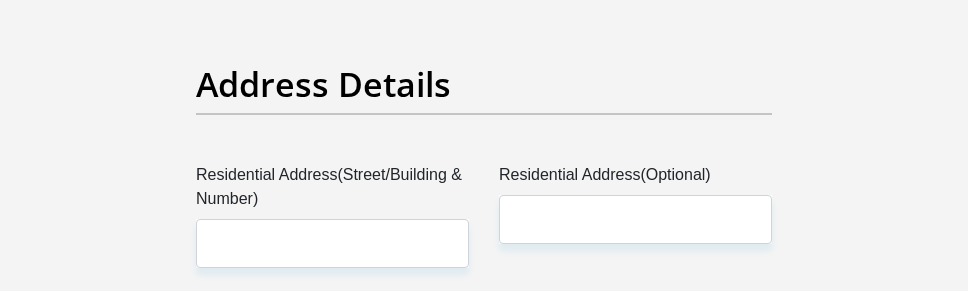 scroll, scrollTop: 1135, scrollLeft: 0, axis: vertical 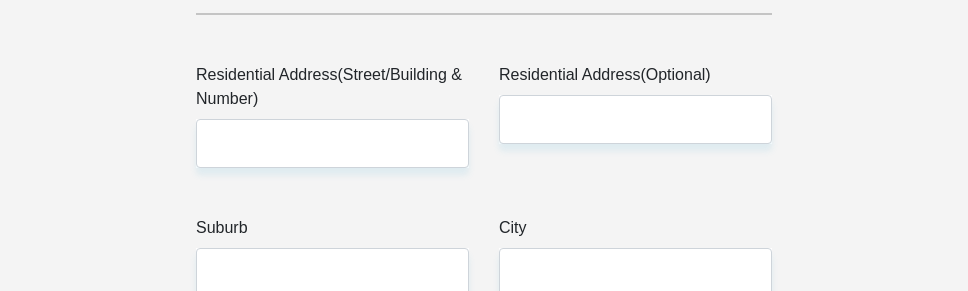 type on "pplMaziya12" 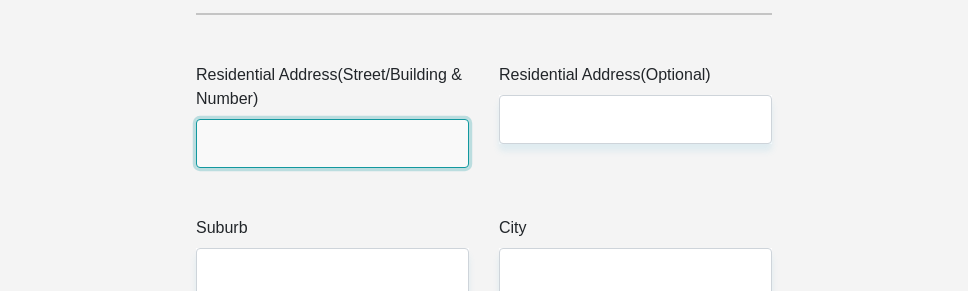 click on "Residential Address(Street/Building & Number)" at bounding box center (332, 143) 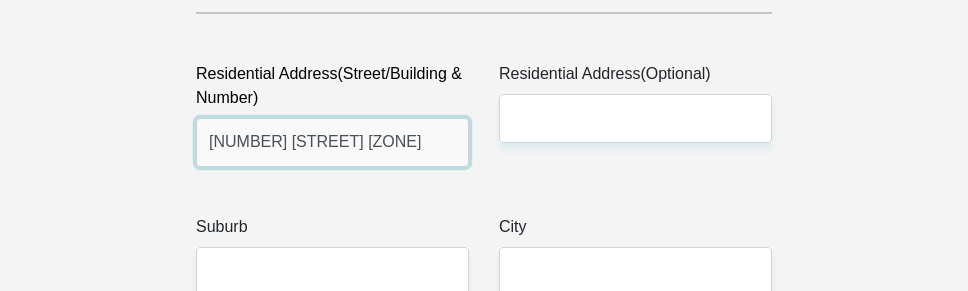 scroll, scrollTop: 1135, scrollLeft: 0, axis: vertical 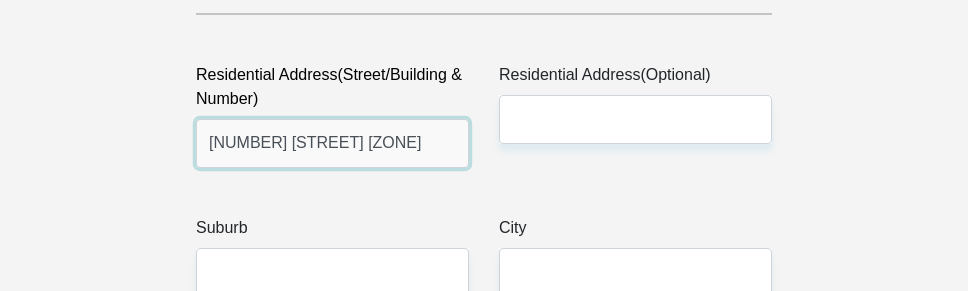 drag, startPoint x: 356, startPoint y: 144, endPoint x: 404, endPoint y: 148, distance: 48.166378 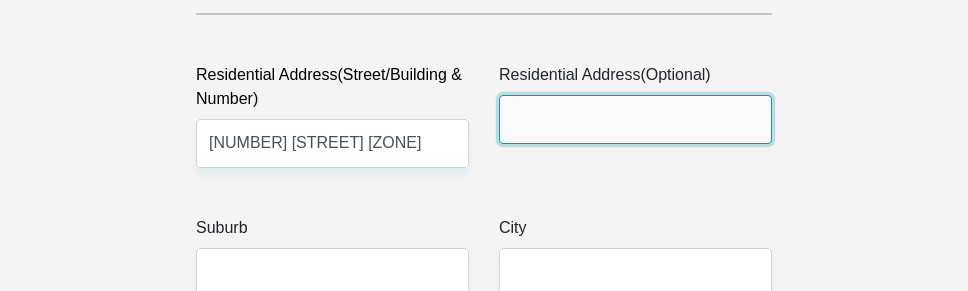 click on "Residential Address(Optional)" at bounding box center (635, 119) 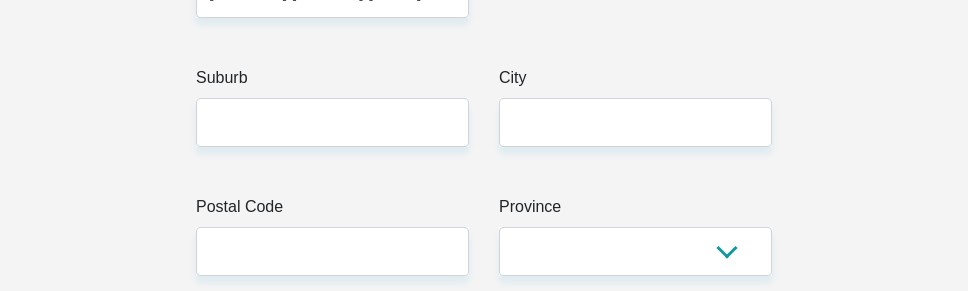 scroll, scrollTop: 1335, scrollLeft: 0, axis: vertical 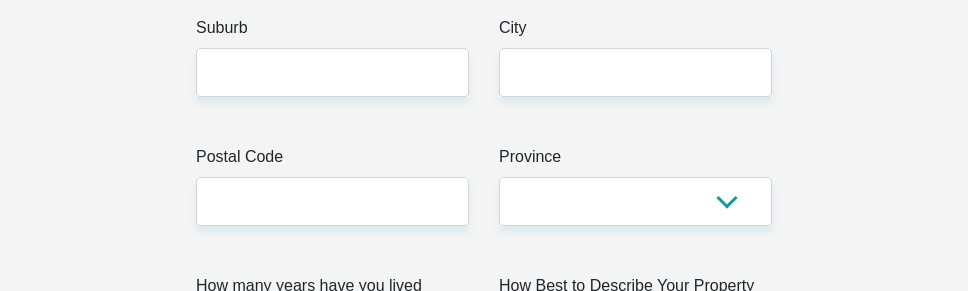 type on "Zone 5 Meadowlands" 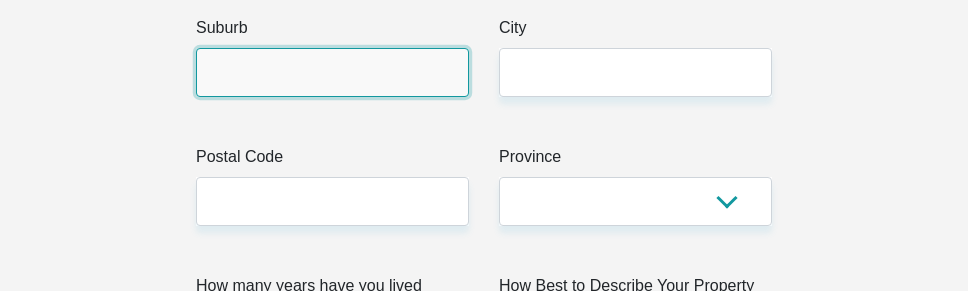 click on "Suburb" at bounding box center (332, 72) 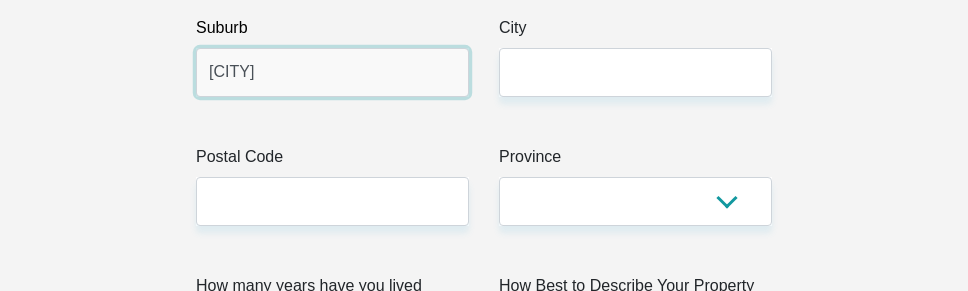 type on "Johannesburg" 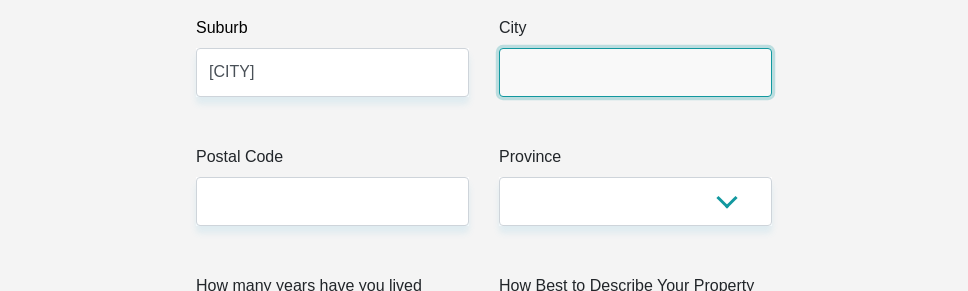 click on "City" at bounding box center (635, 72) 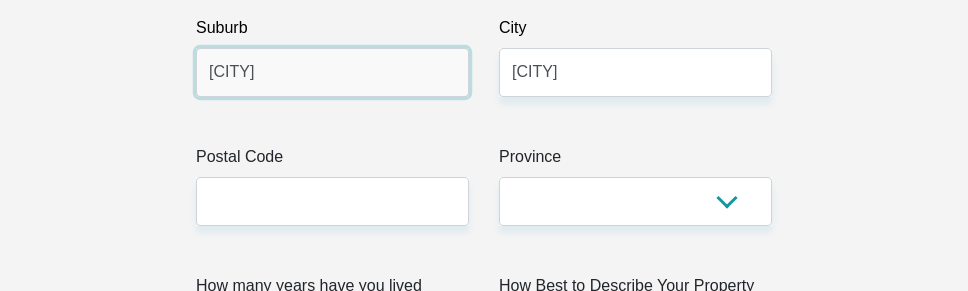 drag, startPoint x: 299, startPoint y: 73, endPoint x: 204, endPoint y: 59, distance: 96.02604 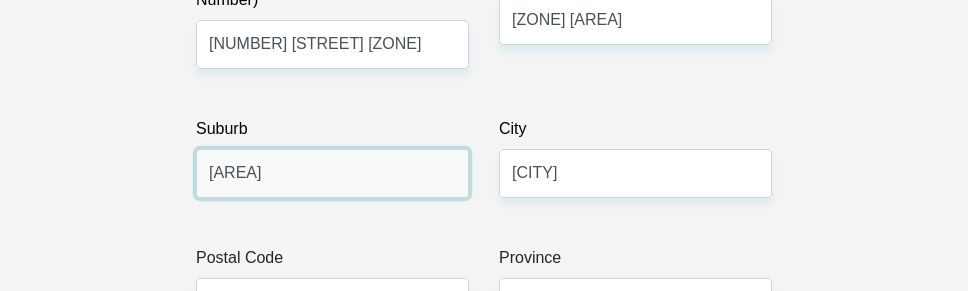 scroll, scrollTop: 1235, scrollLeft: 0, axis: vertical 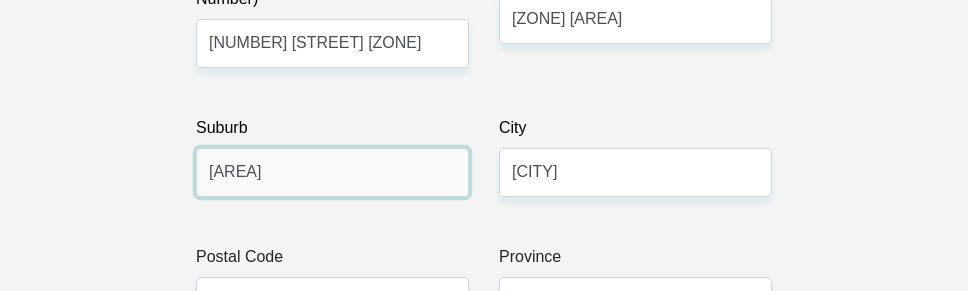 type on "Meadowlands" 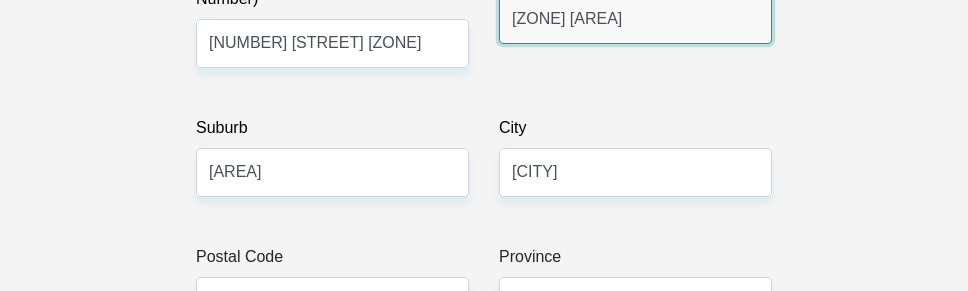drag, startPoint x: 675, startPoint y: 24, endPoint x: 564, endPoint y: 16, distance: 111.28792 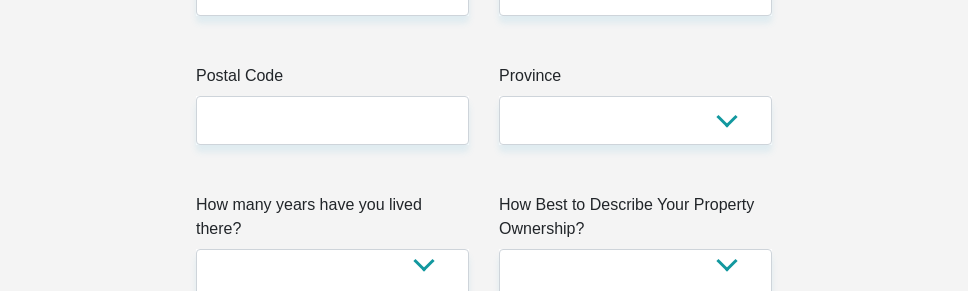 scroll, scrollTop: 1435, scrollLeft: 0, axis: vertical 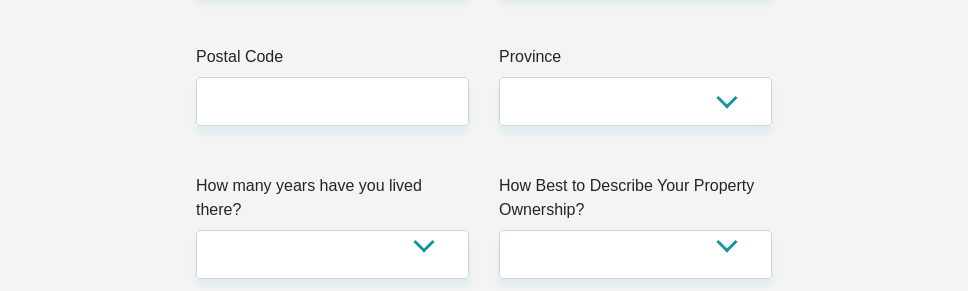 type on "Zone 5" 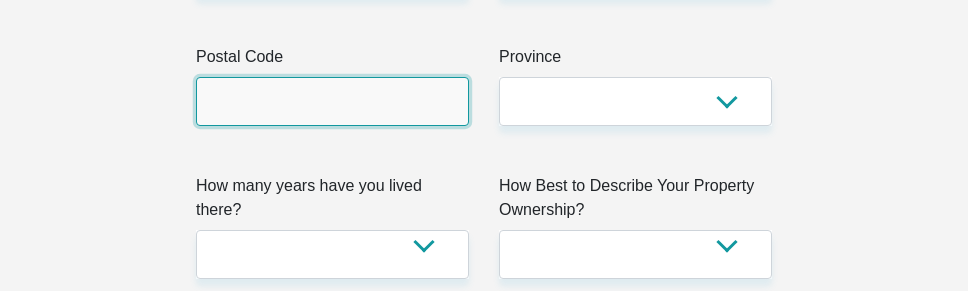 click on "Postal Code" at bounding box center (332, 101) 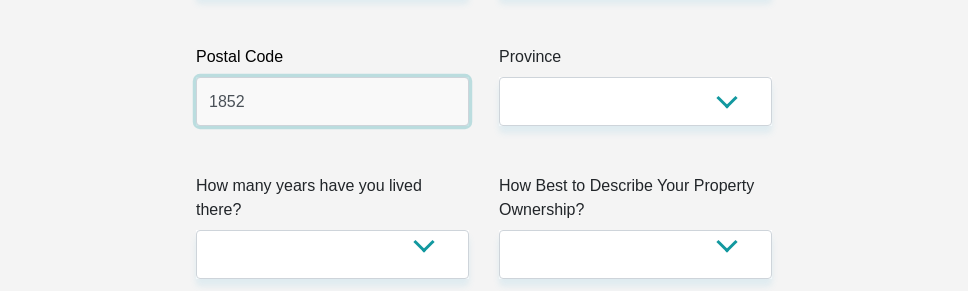type on "1852" 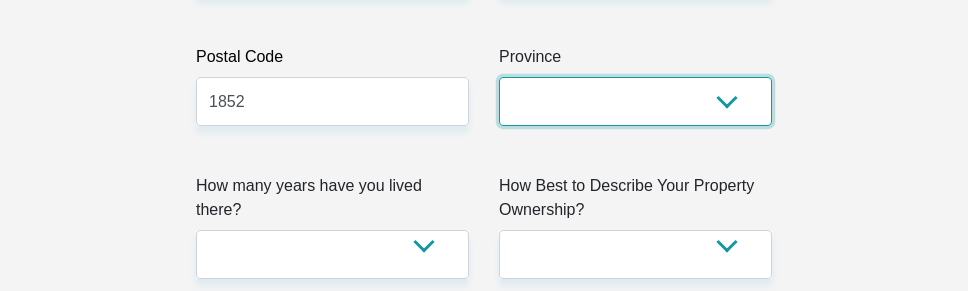 click on "Eastern Cape
Free State
Gauteng
KwaZulu-Natal
Limpopo
Mpumalanga
Northern Cape
North West
Western Cape" at bounding box center (635, 101) 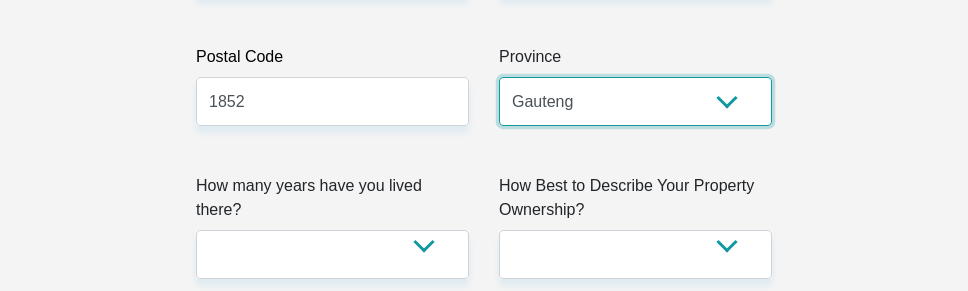 click on "Eastern Cape
Free State
Gauteng
KwaZulu-Natal
Limpopo
Mpumalanga
Northern Cape
North West
Western Cape" at bounding box center [635, 101] 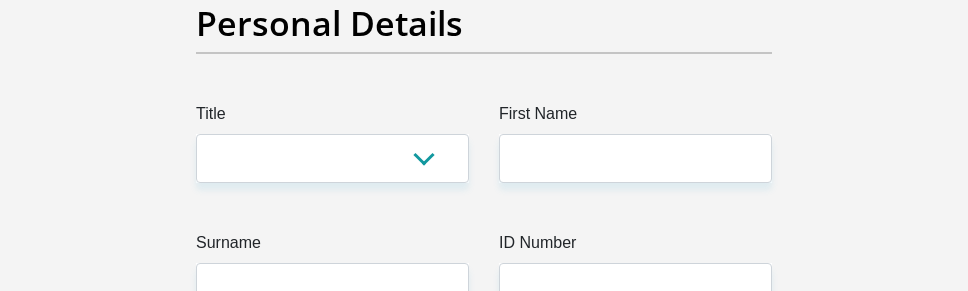 scroll, scrollTop: 235, scrollLeft: 0, axis: vertical 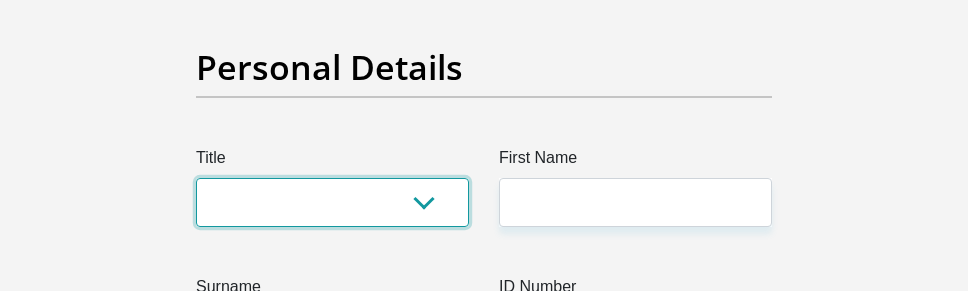 click on "Mr
Ms
Mrs
Dr
Other" at bounding box center (332, 202) 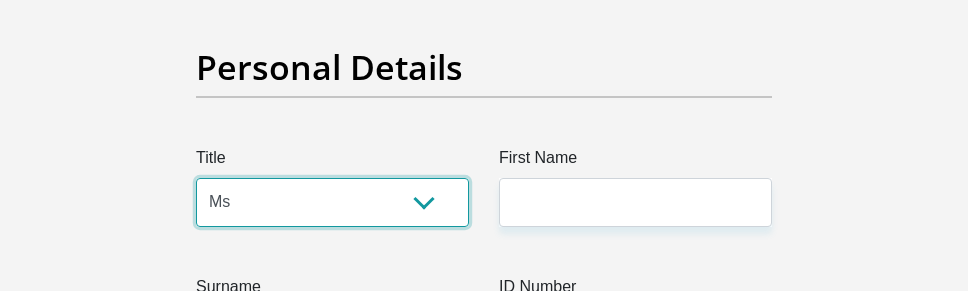 click on "Mr
Ms
Mrs
Dr
Other" at bounding box center [332, 202] 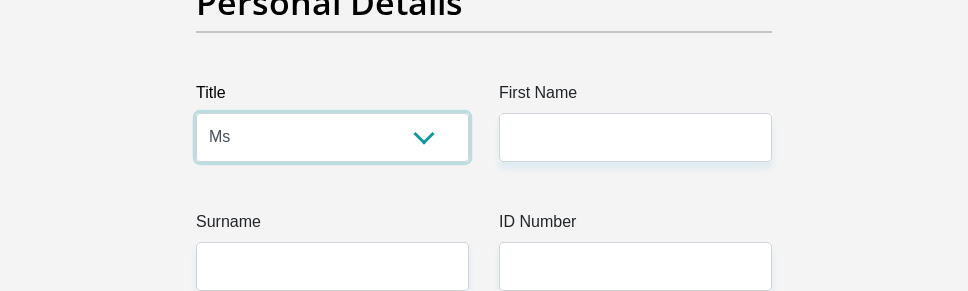 scroll, scrollTop: 335, scrollLeft: 0, axis: vertical 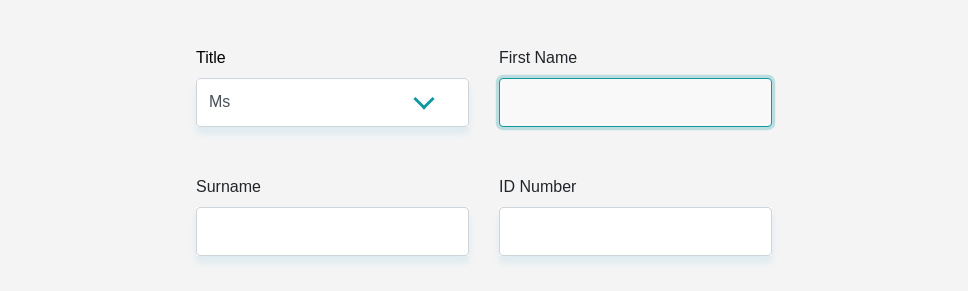 click on "First Name" at bounding box center [635, 102] 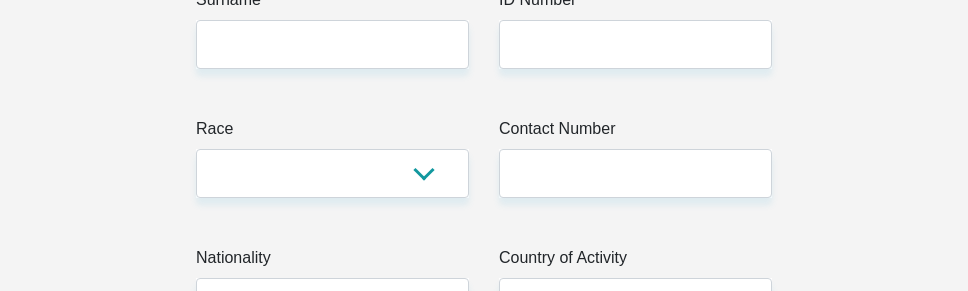 scroll, scrollTop: 535, scrollLeft: 0, axis: vertical 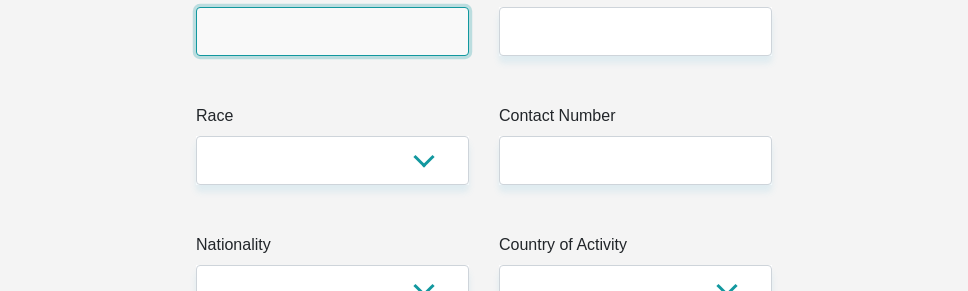 click on "Surname" at bounding box center [332, 31] 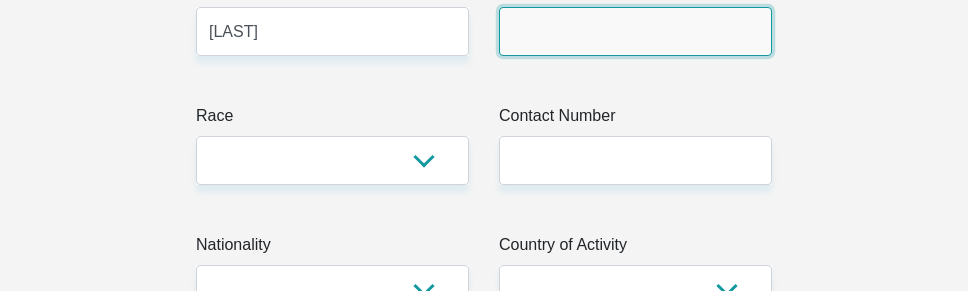 click on "ID Number" at bounding box center (635, 31) 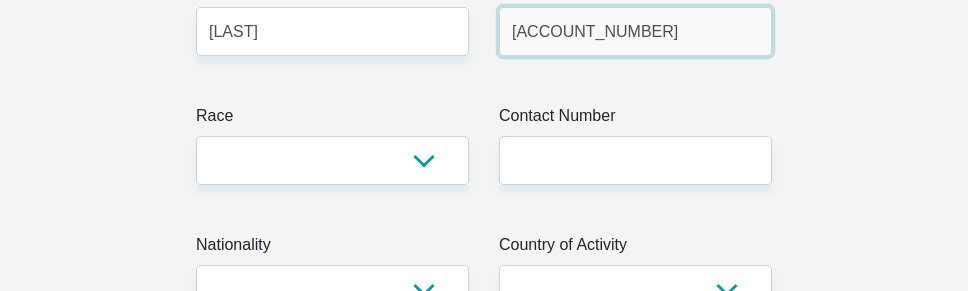 type on "7706130473080" 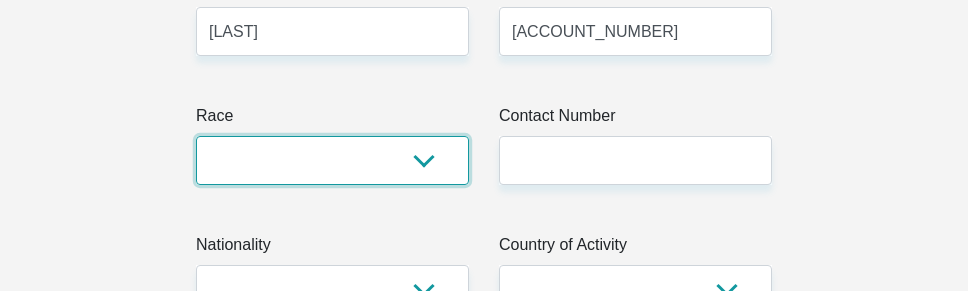 click on "Black
Coloured
Indian
White
Other" at bounding box center [332, 160] 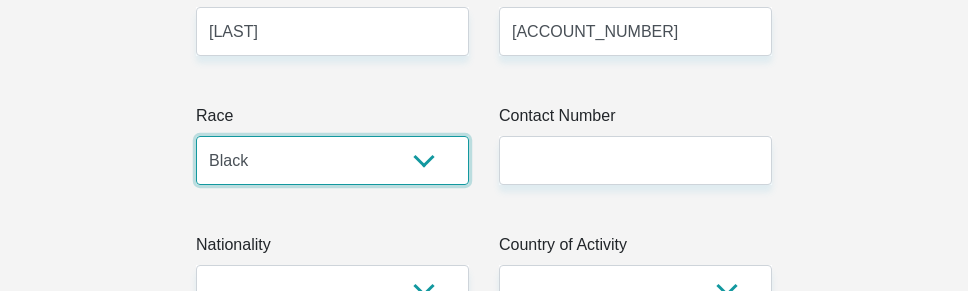 click on "Black
Coloured
Indian
White
Other" at bounding box center [332, 160] 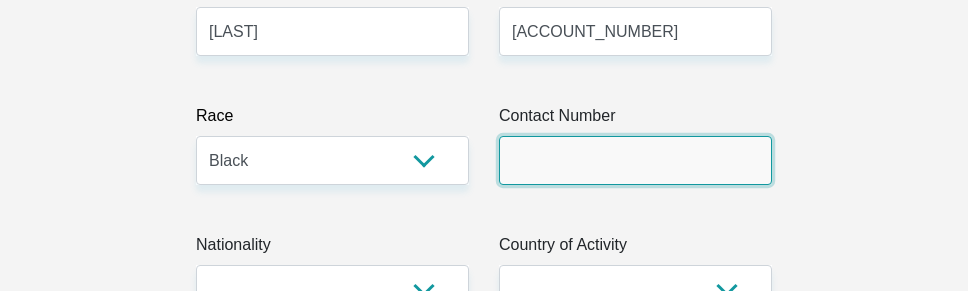 click on "Contact Number" at bounding box center [635, 160] 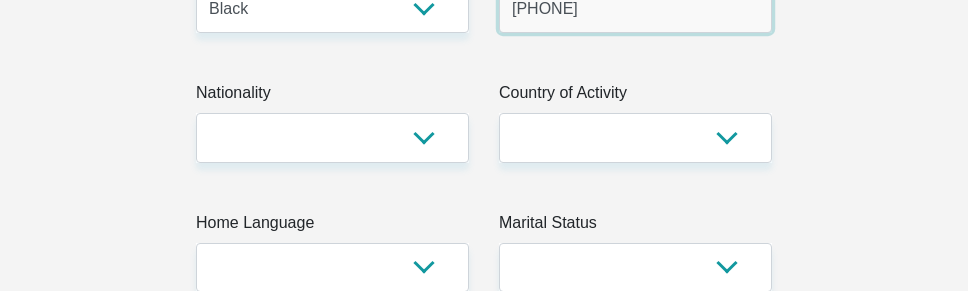 scroll, scrollTop: 735, scrollLeft: 0, axis: vertical 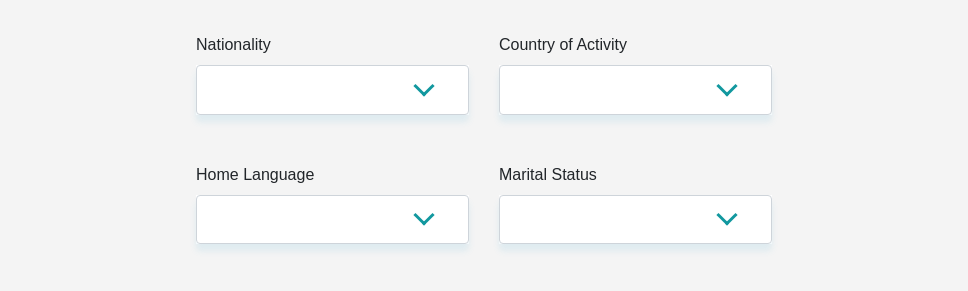 type on "0827480401" 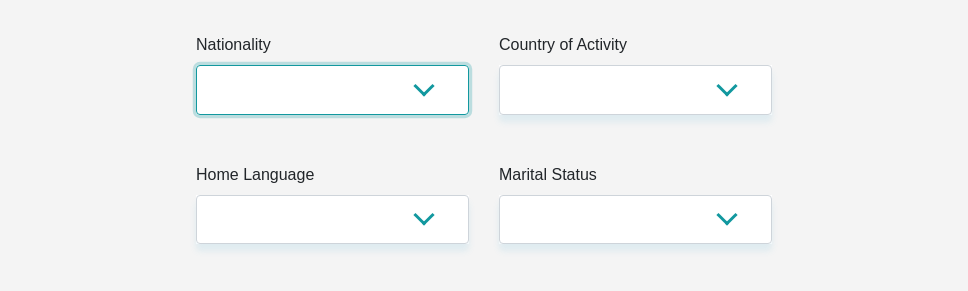 click on "South Africa
Afghanistan
Aland Islands
Albania
Algeria
America Samoa
American Virgin Islands
Andorra
Angola
Anguilla
Antarctica
Antigua and Barbuda
Argentina
Armenia
Aruba
Ascension Island
Australia
Austria
Azerbaijan
Bahamas
Bahrain
Bangladesh
Barbados
Chad" at bounding box center (332, 89) 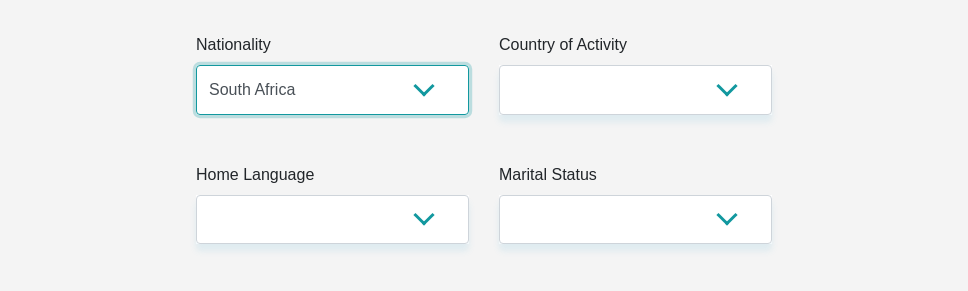 click on "South Africa
Afghanistan
Aland Islands
Albania
Algeria
America Samoa
American Virgin Islands
Andorra
Angola
Anguilla
Antarctica
Antigua and Barbuda
Argentina
Armenia
Aruba
Ascension Island
Australia
Austria
Azerbaijan
Bahamas
Bahrain
Bangladesh
Barbados
Chad" at bounding box center (332, 89) 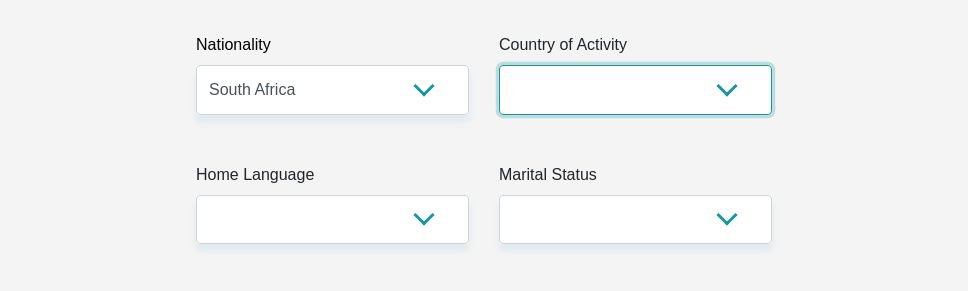 click on "South Africa
Afghanistan
Aland Islands
Albania
Algeria
America Samoa
American Virgin Islands
Andorra
Angola
Anguilla
Antarctica
Antigua and Barbuda
Argentina
Armenia
Aruba
Ascension Island
Australia
Austria
Azerbaijan
Chad" at bounding box center (635, 89) 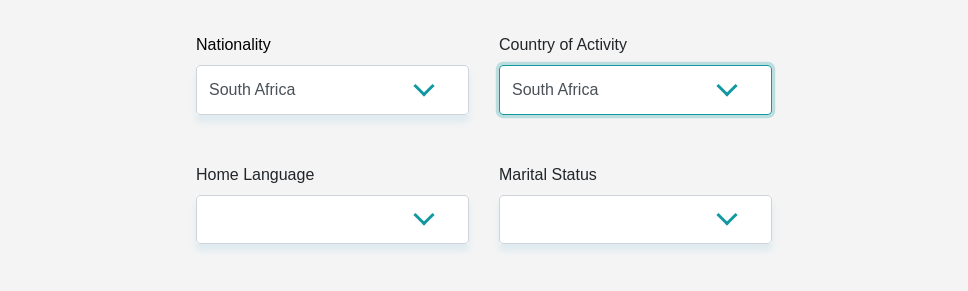 click on "South Africa
Afghanistan
Aland Islands
Albania
Algeria
America Samoa
American Virgin Islands
Andorra
Angola
Anguilla
Antarctica
Antigua and Barbuda
Argentina
Armenia
Aruba
Ascension Island
Australia
Austria
Azerbaijan
Chad" at bounding box center (635, 89) 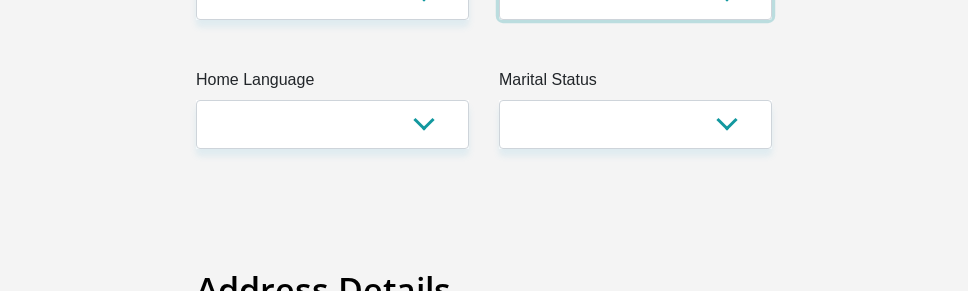 scroll, scrollTop: 835, scrollLeft: 0, axis: vertical 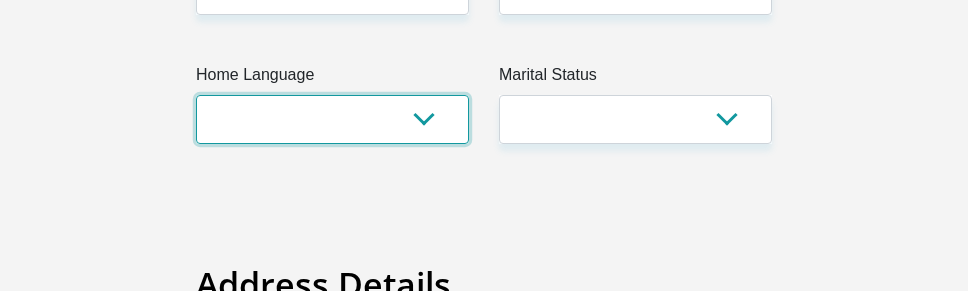 click on "Afrikaans
English
Sepedi
South Ndebele
Southern Sotho
Swati
Tsonga
Tswana
Venda
Xhosa
Zulu
Other" at bounding box center (332, 119) 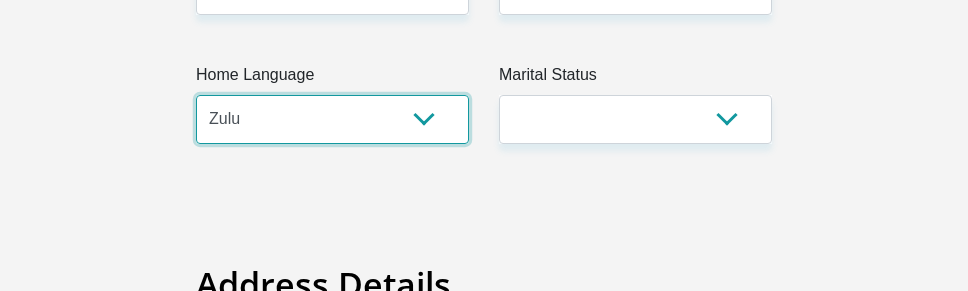 click on "Afrikaans
English
Sepedi
South Ndebele
Southern Sotho
Swati
Tsonga
Tswana
Venda
Xhosa
Zulu
Other" at bounding box center (332, 119) 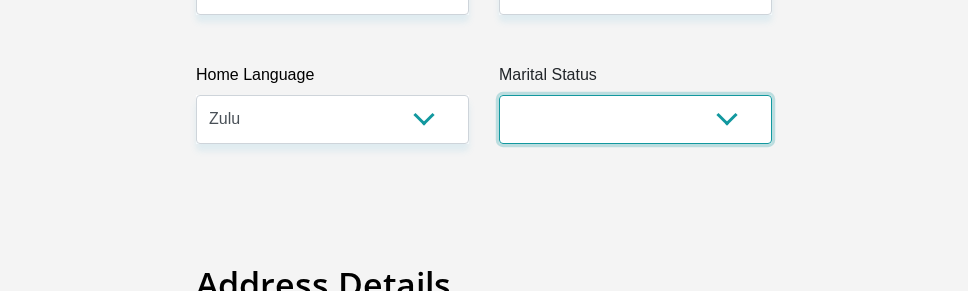 click on "Married ANC
Single
Divorced
Widowed
Married COP or Customary Law" at bounding box center (635, 119) 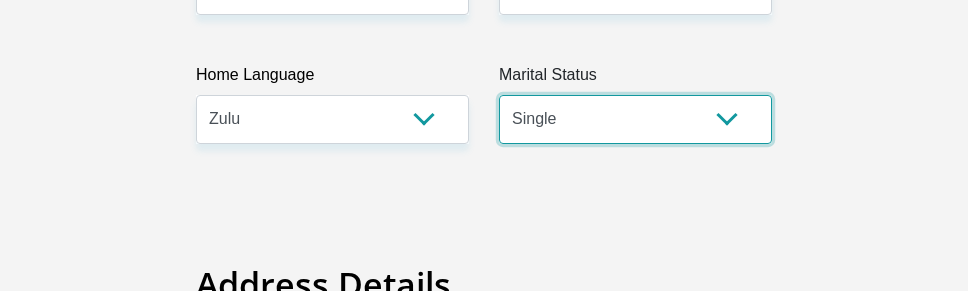 click on "Married ANC
Single
Divorced
Widowed
Married COP or Customary Law" at bounding box center [635, 119] 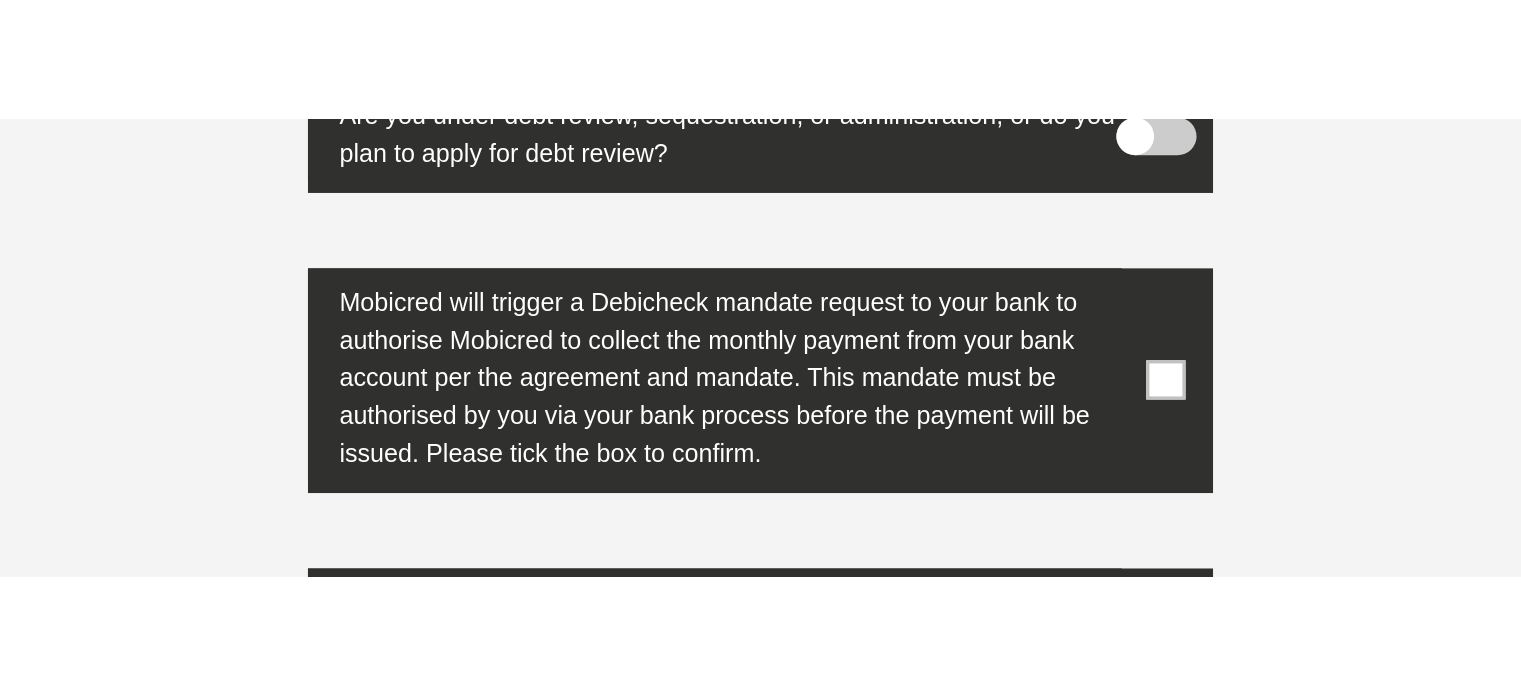 scroll, scrollTop: 6476, scrollLeft: 0, axis: vertical 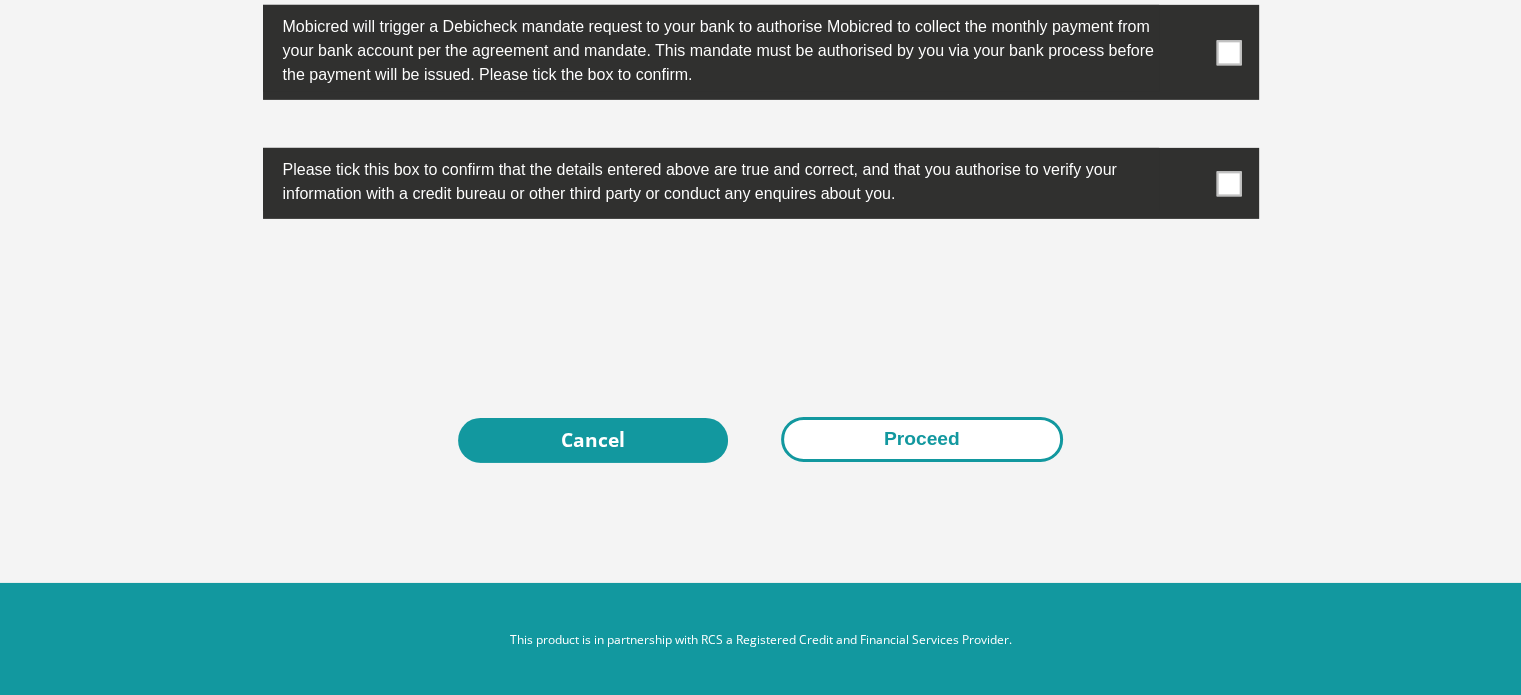 click on "Proceed" at bounding box center [922, 439] 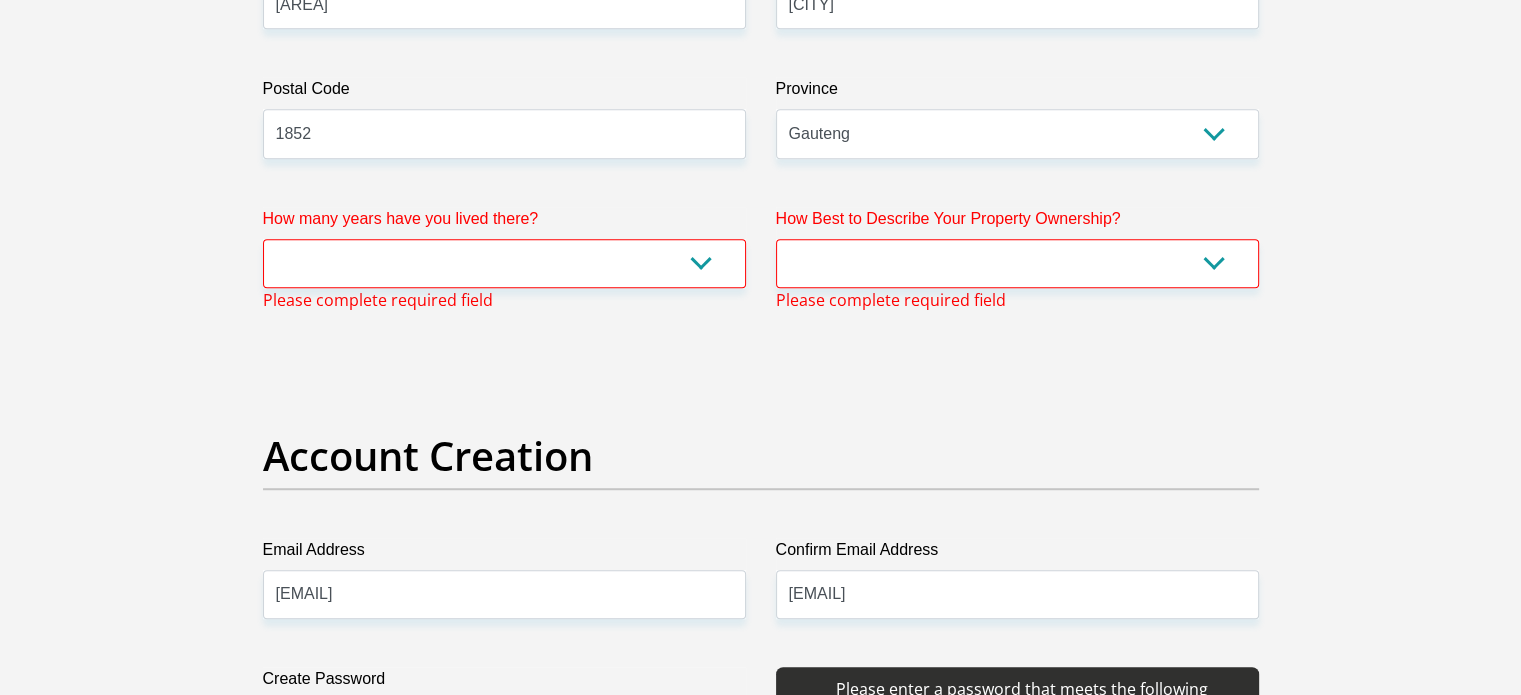 scroll, scrollTop: 1306, scrollLeft: 0, axis: vertical 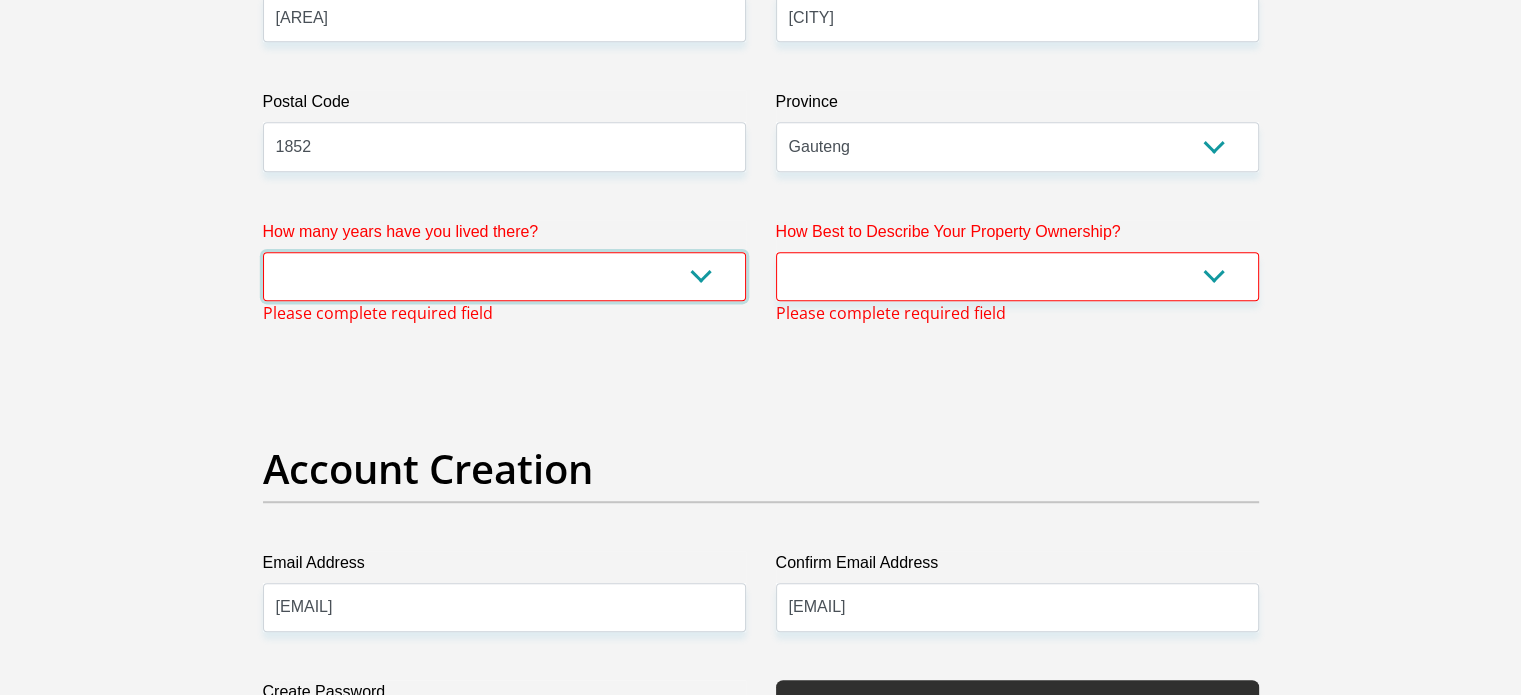 click on "less than 1 year
1-3 years
3-5 years
5+ years" at bounding box center [504, 276] 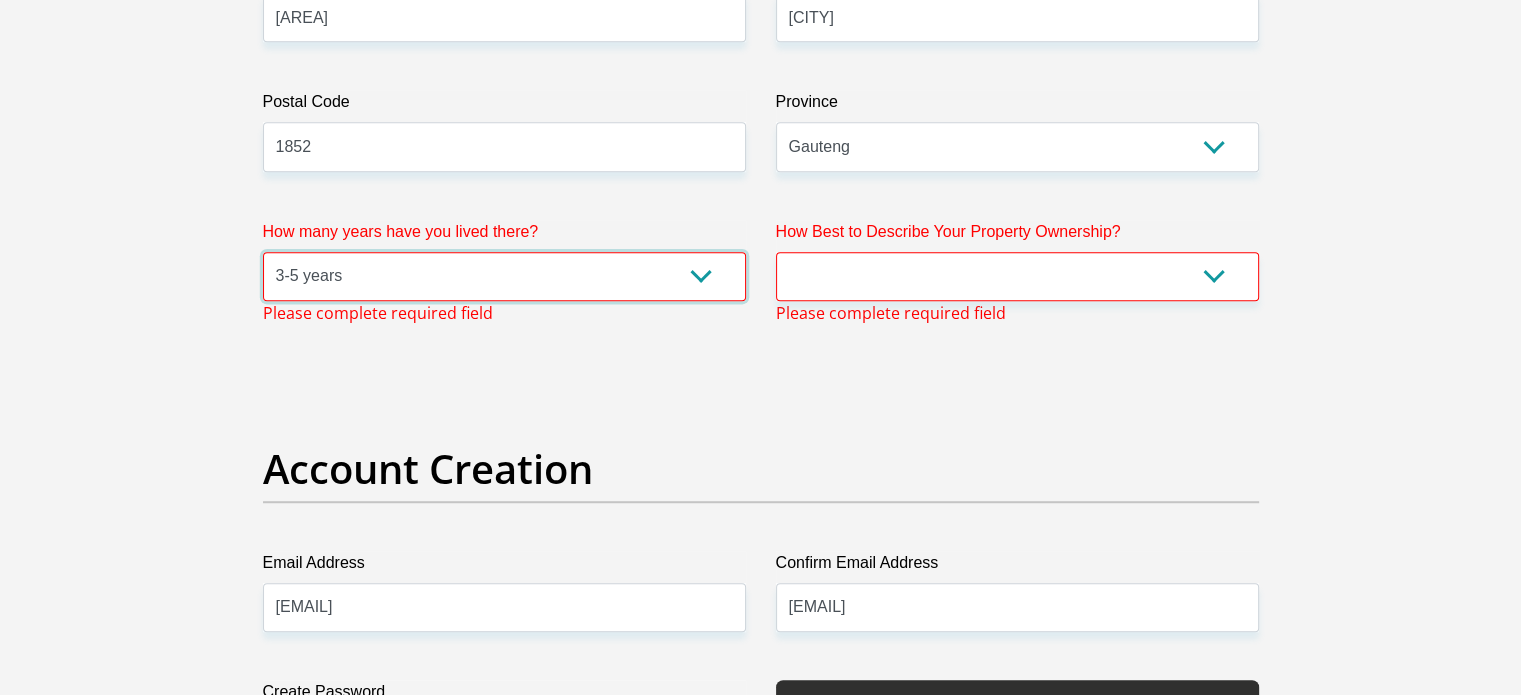 click on "less than 1 year
1-3 years
3-5 years
5+ years" at bounding box center (504, 276) 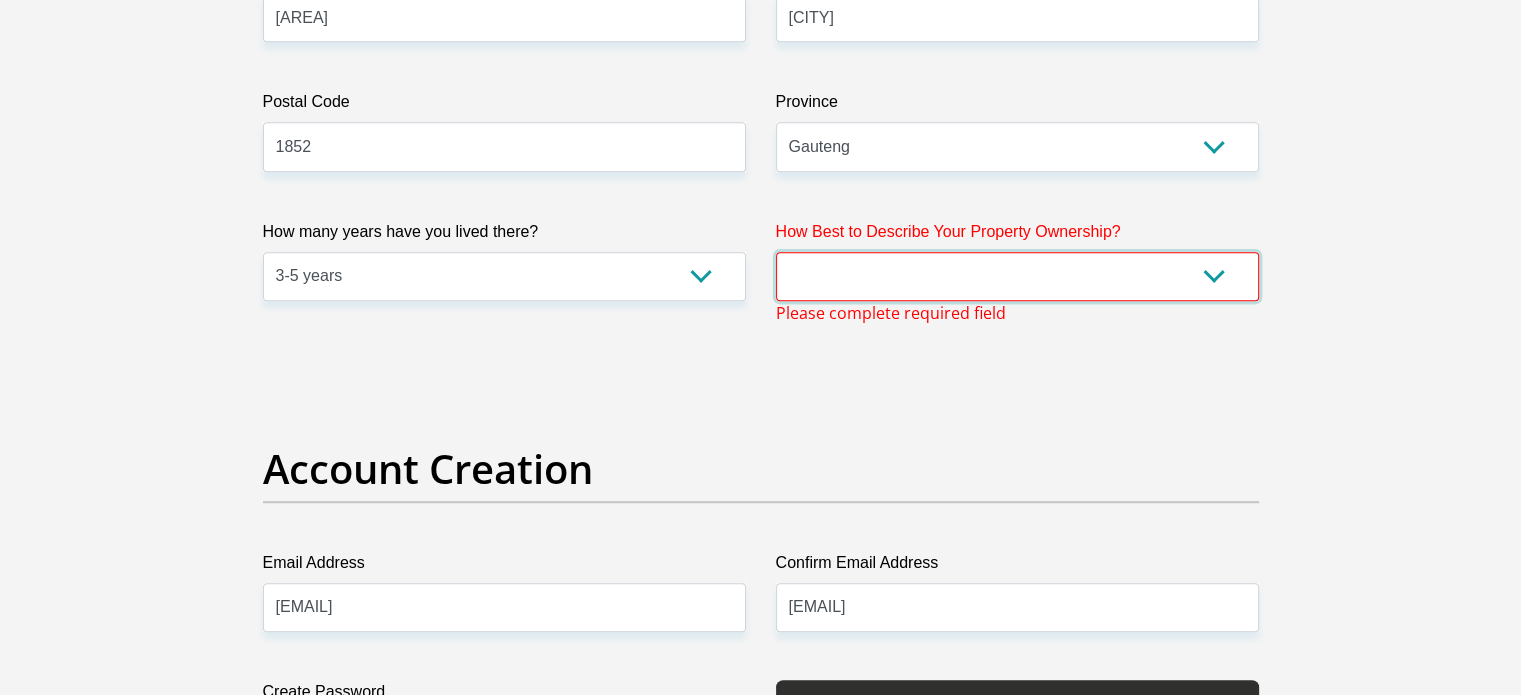 click on "Owned
Rented
Family Owned
Company Dwelling" at bounding box center (1017, 276) 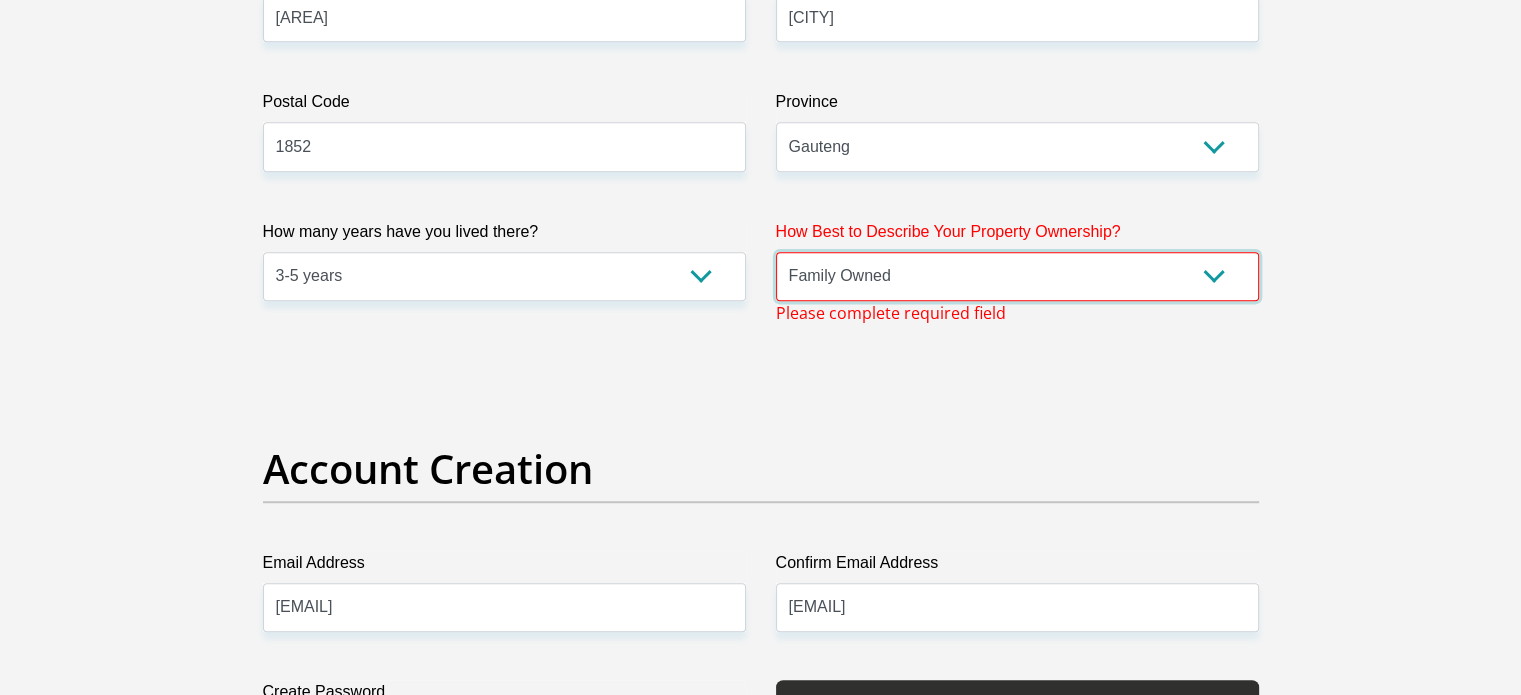 click on "Owned
Rented
Family Owned
Company Dwelling" at bounding box center (1017, 276) 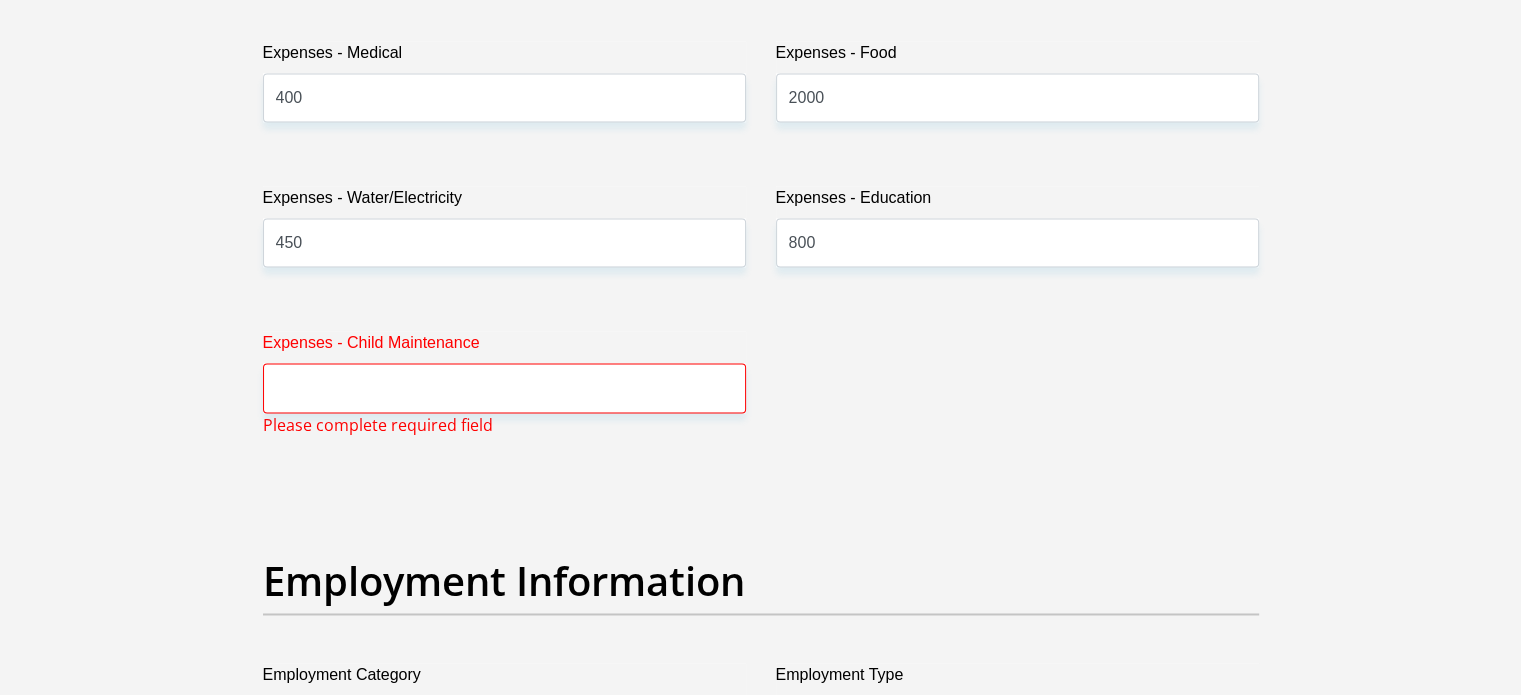 scroll, scrollTop: 3106, scrollLeft: 0, axis: vertical 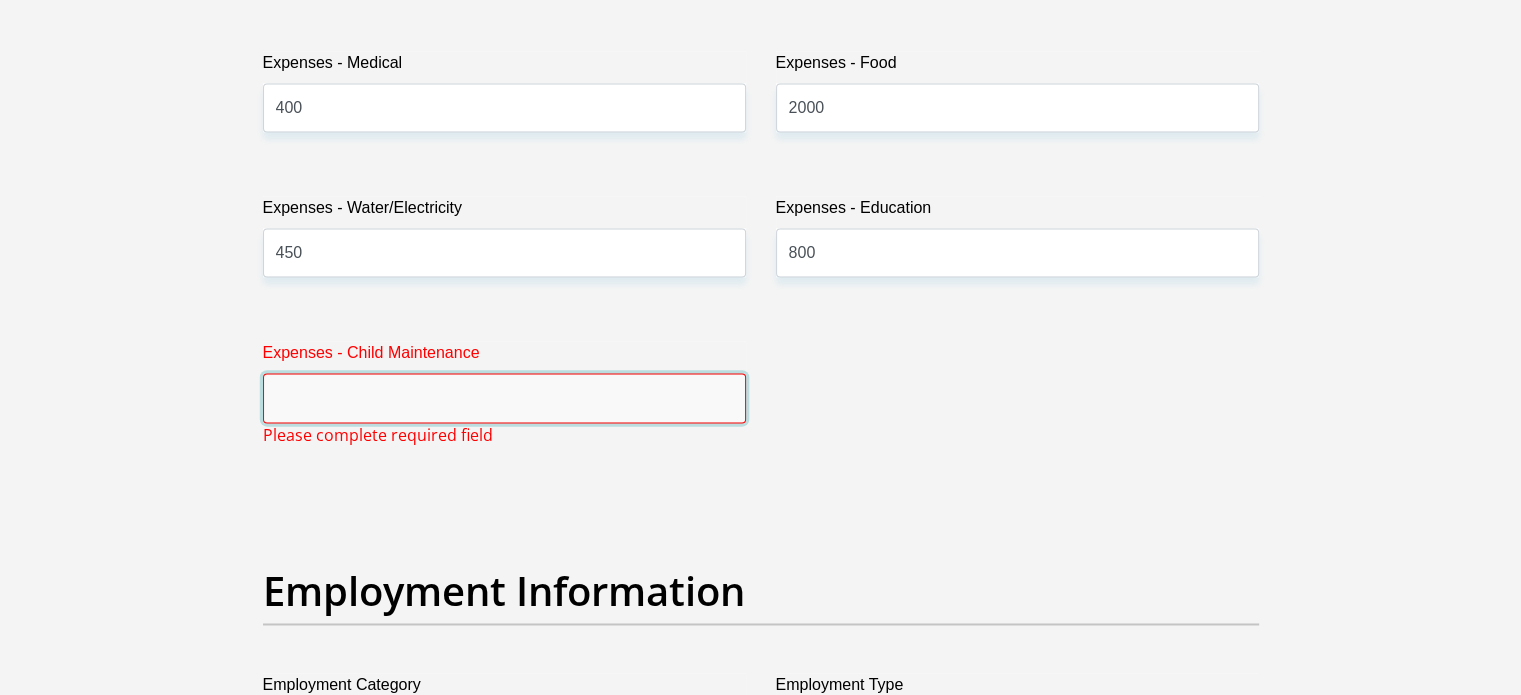 click on "Expenses - Child Maintenance" at bounding box center [504, 397] 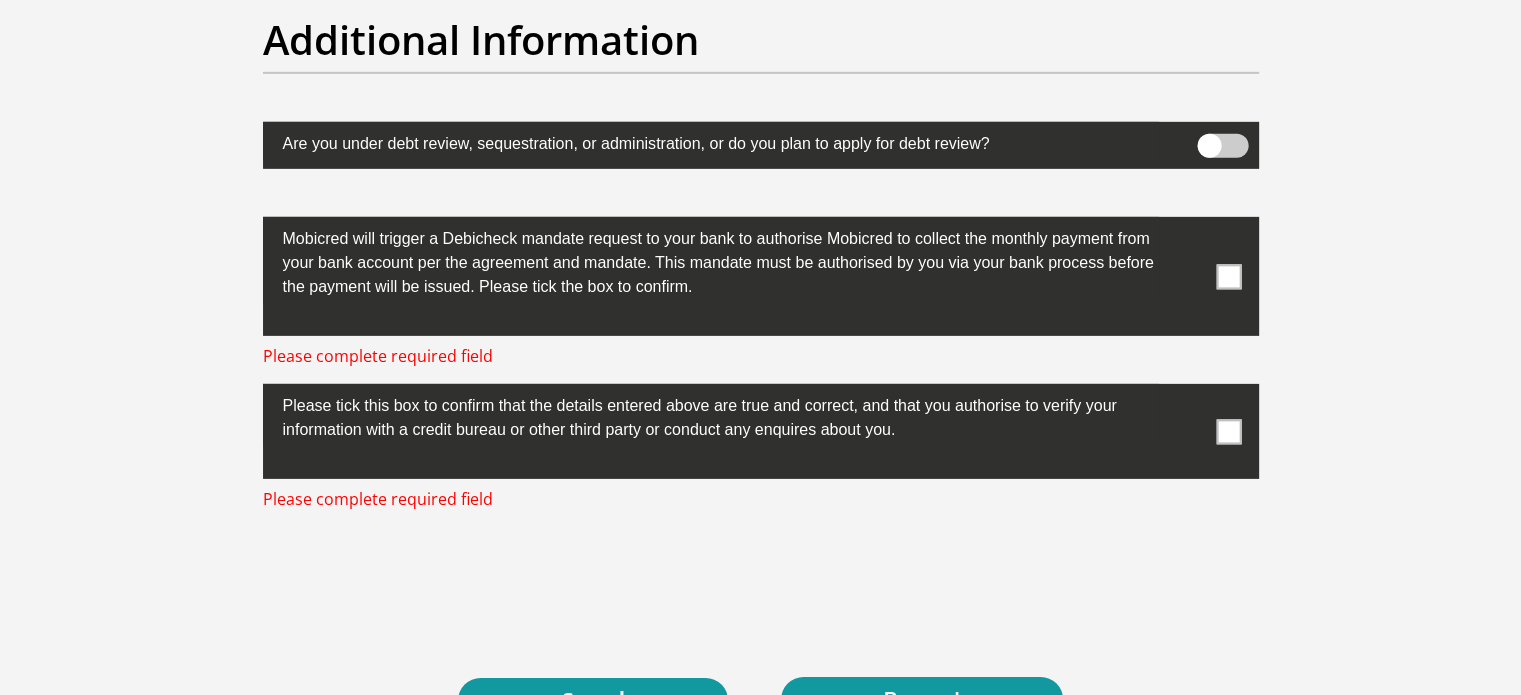 scroll, scrollTop: 6224, scrollLeft: 0, axis: vertical 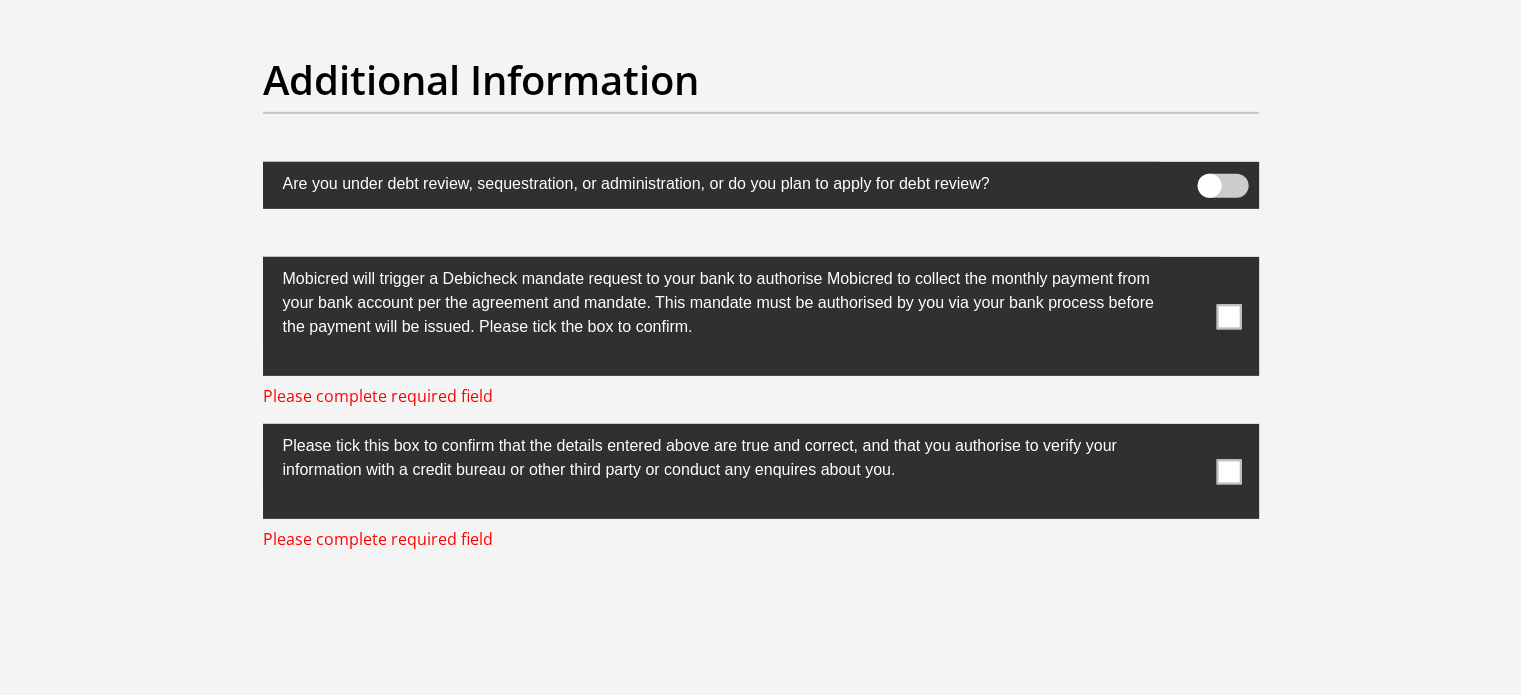 type on "0" 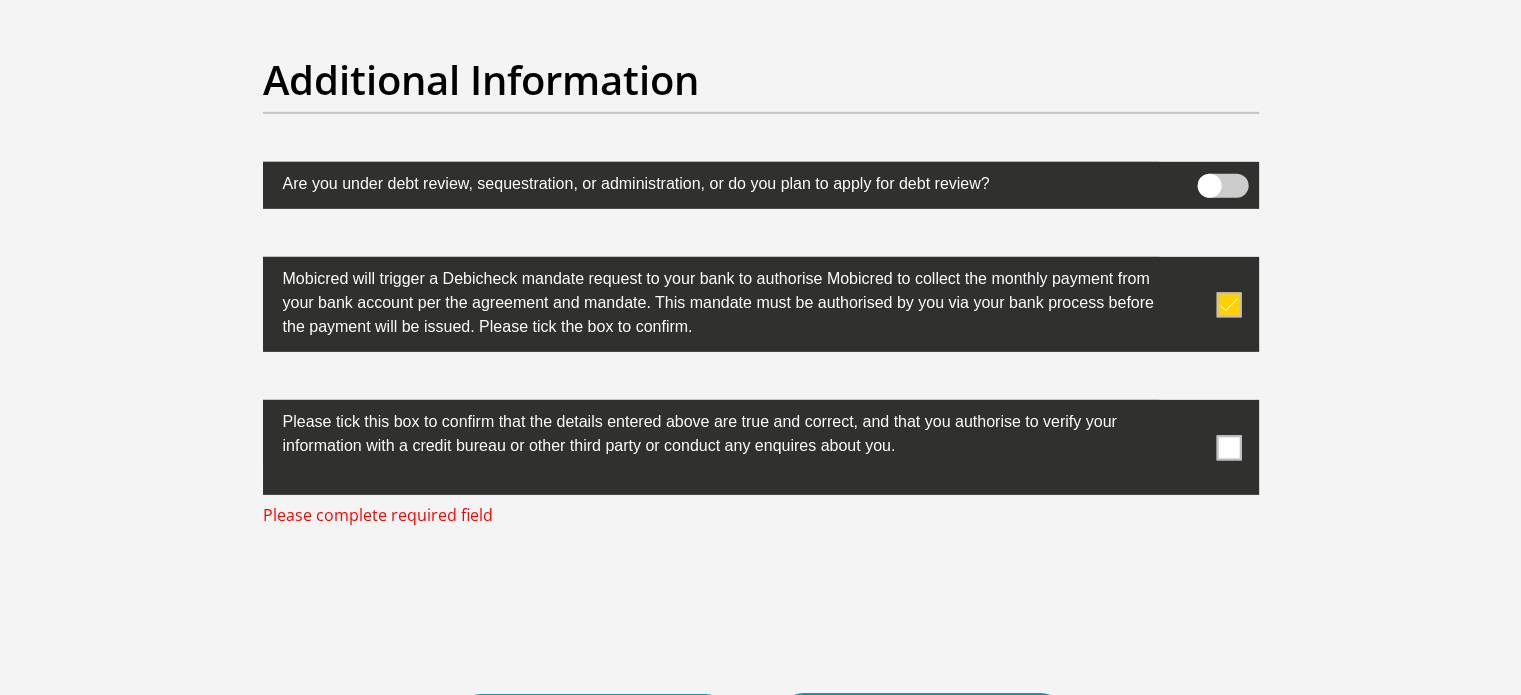 click at bounding box center [1228, 447] 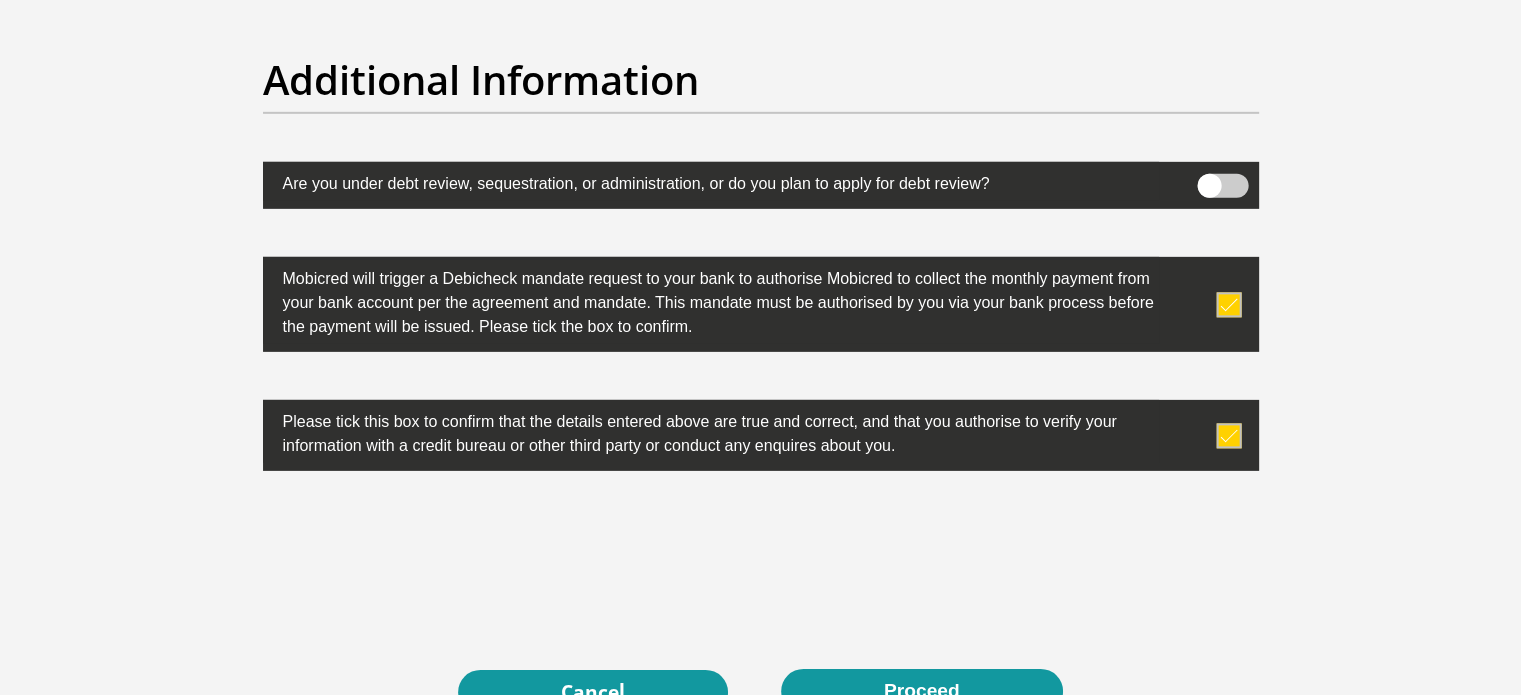 click at bounding box center (1222, 186) 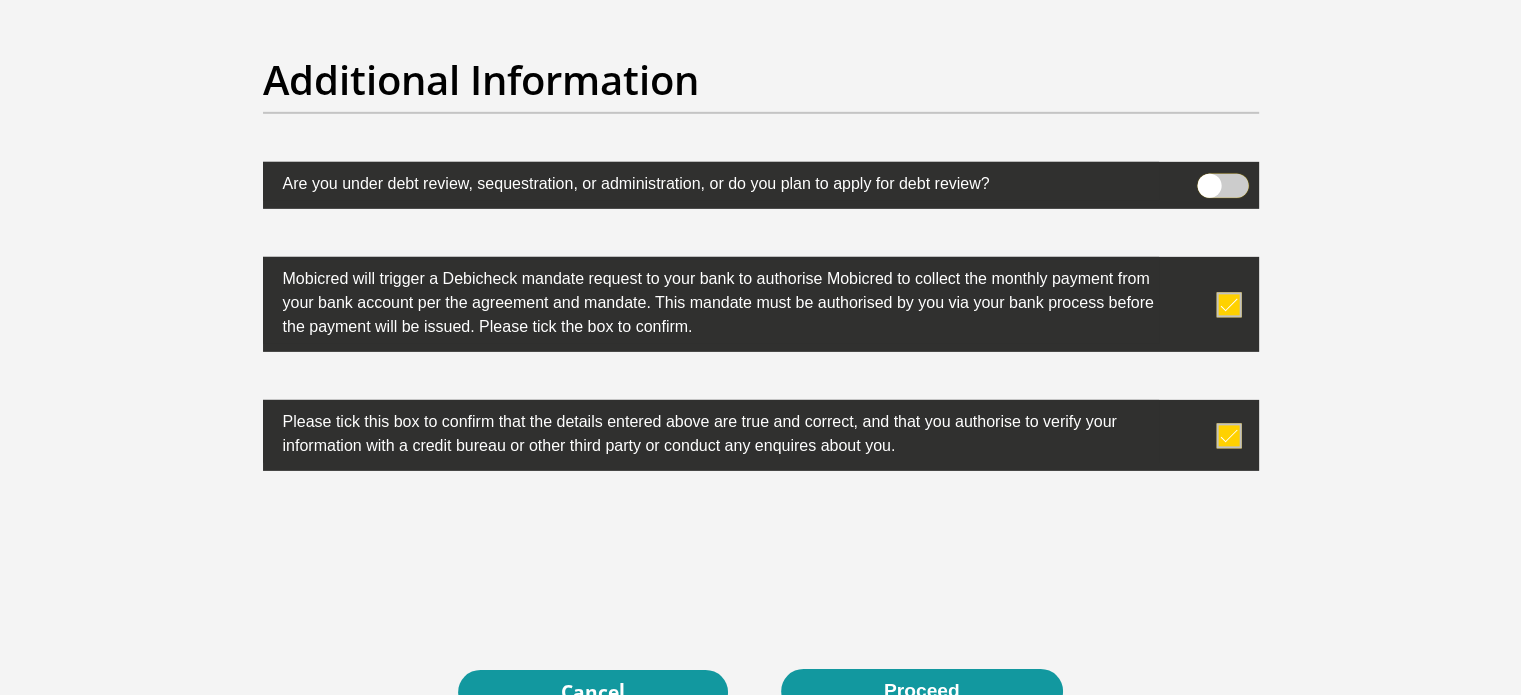 click at bounding box center [1209, 179] 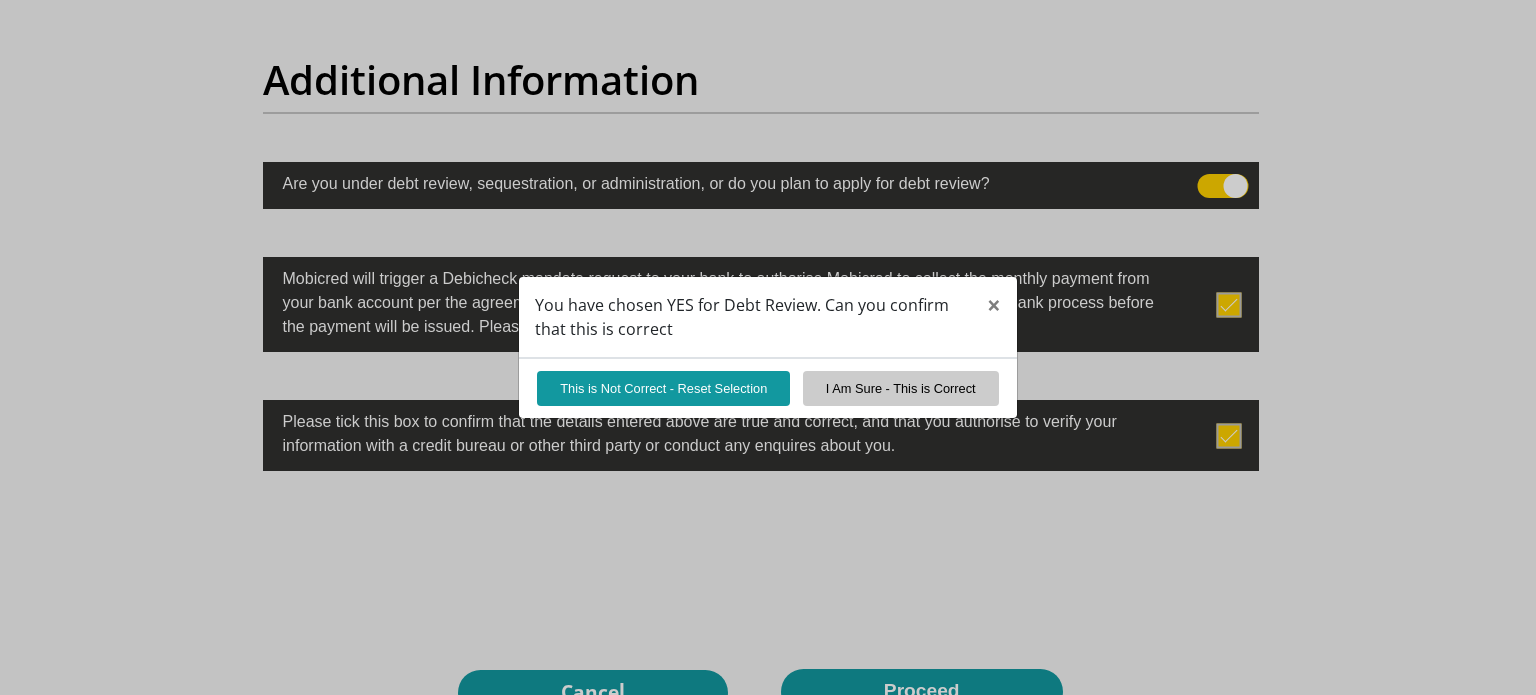 click on "You have chosen YES for Debt Review.
Can you confirm that this is correct
×
This is Not Correct - Reset Selection
I Am Sure - This is Correct" at bounding box center (768, 347) 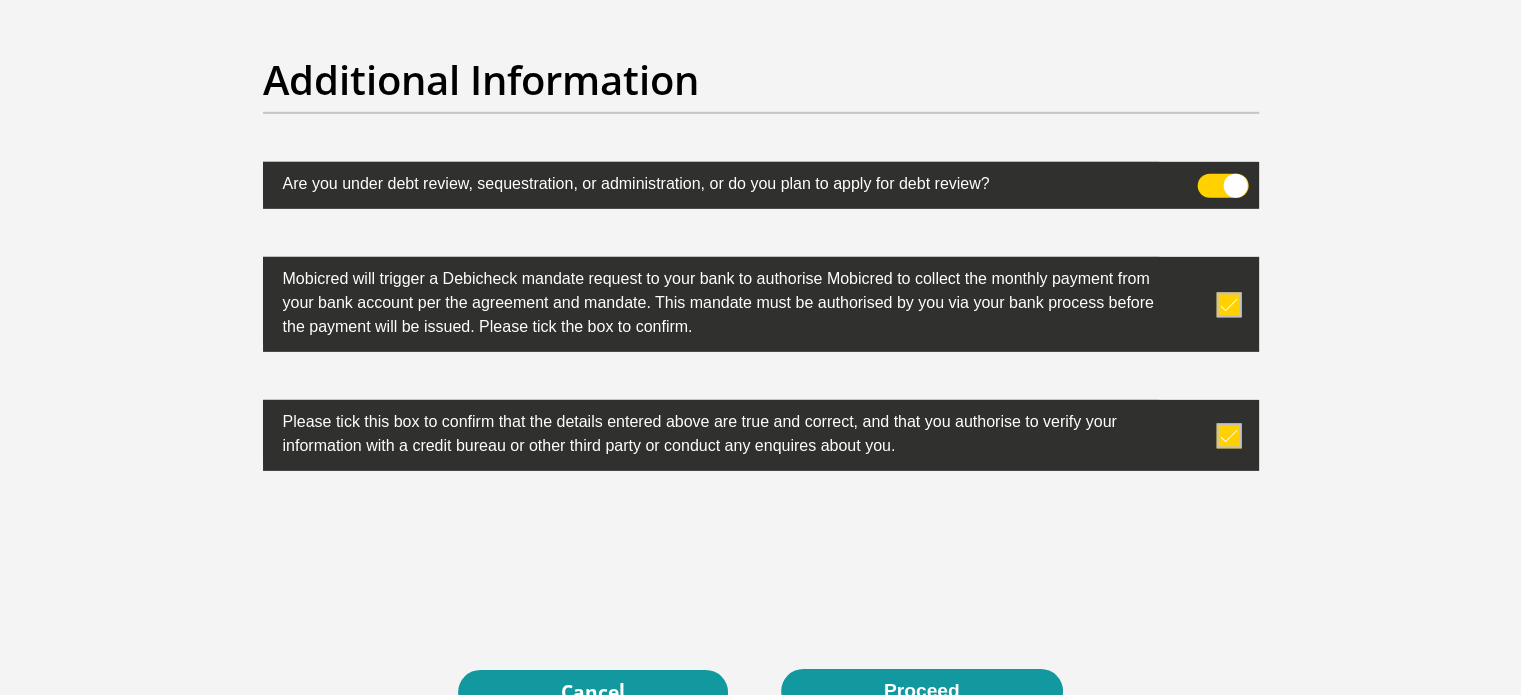drag, startPoint x: 1227, startPoint y: 182, endPoint x: 1192, endPoint y: 183, distance: 35.014282 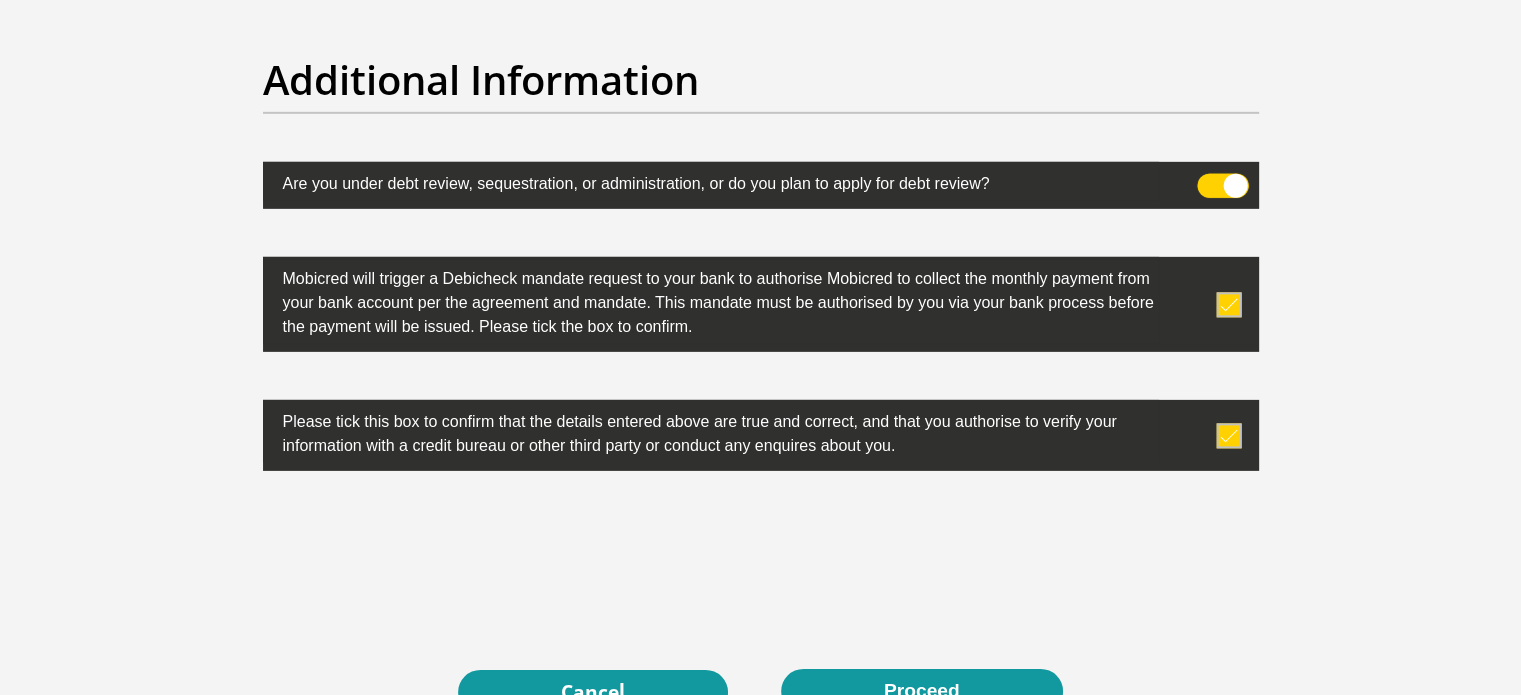 click at bounding box center [1209, 179] 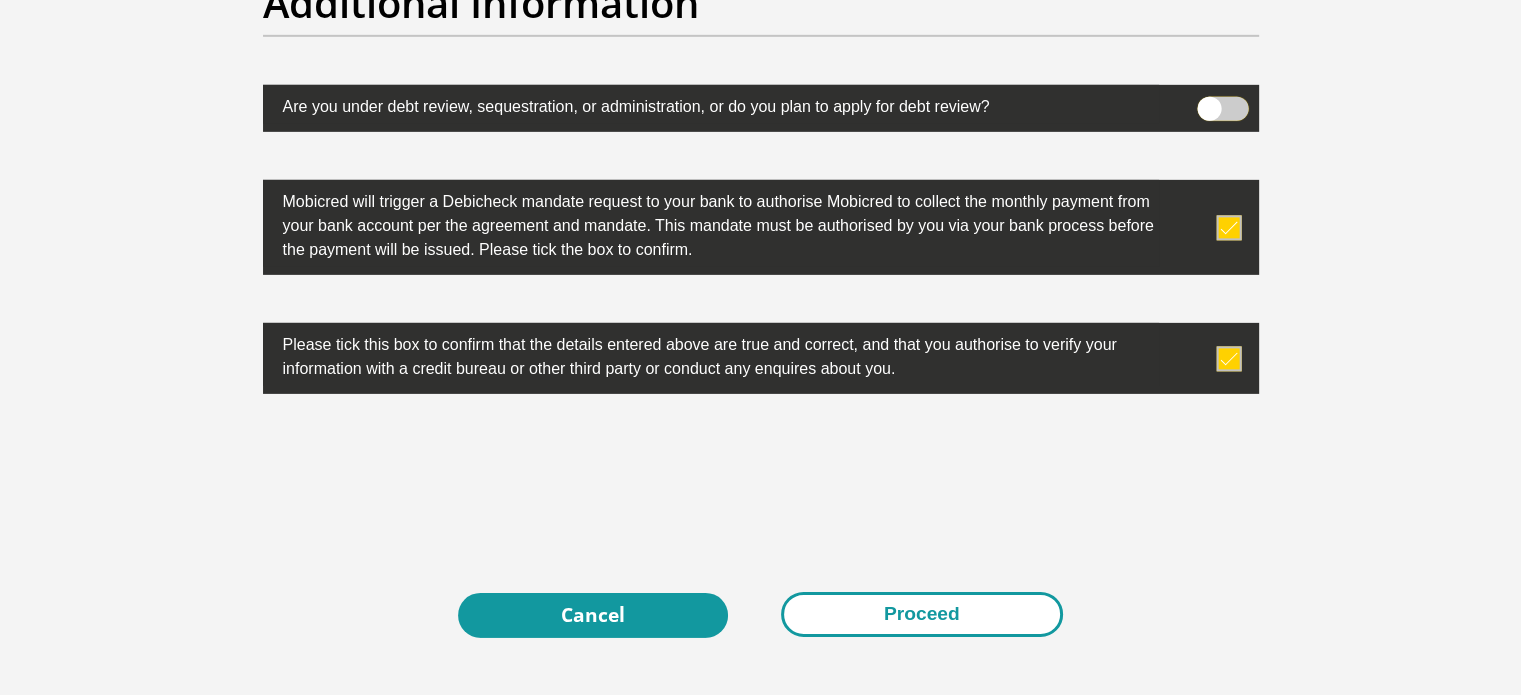 scroll, scrollTop: 6476, scrollLeft: 0, axis: vertical 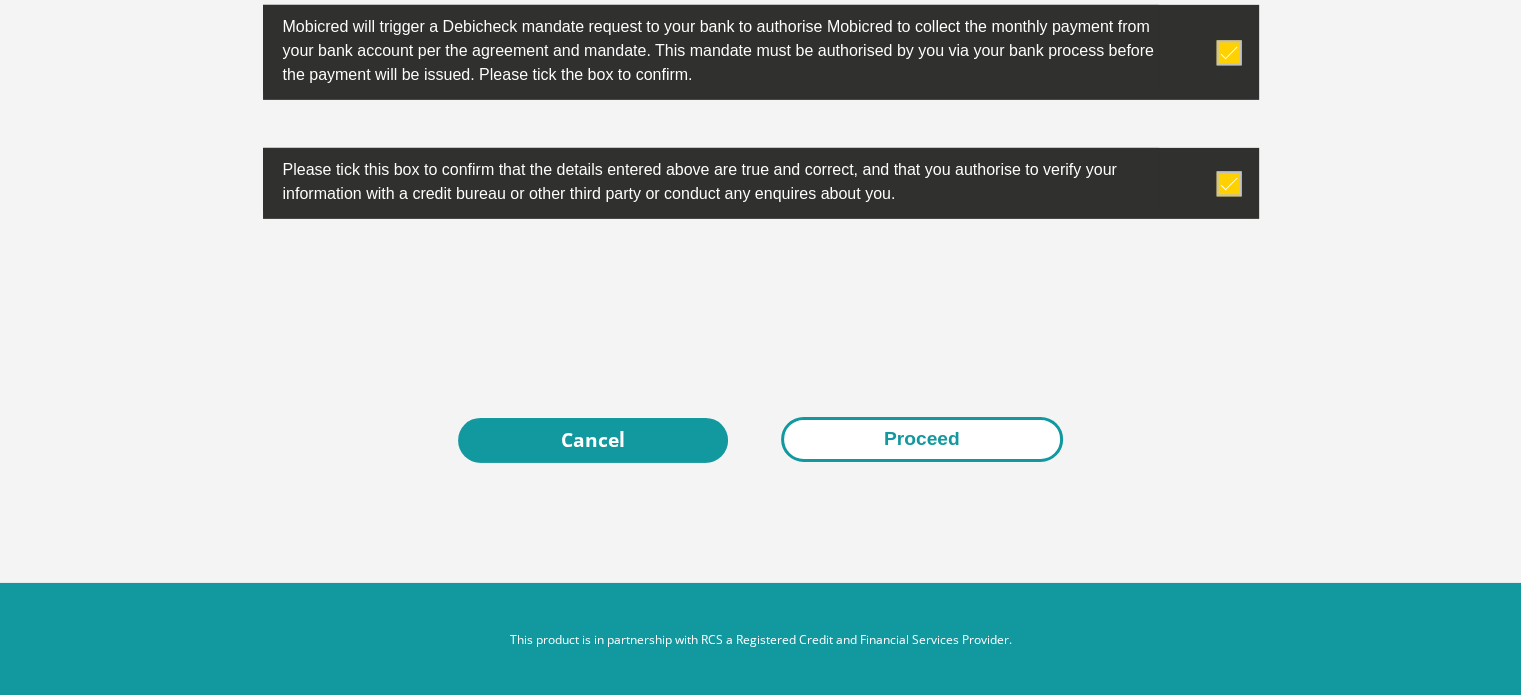 click on "Proceed" at bounding box center (922, 439) 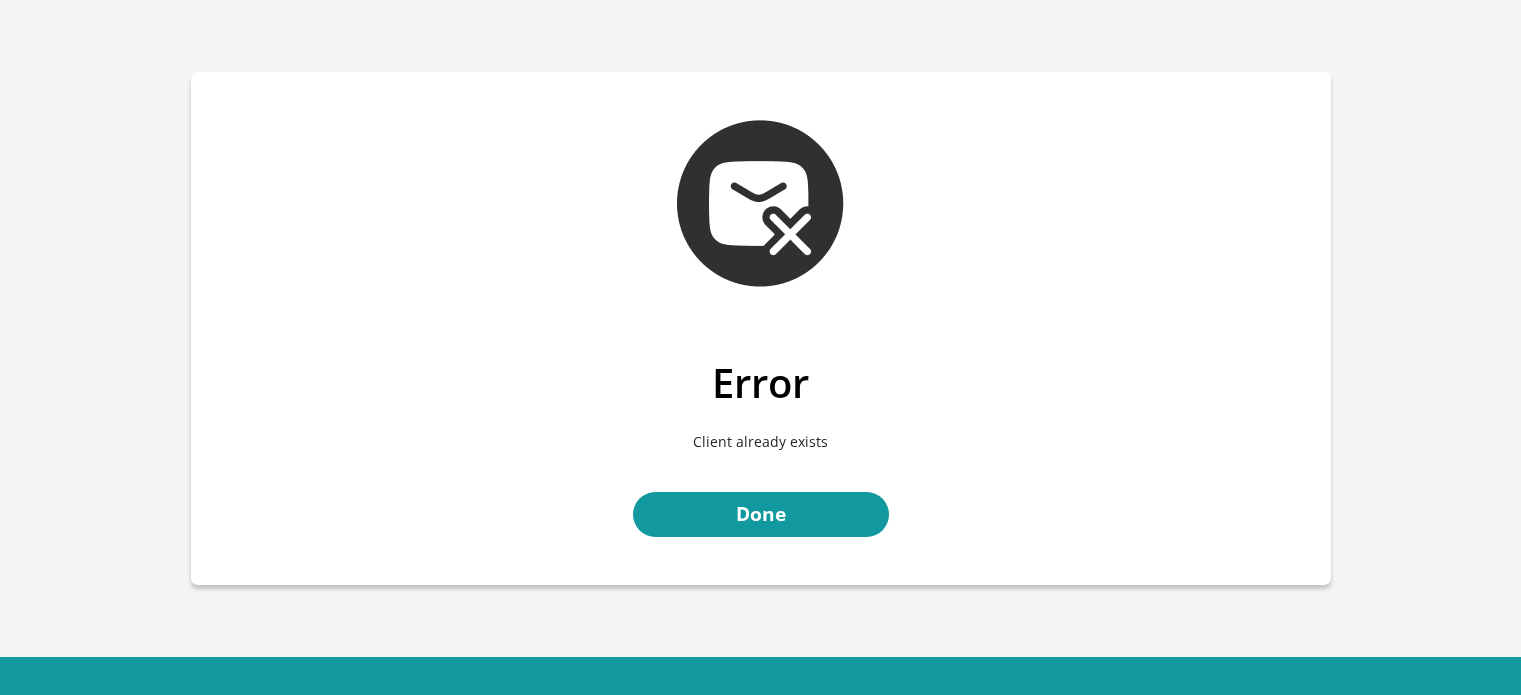 scroll, scrollTop: 0, scrollLeft: 0, axis: both 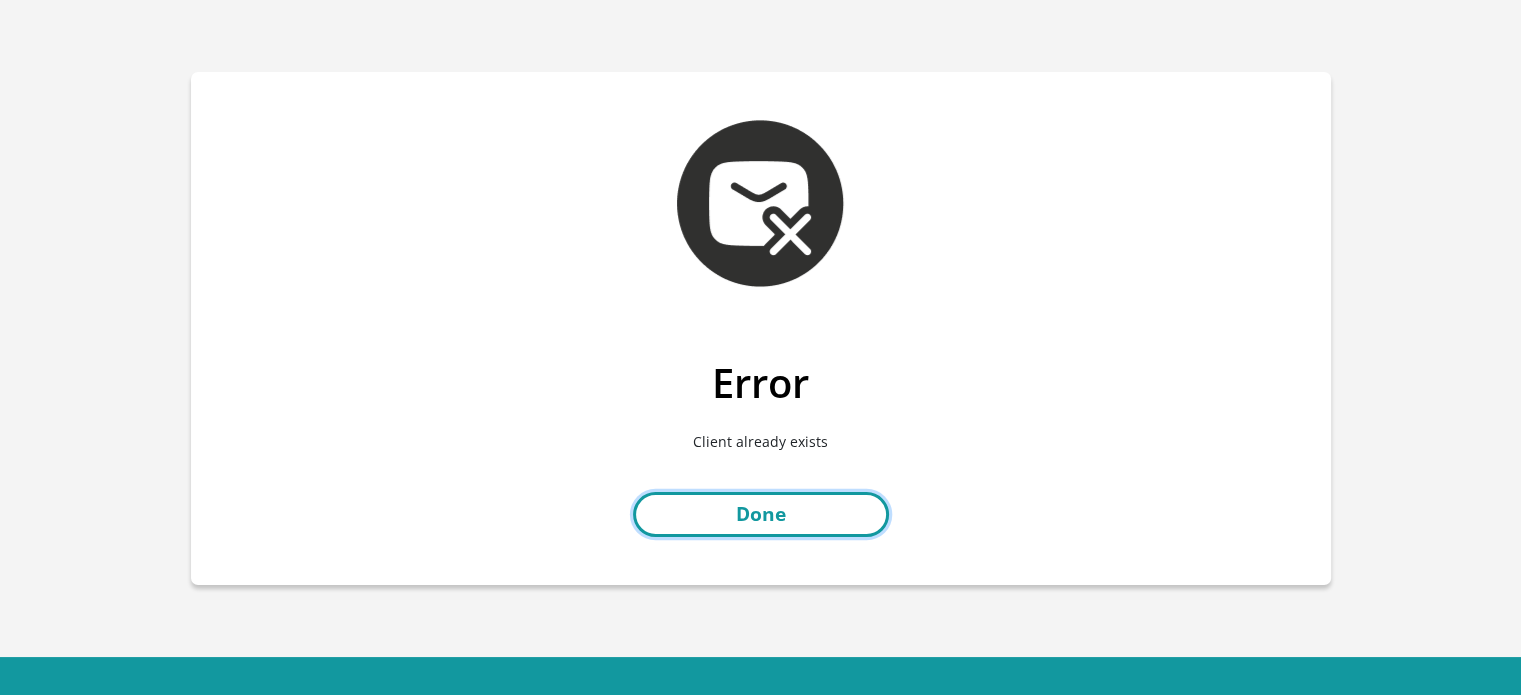 click on "Done" at bounding box center [761, 514] 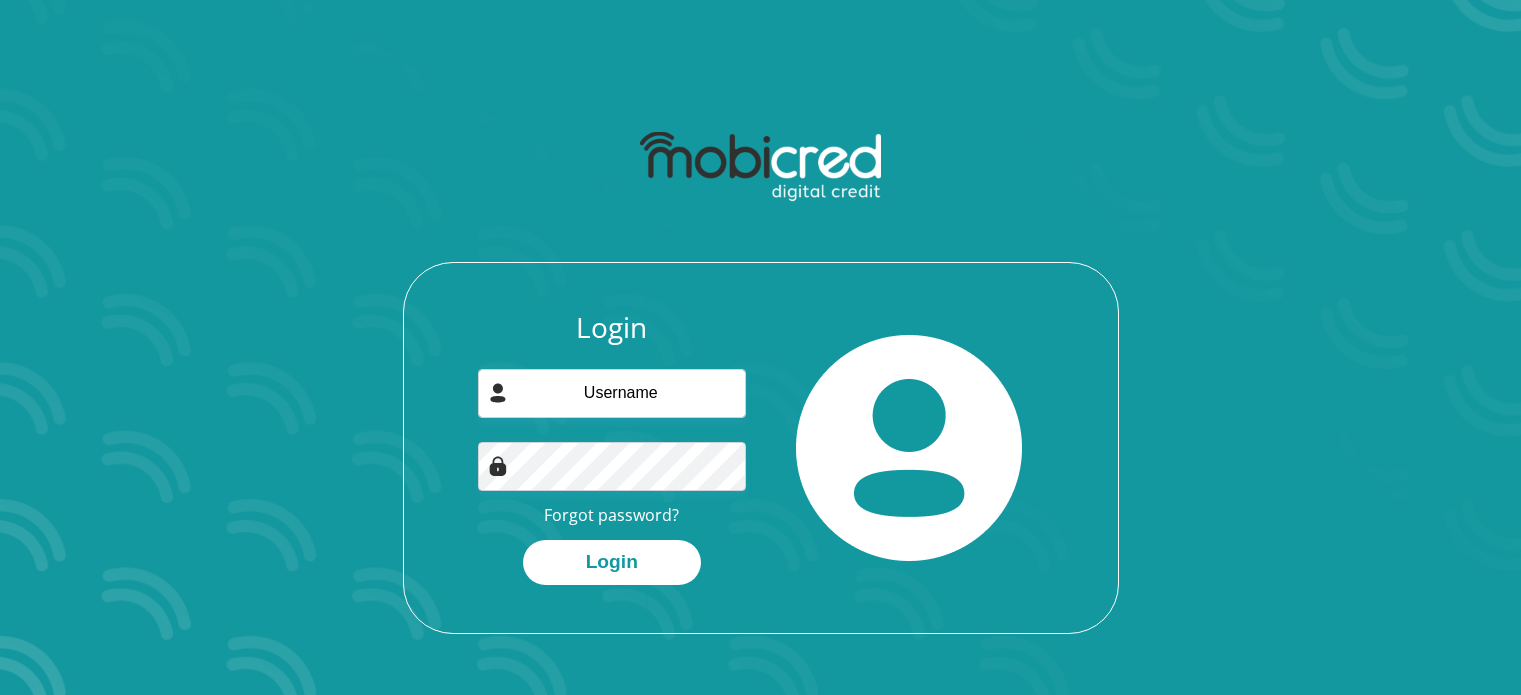 scroll, scrollTop: 0, scrollLeft: 0, axis: both 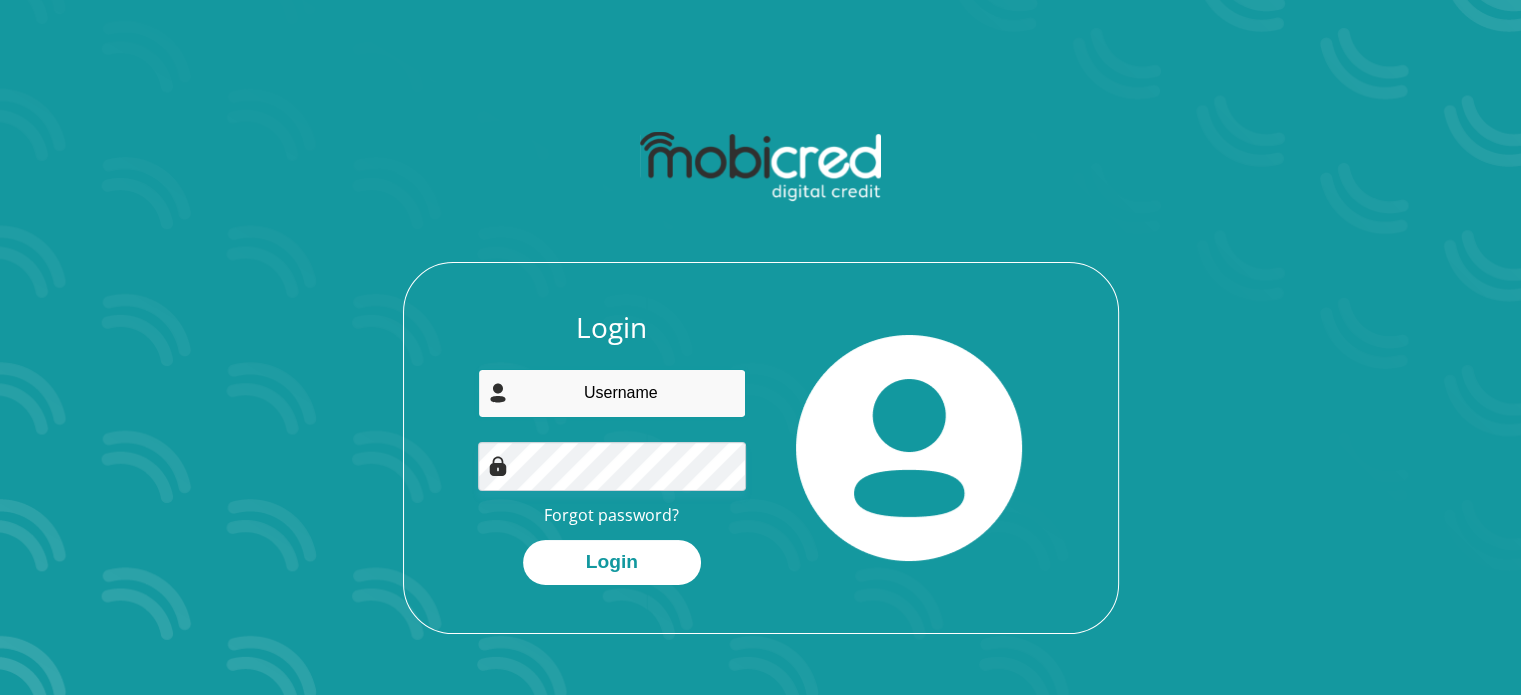 click at bounding box center (612, 393) 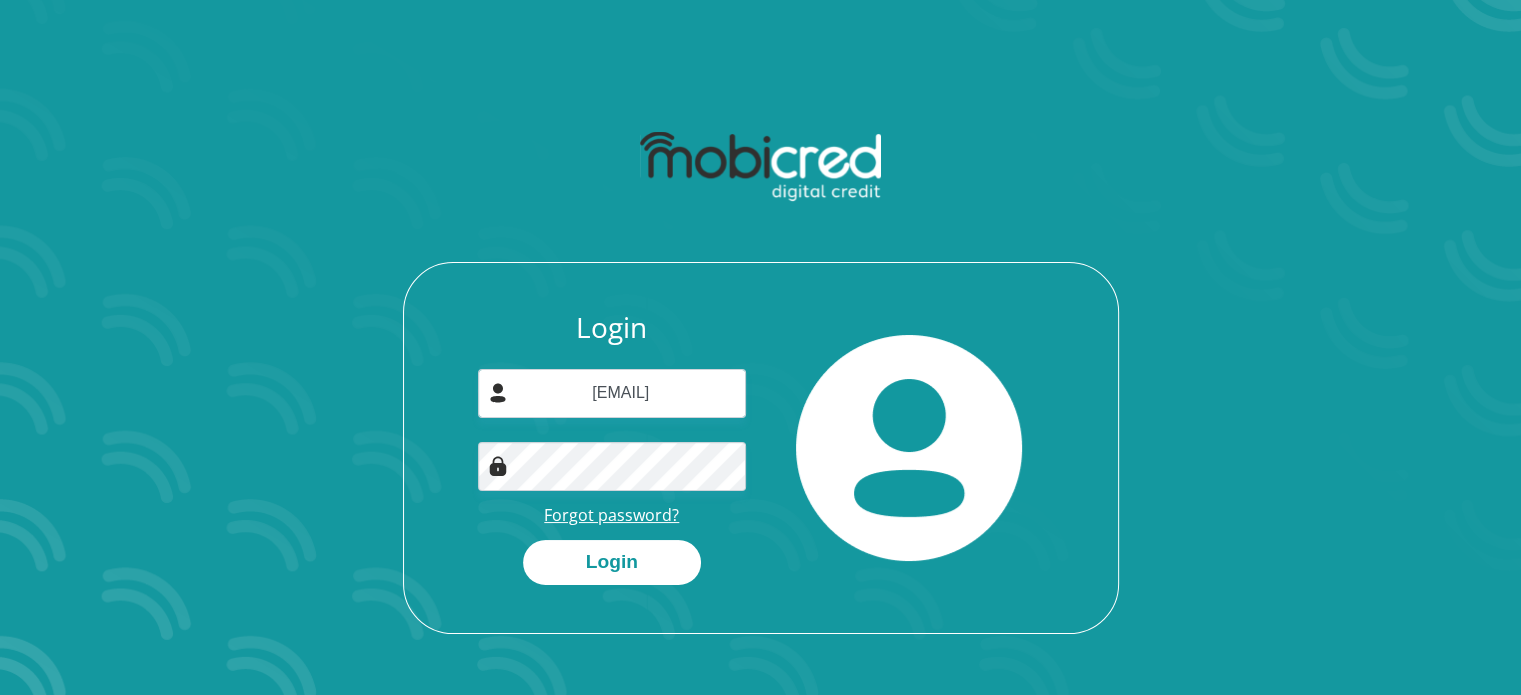 click on "Forgot password?" at bounding box center [611, 515] 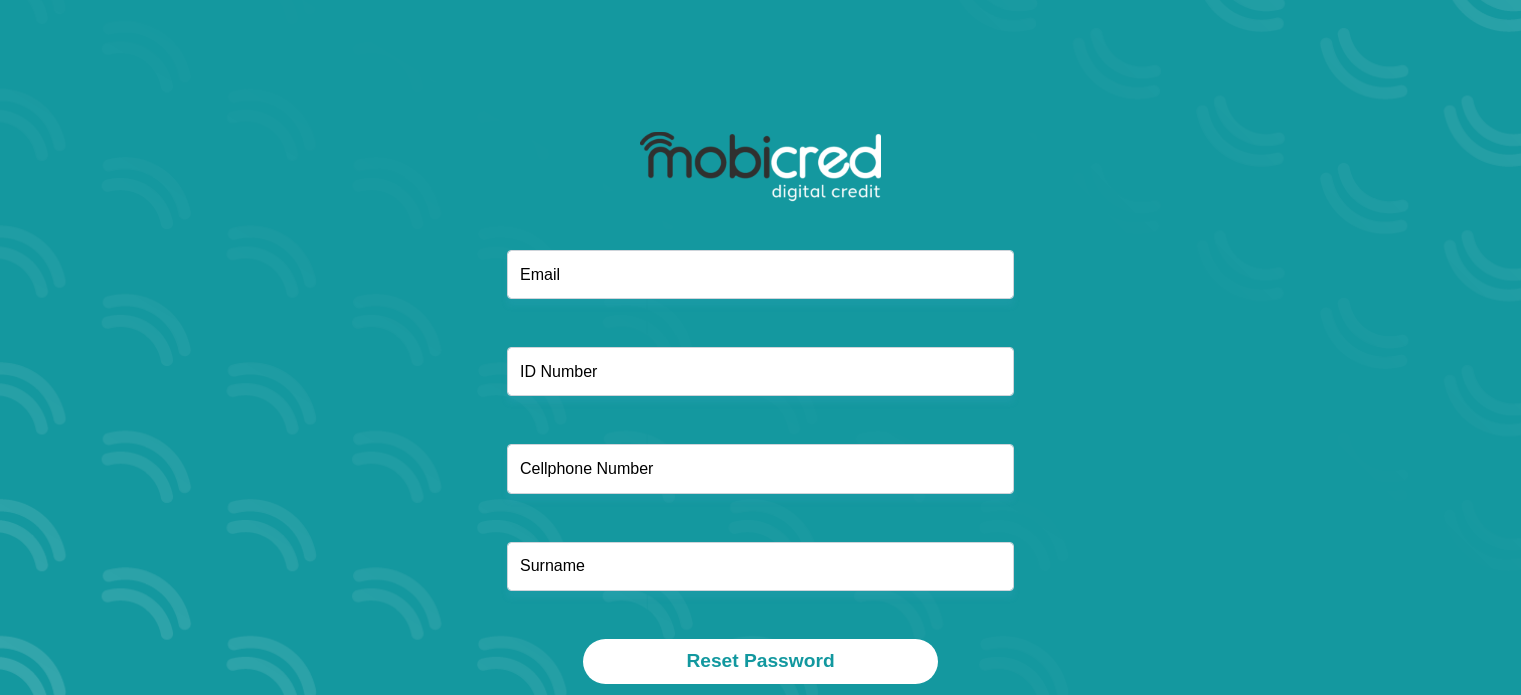 scroll, scrollTop: 0, scrollLeft: 0, axis: both 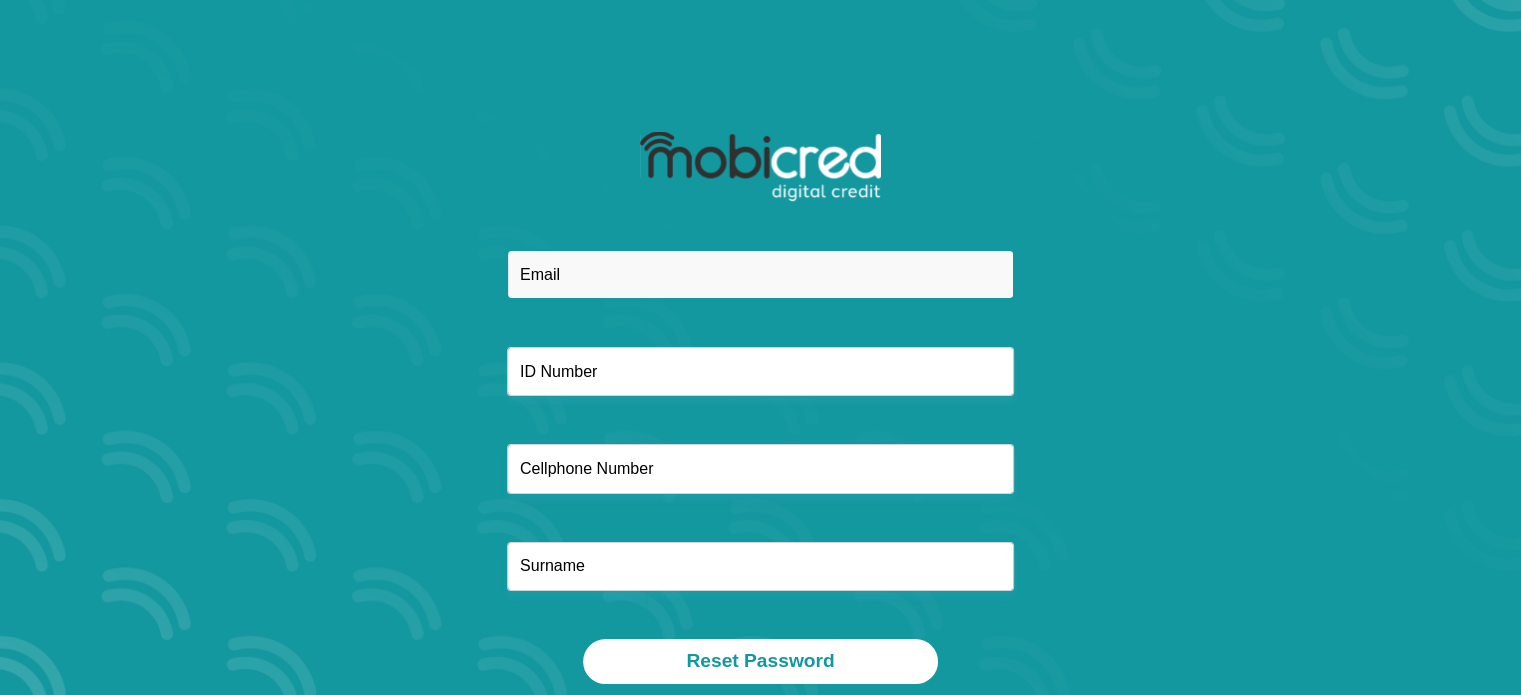 click at bounding box center [760, 274] 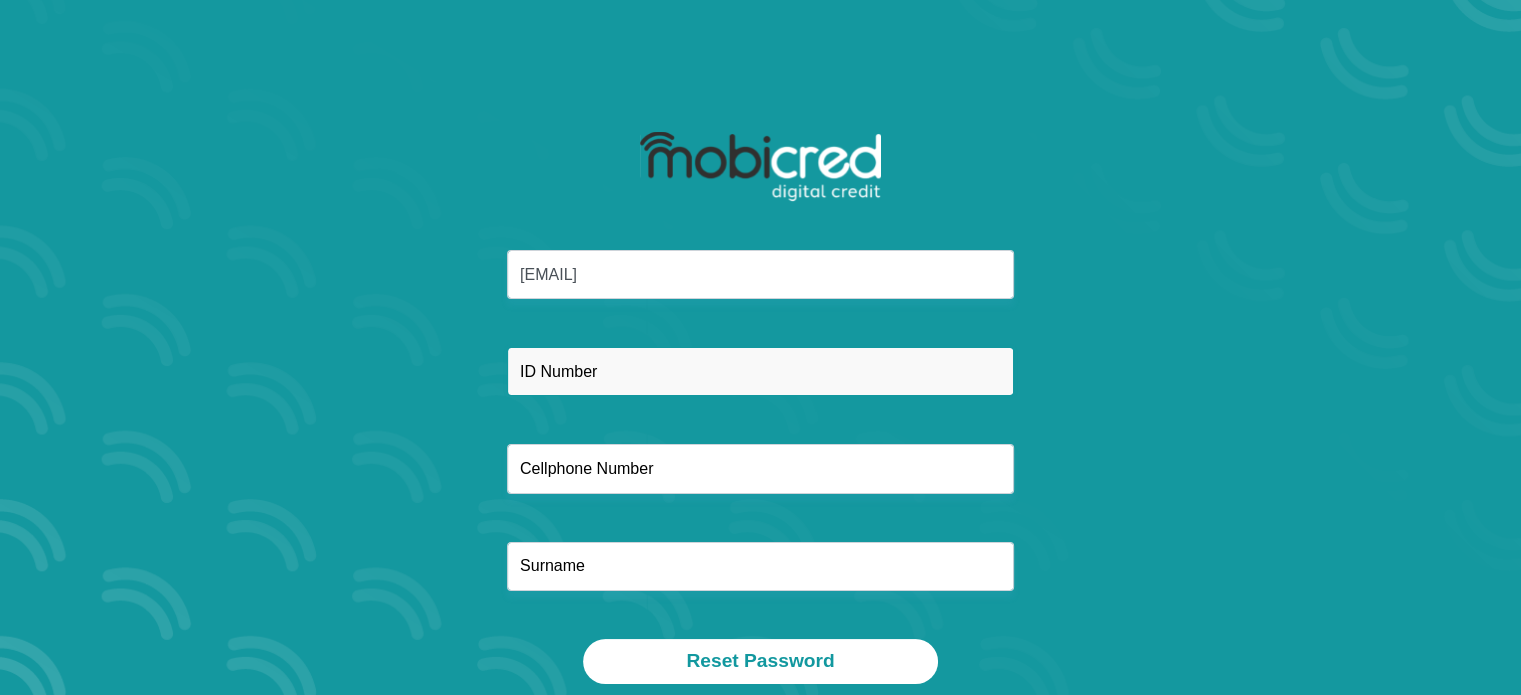 click at bounding box center [760, 371] 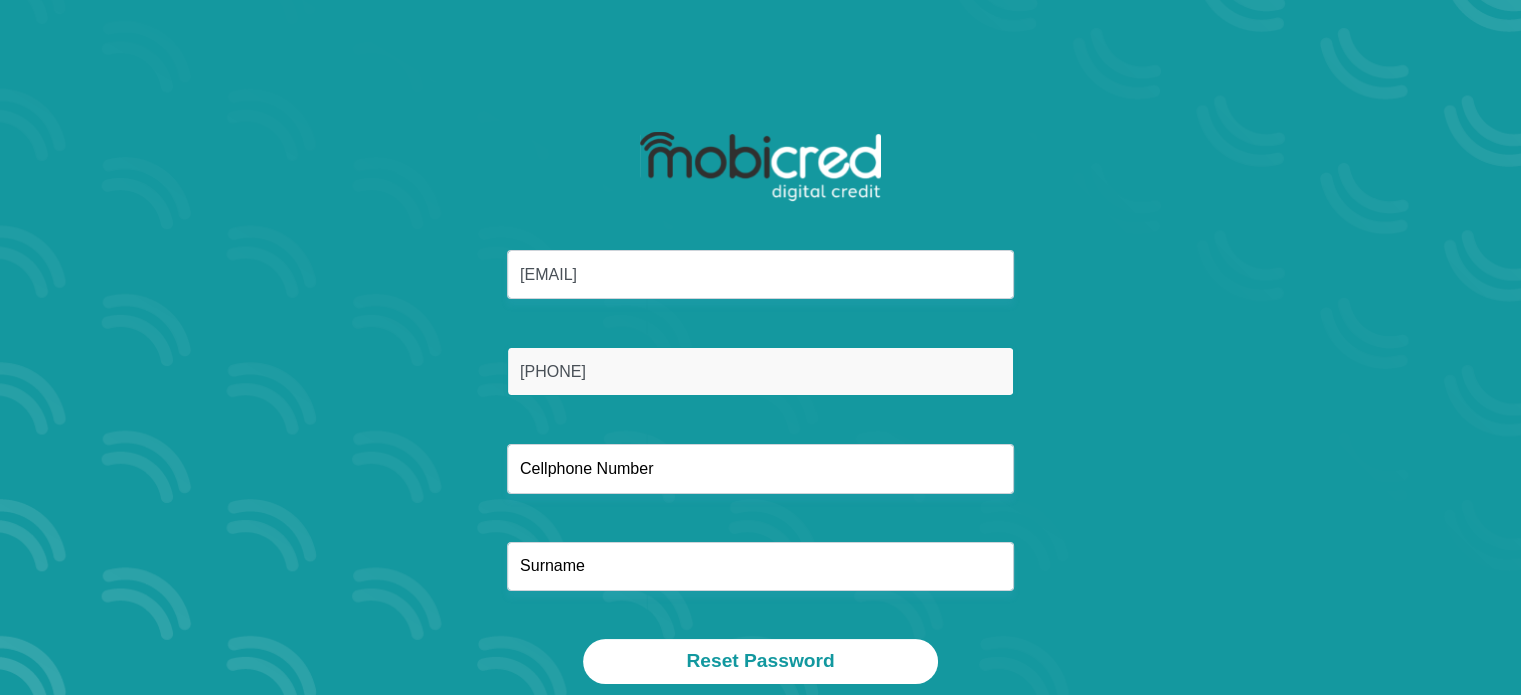 type on "[PHONE]" 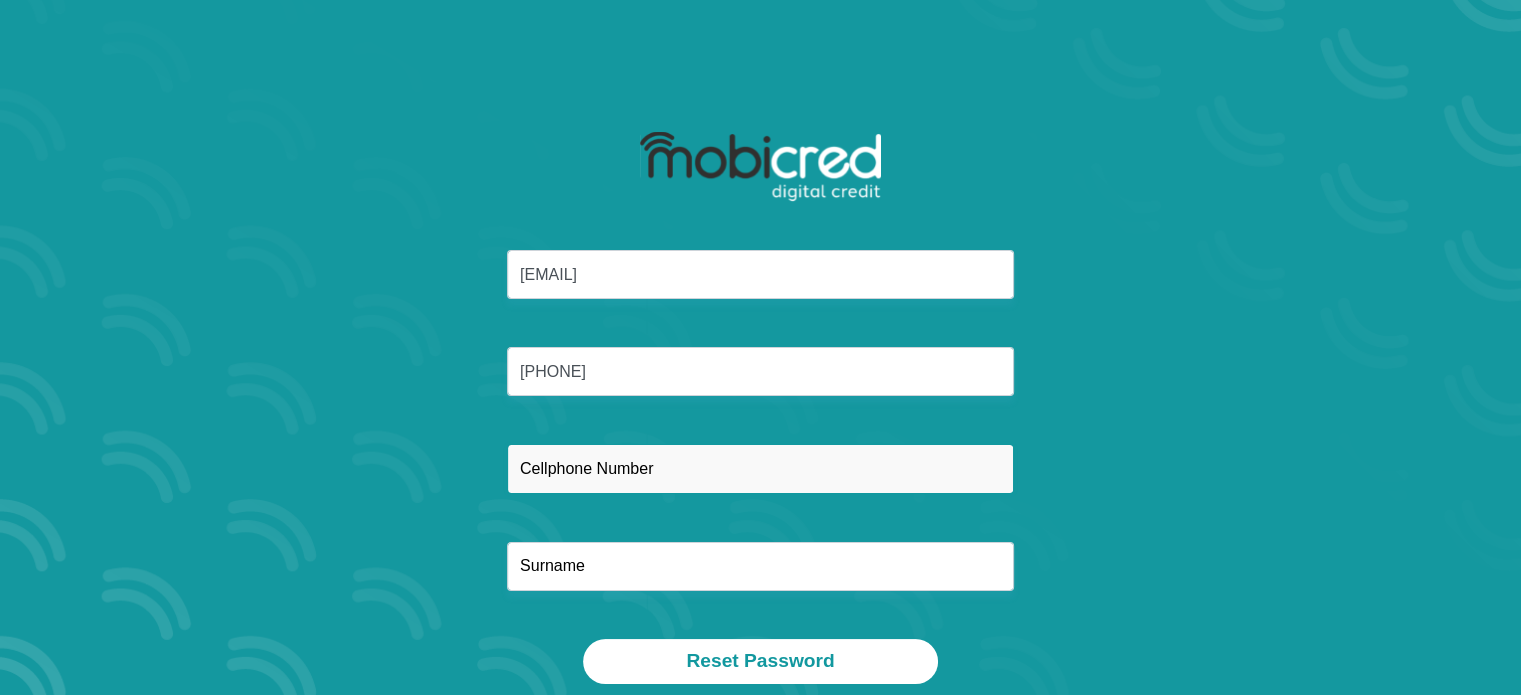 click at bounding box center [760, 468] 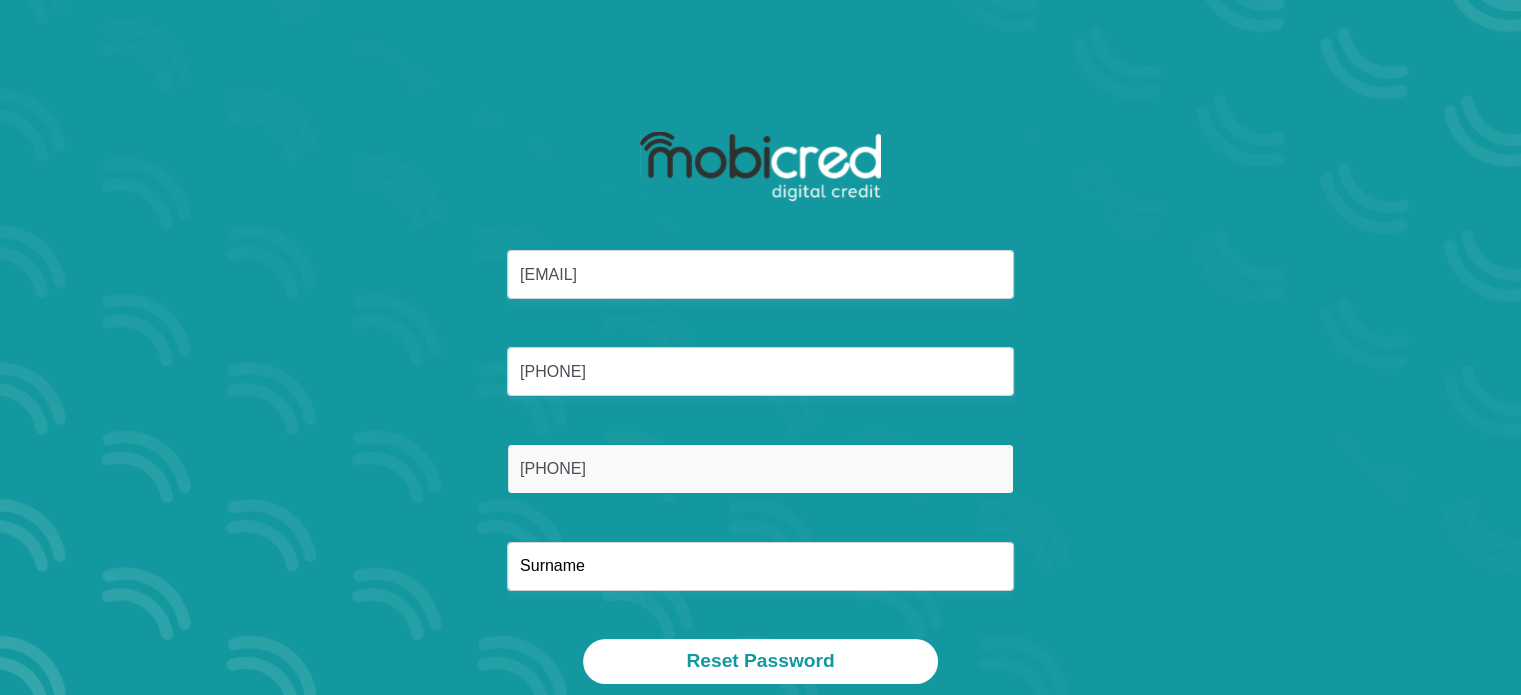 type on "[PHONE]" 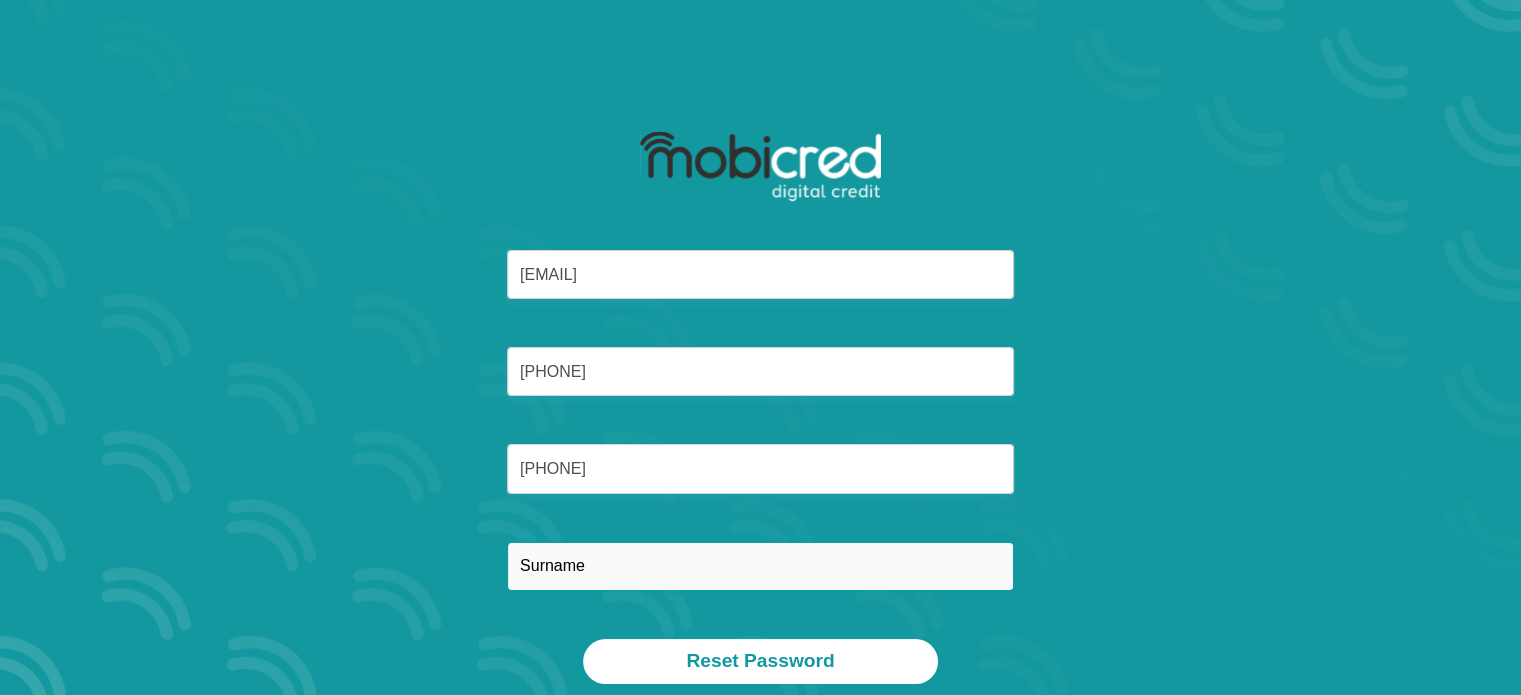 click at bounding box center [760, 566] 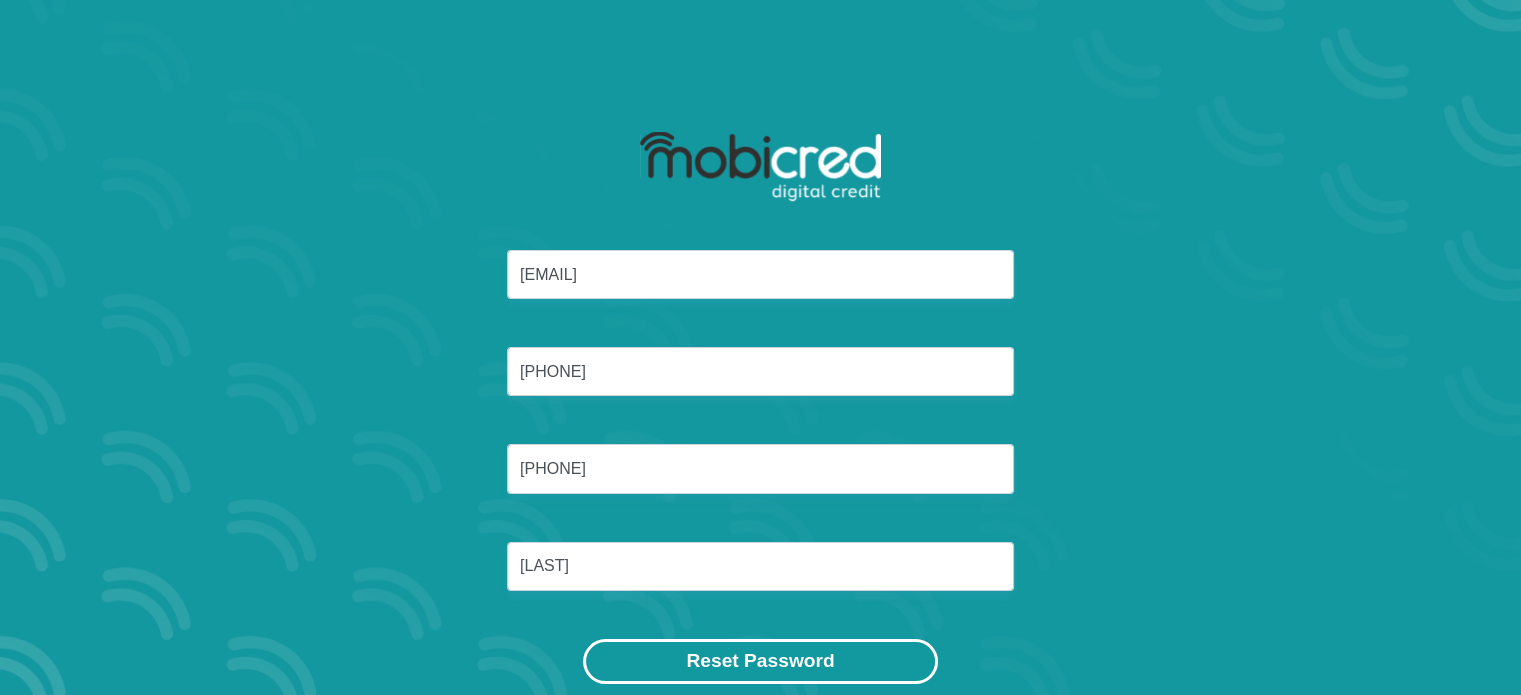 click on "Reset Password" at bounding box center [760, 661] 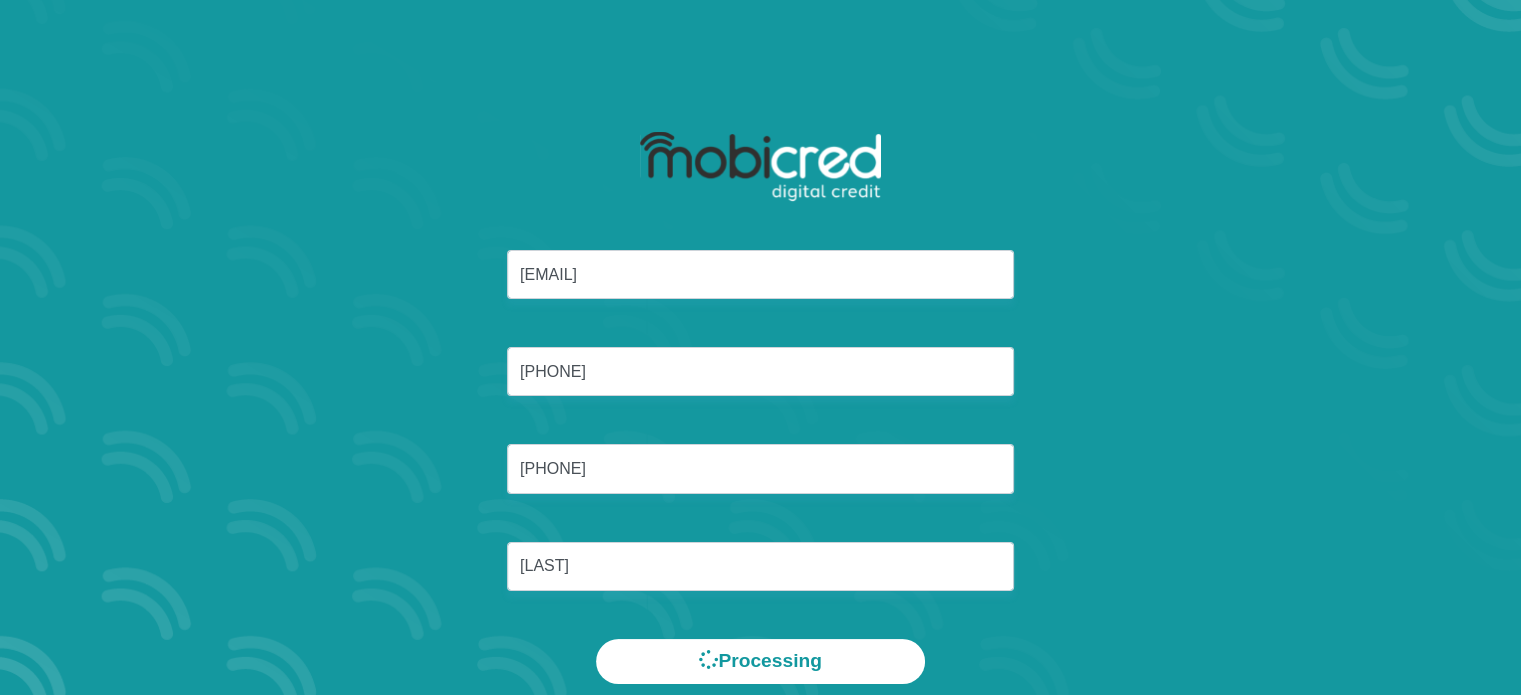 scroll, scrollTop: 0, scrollLeft: 0, axis: both 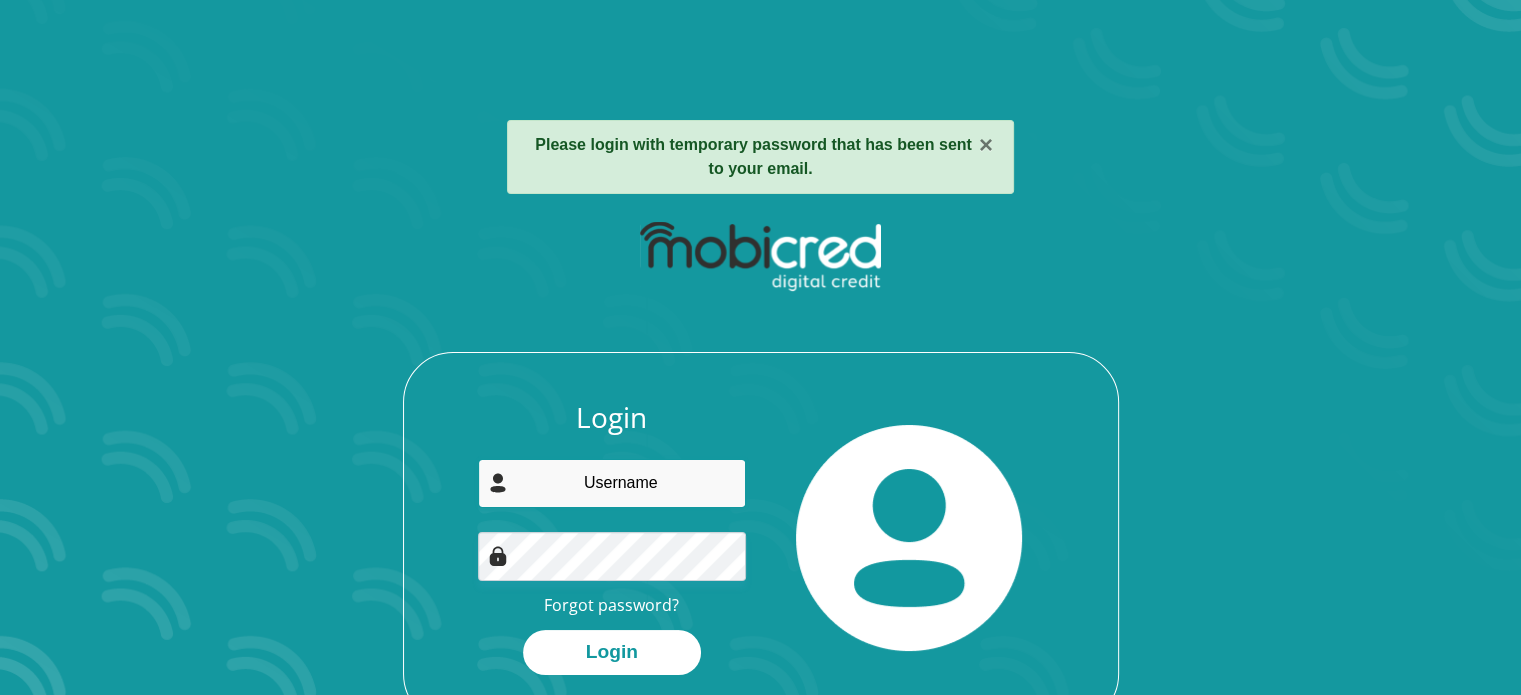 click at bounding box center (612, 483) 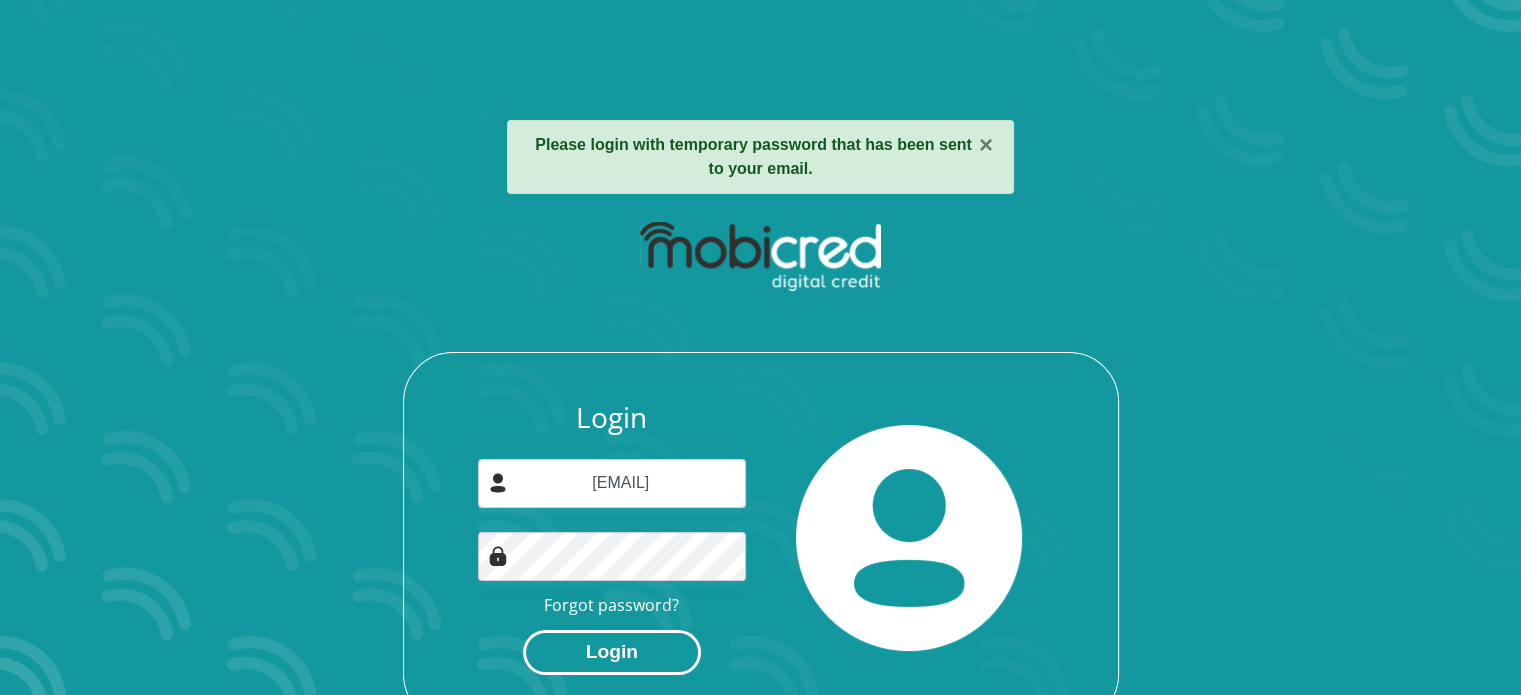 click on "Login" at bounding box center (612, 652) 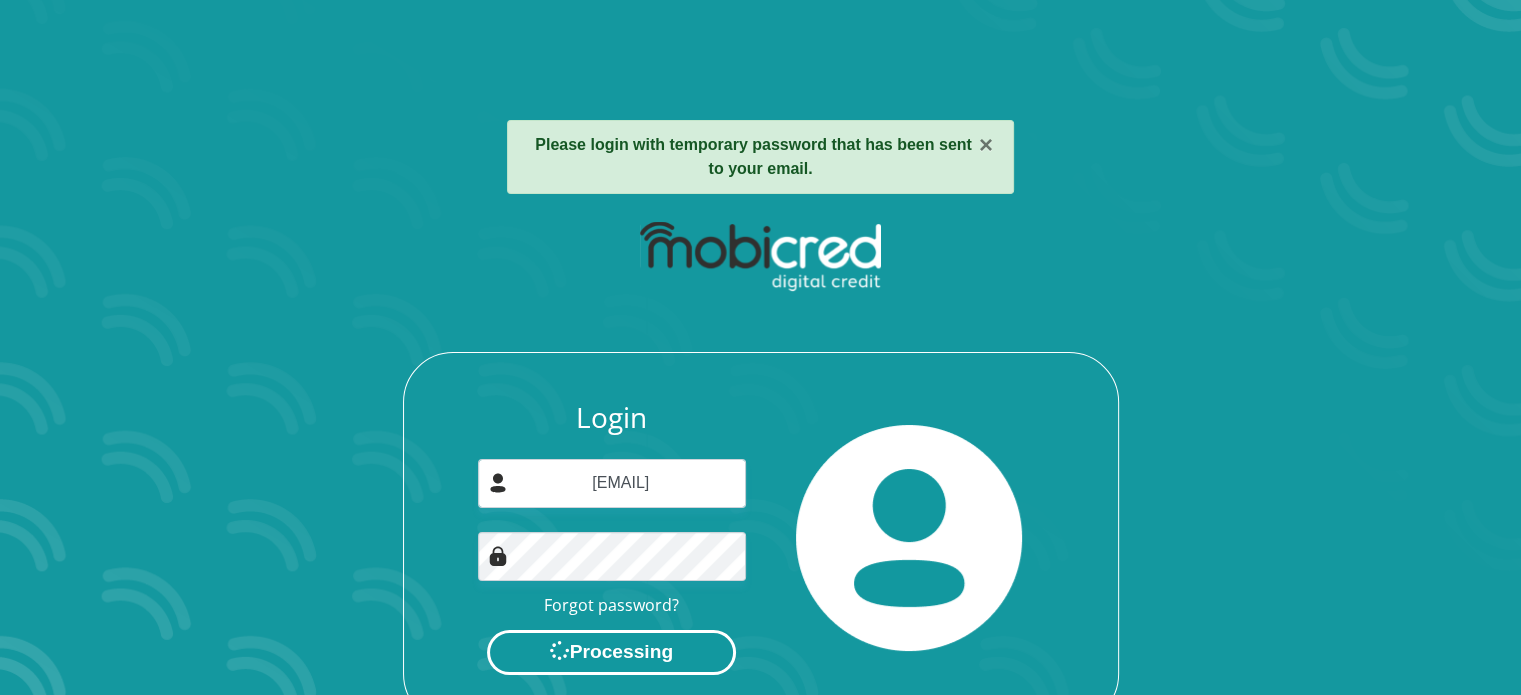 scroll, scrollTop: 0, scrollLeft: 0, axis: both 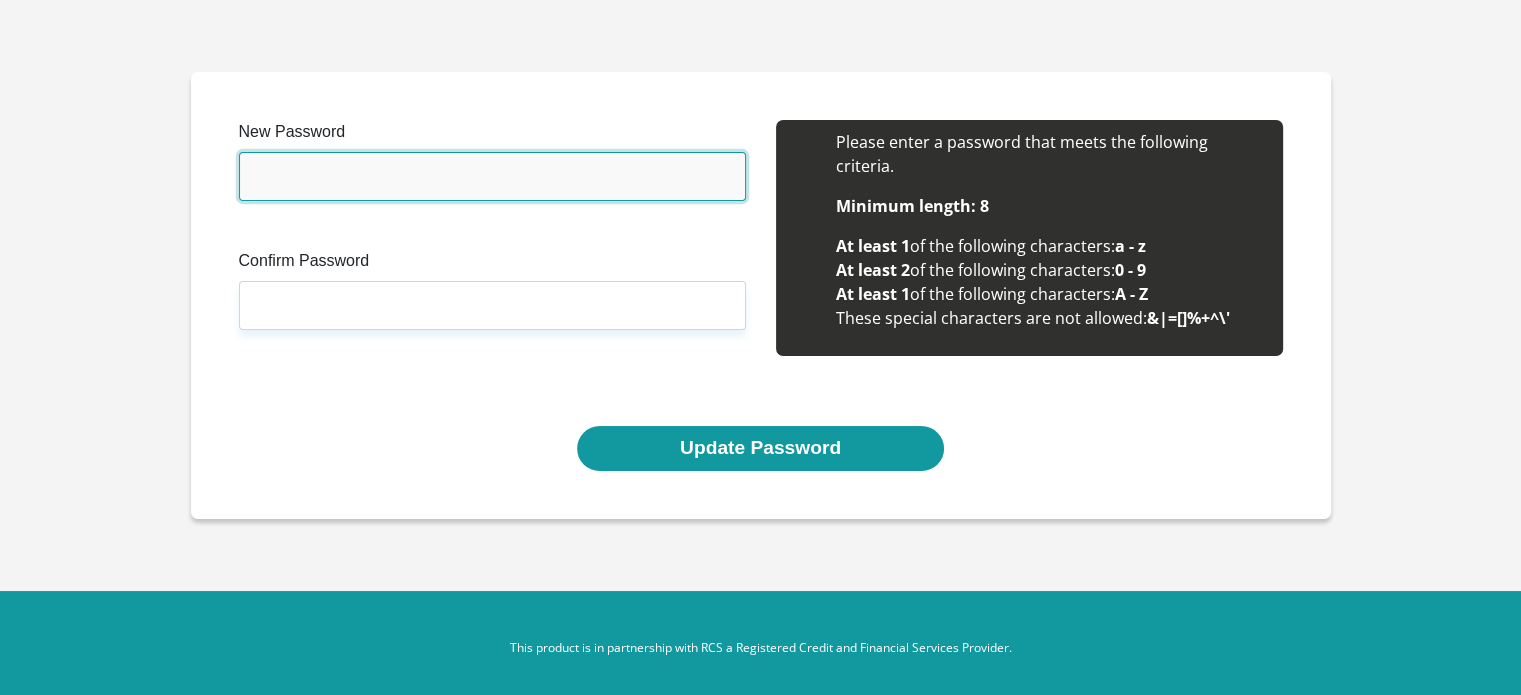 click on "New Password" at bounding box center [492, 176] 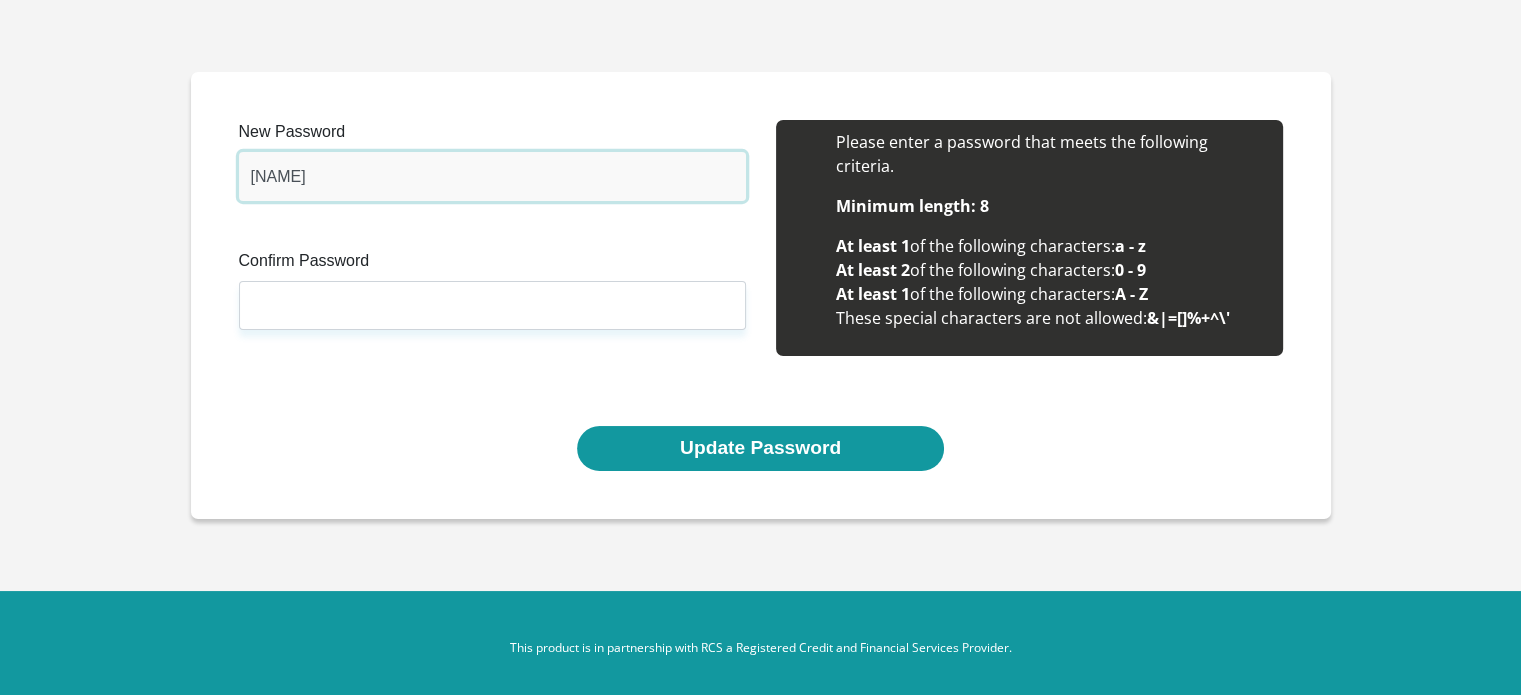 type on "[NAME]" 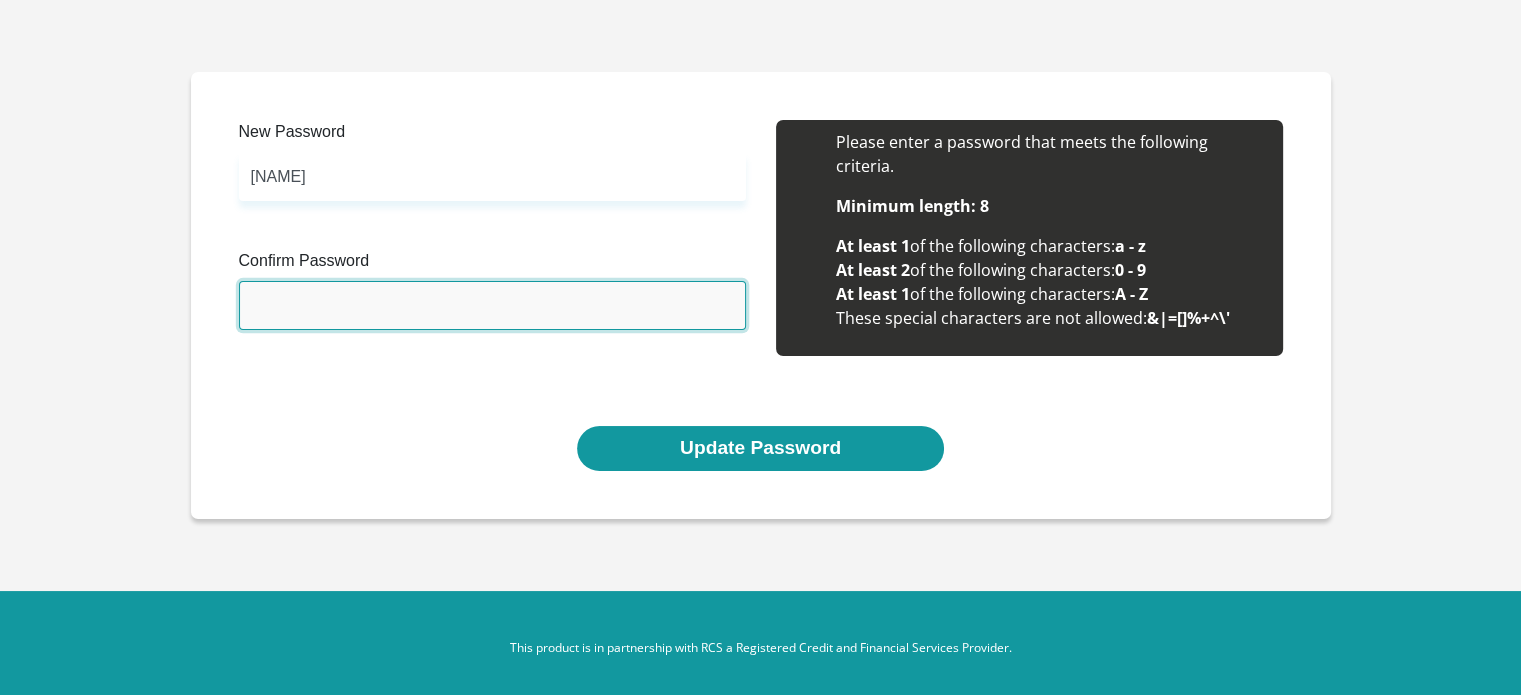 click on "Confirm Password" at bounding box center [492, 305] 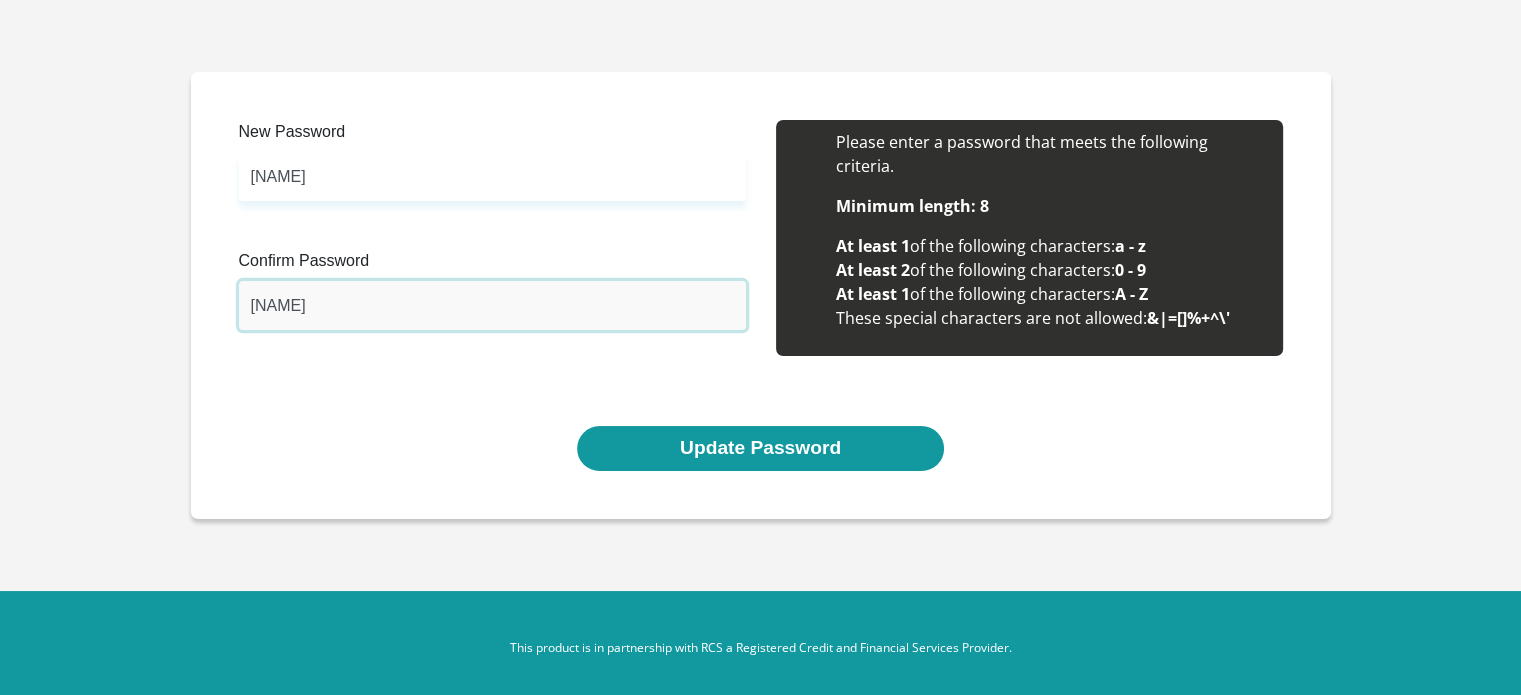 type on "[NAME]" 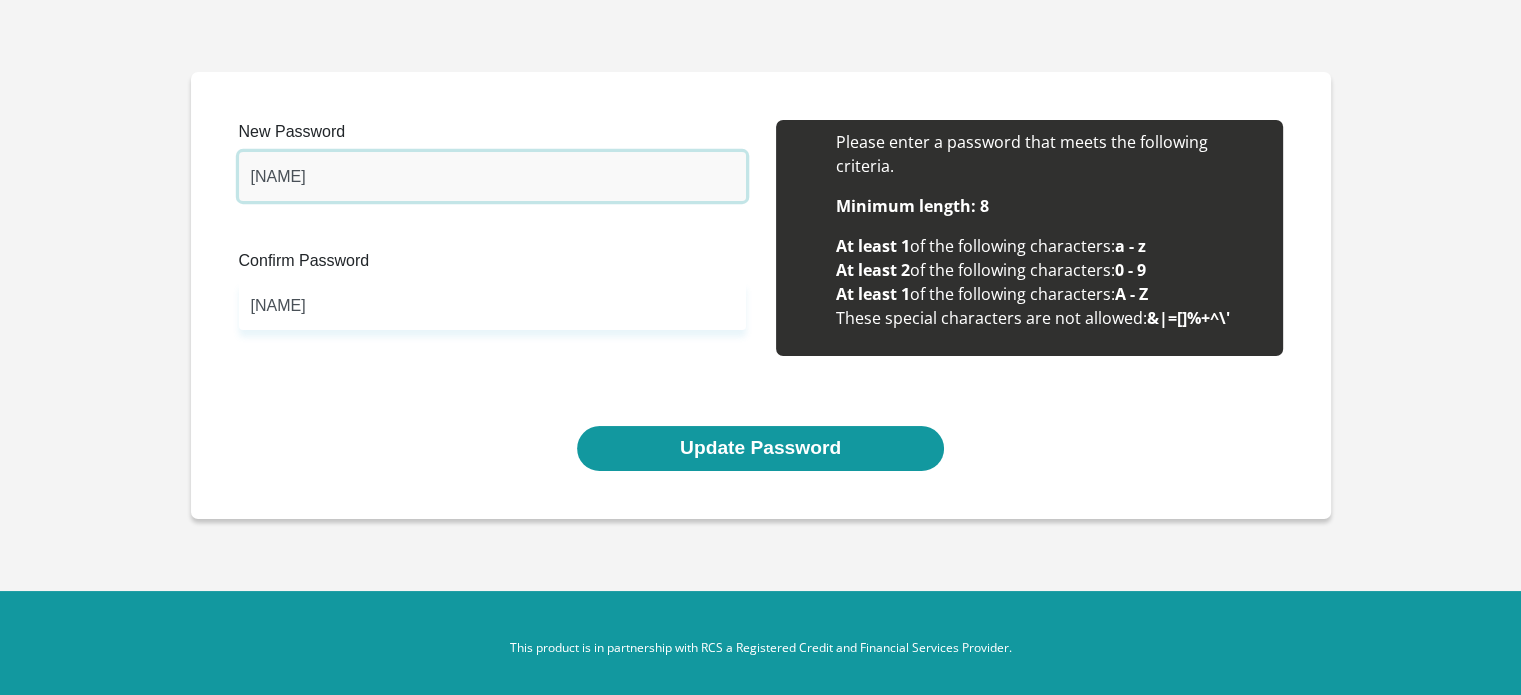 click on "[NAME]" at bounding box center (492, 176) 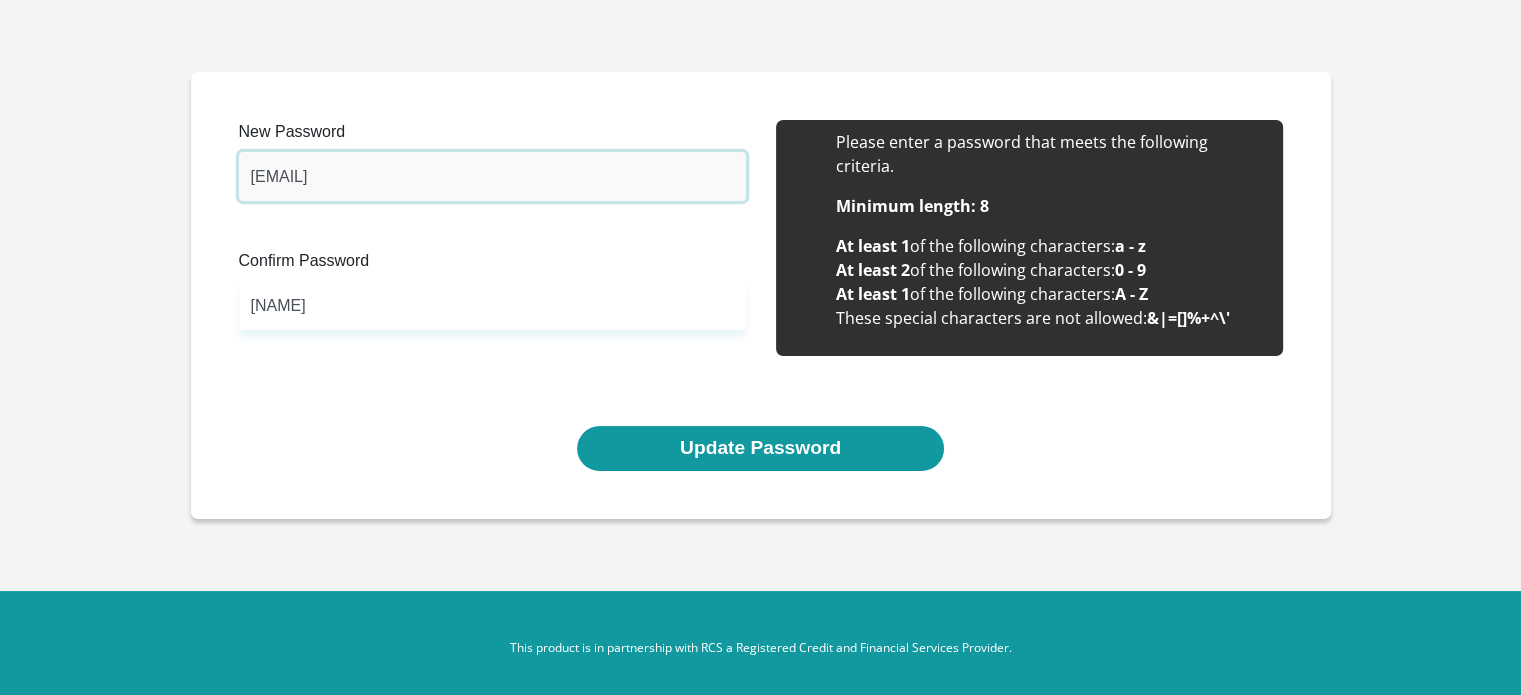 type on "[EMAIL]" 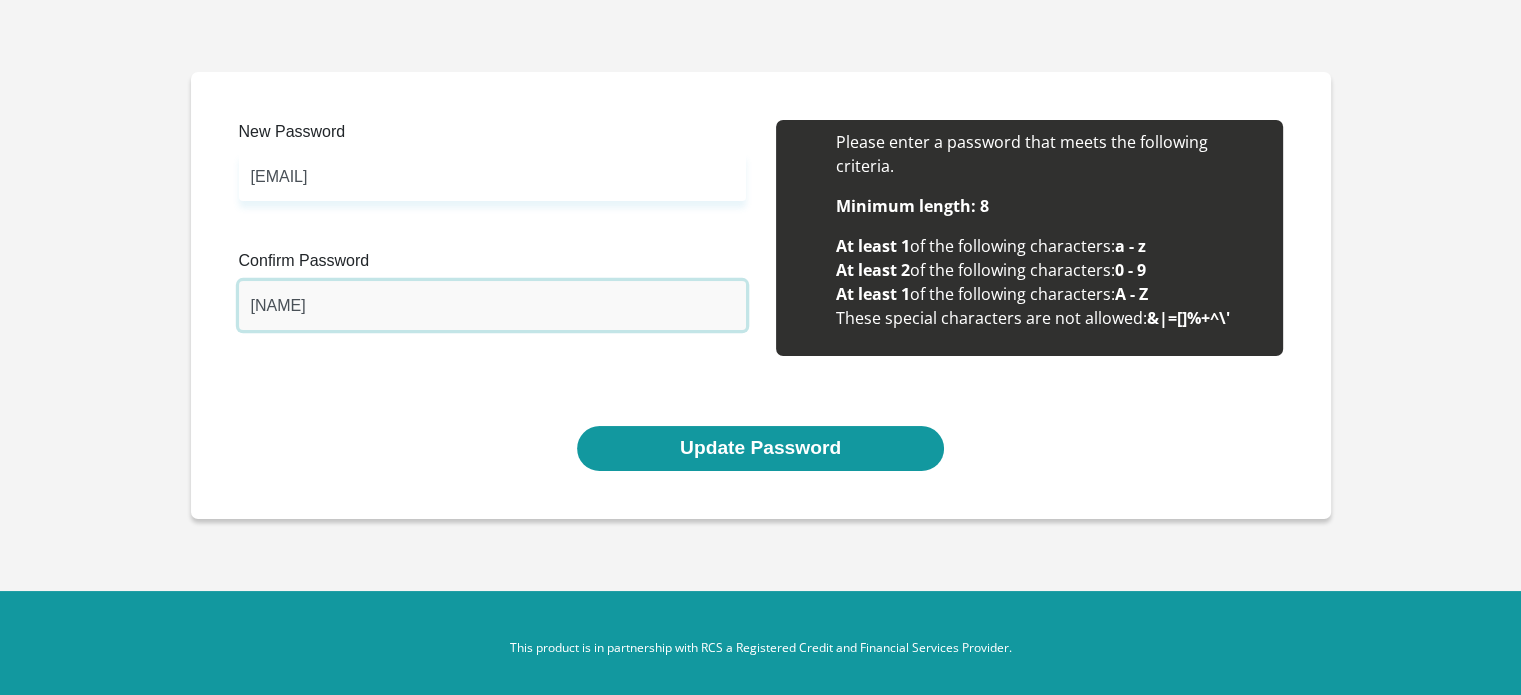click on "[NAME]" at bounding box center (492, 305) 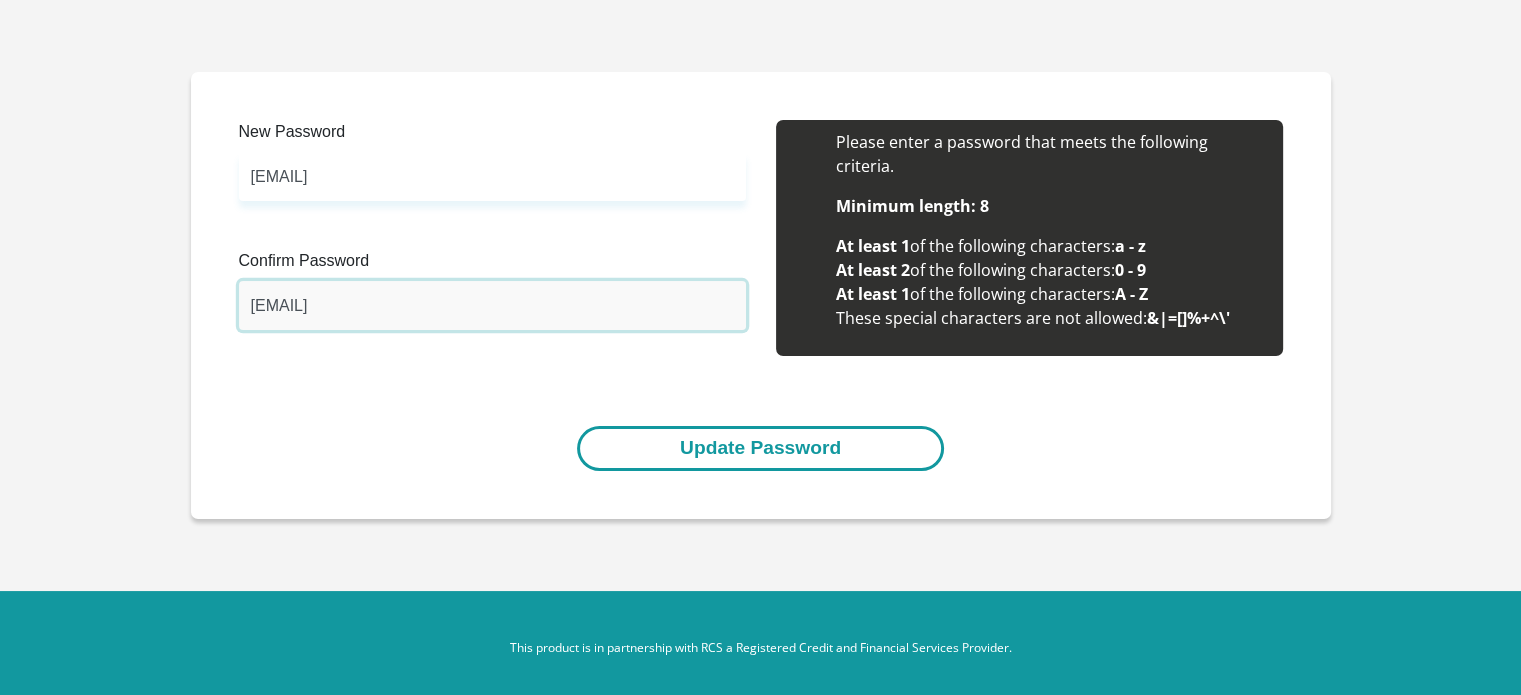 type on "[EMAIL]" 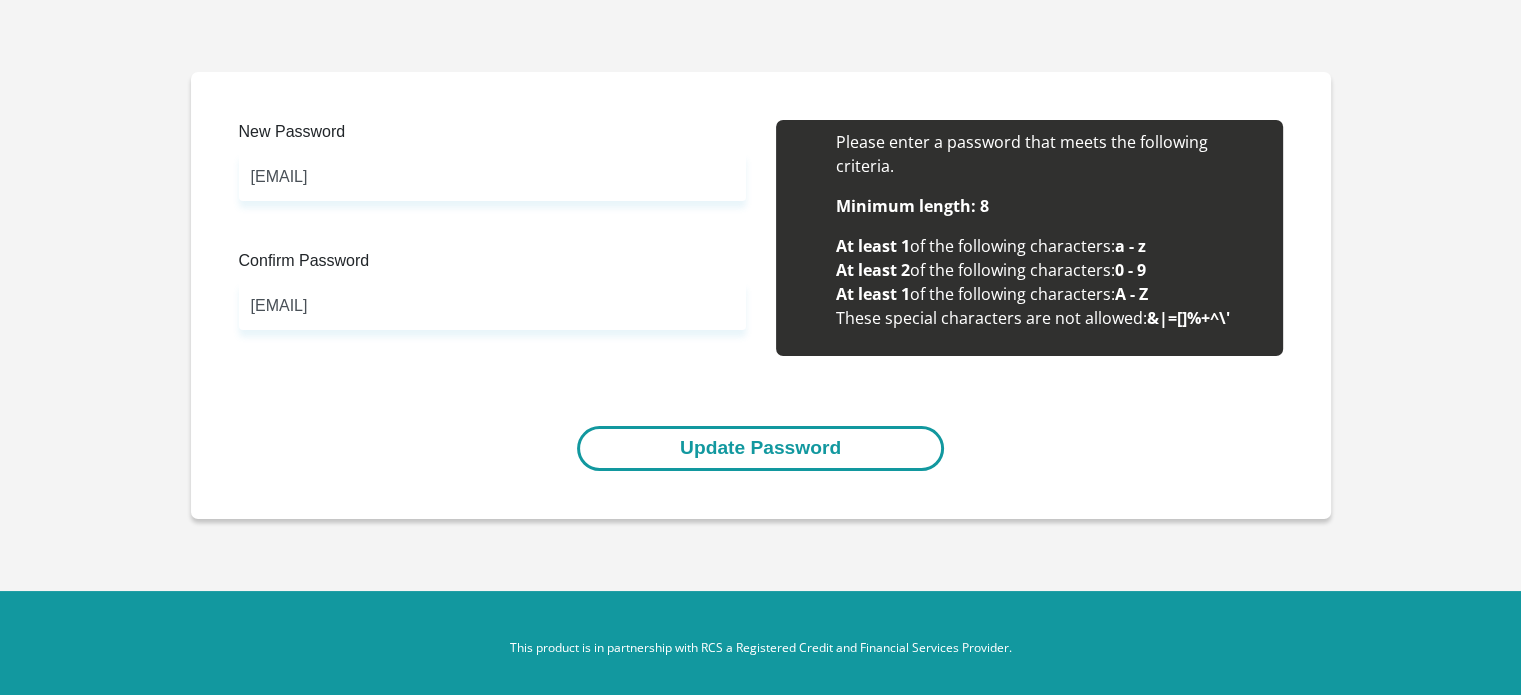 click on "Update Password" at bounding box center [760, 448] 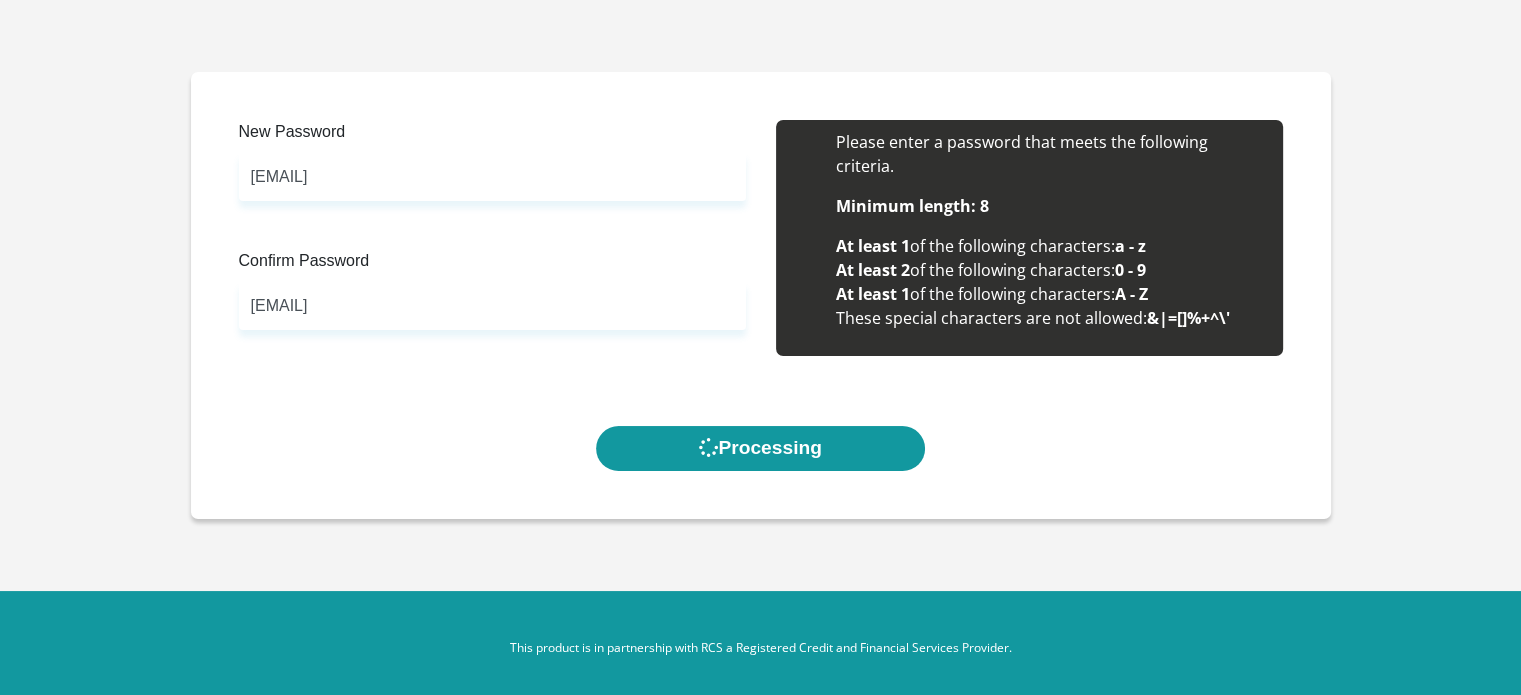 scroll, scrollTop: 0, scrollLeft: 0, axis: both 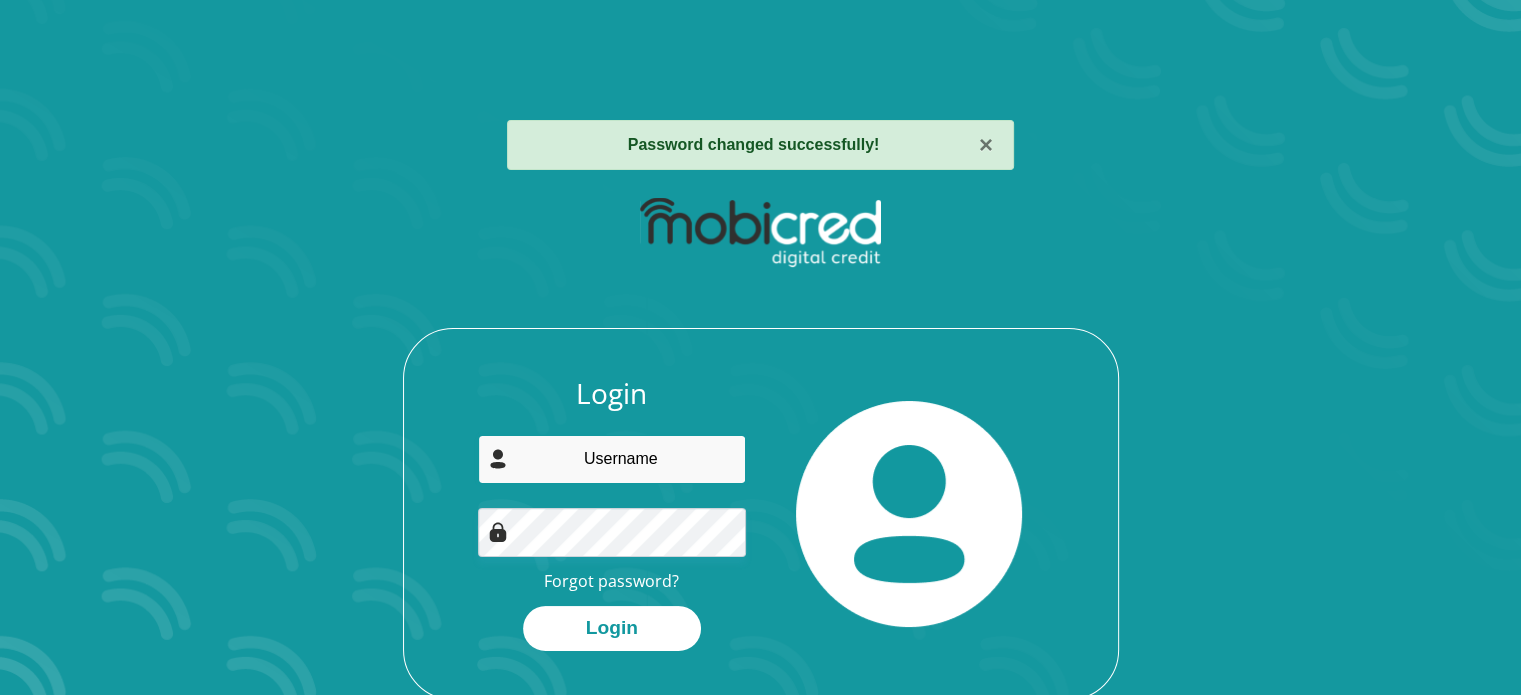 click at bounding box center [612, 459] 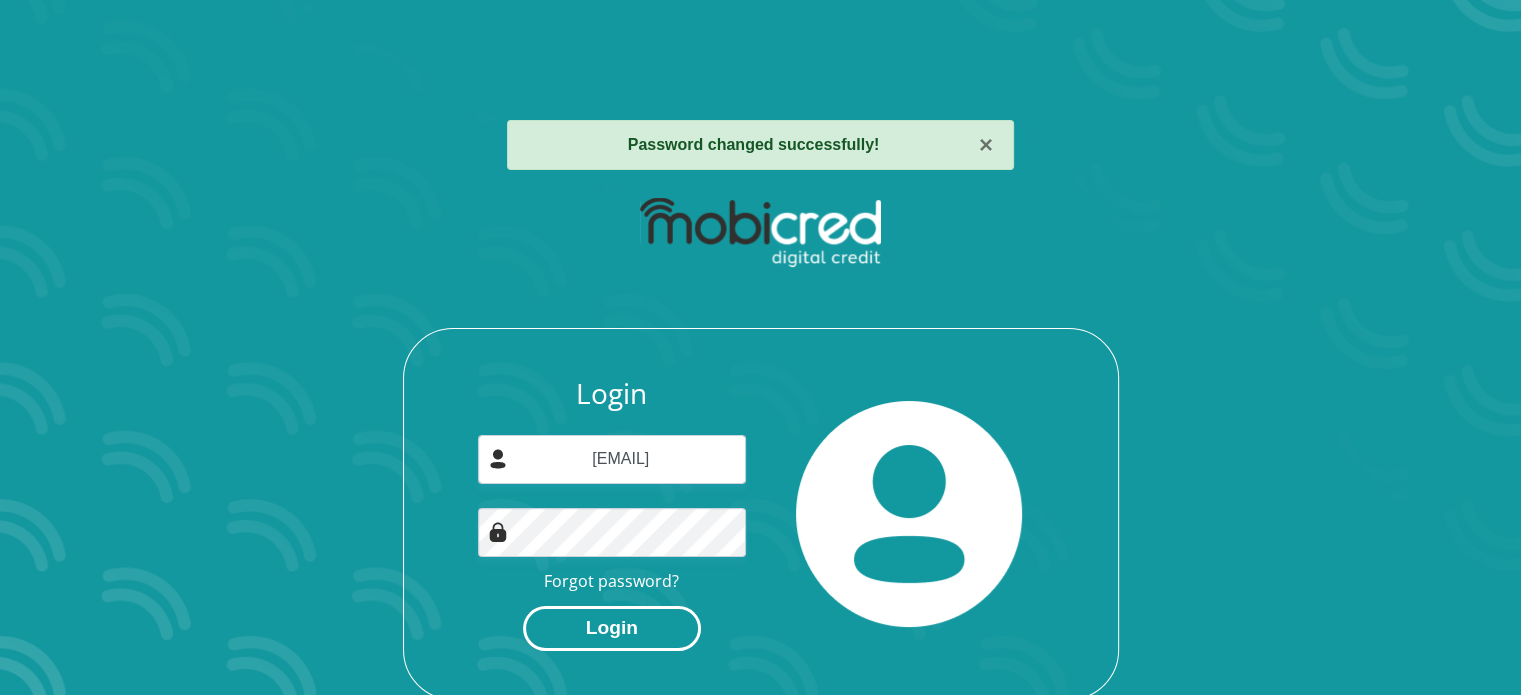 click on "Login" at bounding box center (612, 628) 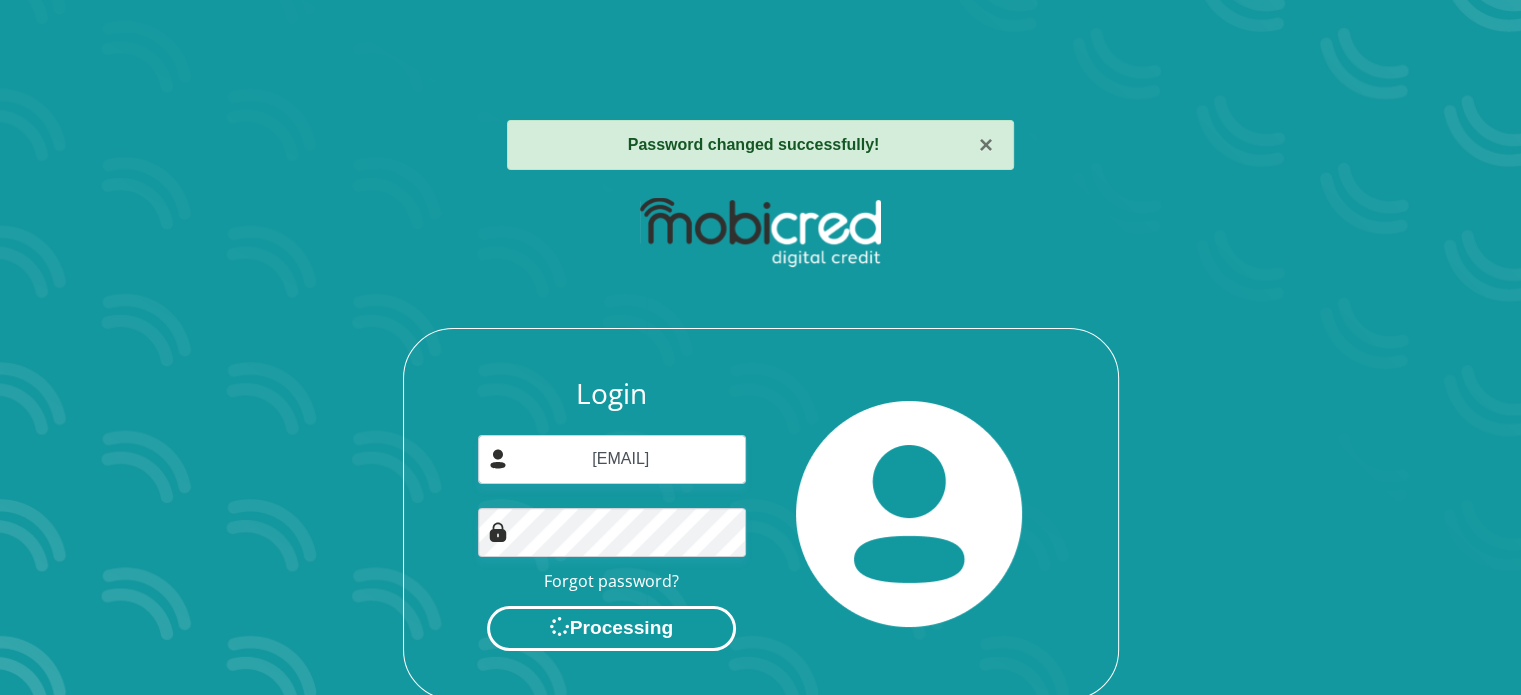 scroll, scrollTop: 0, scrollLeft: 0, axis: both 